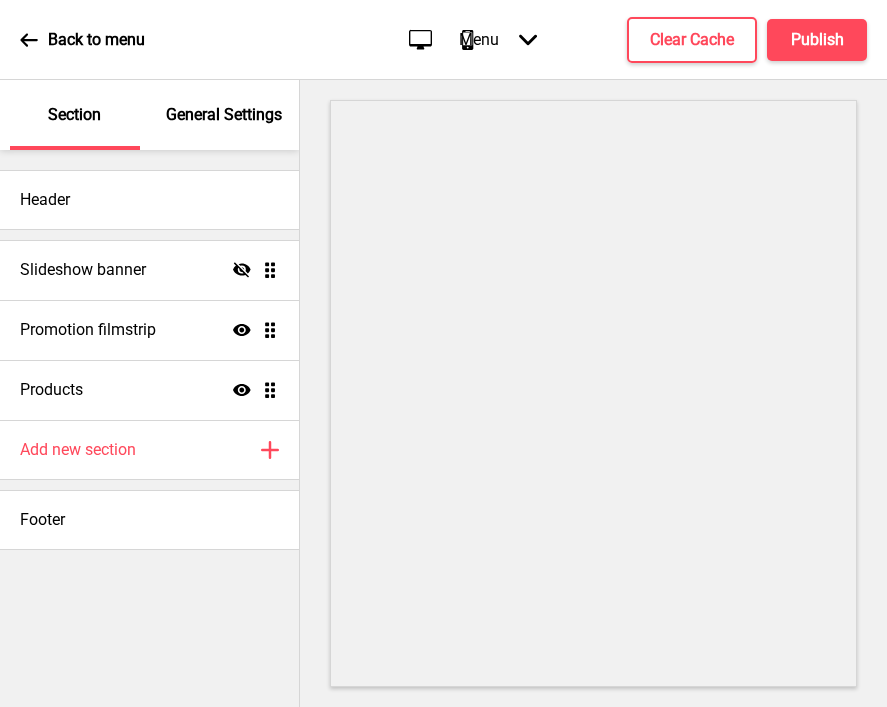 scroll, scrollTop: 0, scrollLeft: 0, axis: both 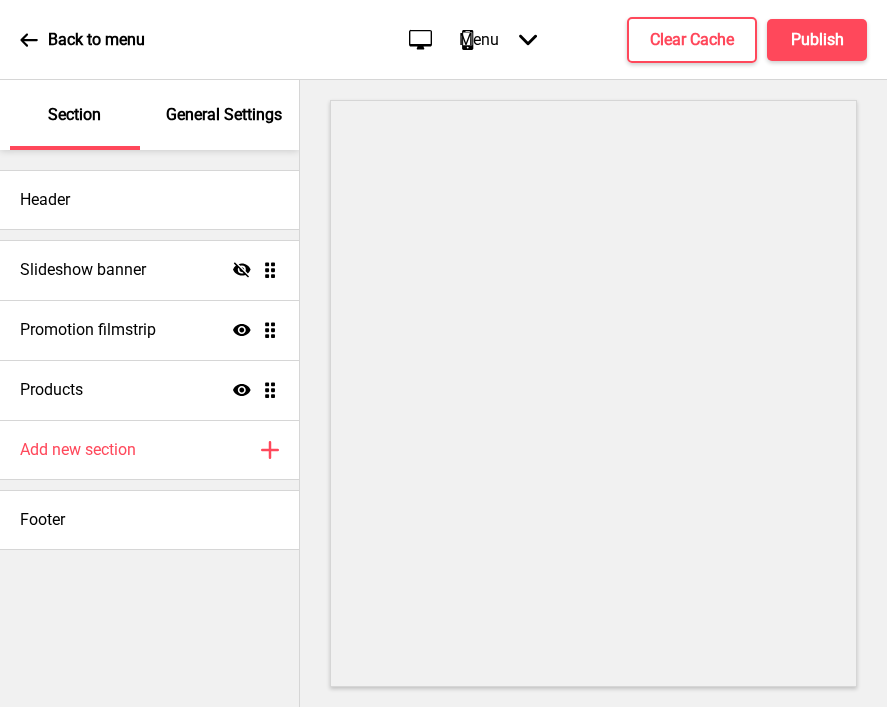 click on "General Settings" at bounding box center (224, 115) 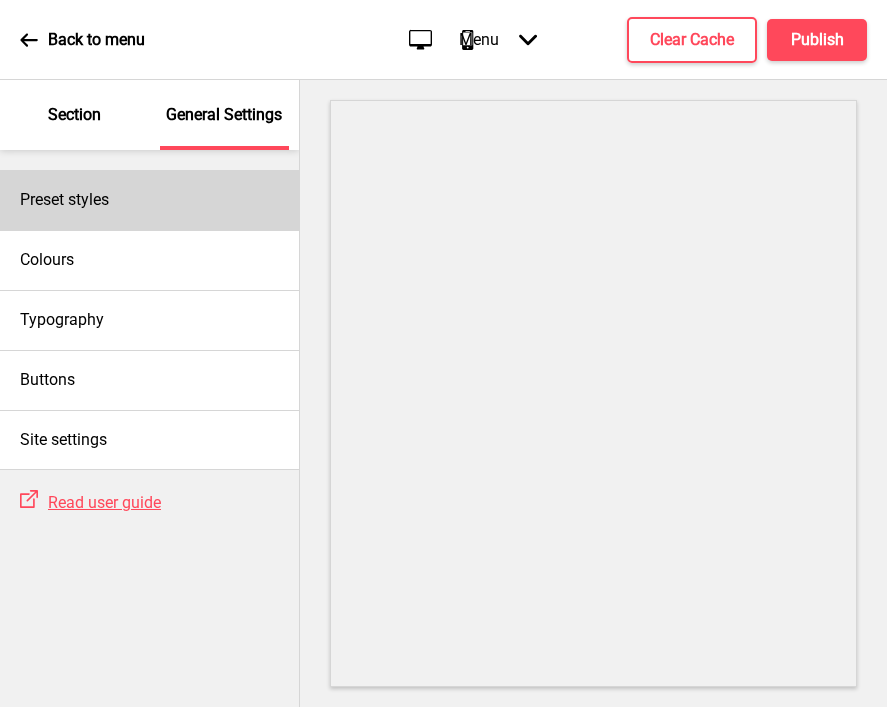 click on "Preset styles" at bounding box center [149, 200] 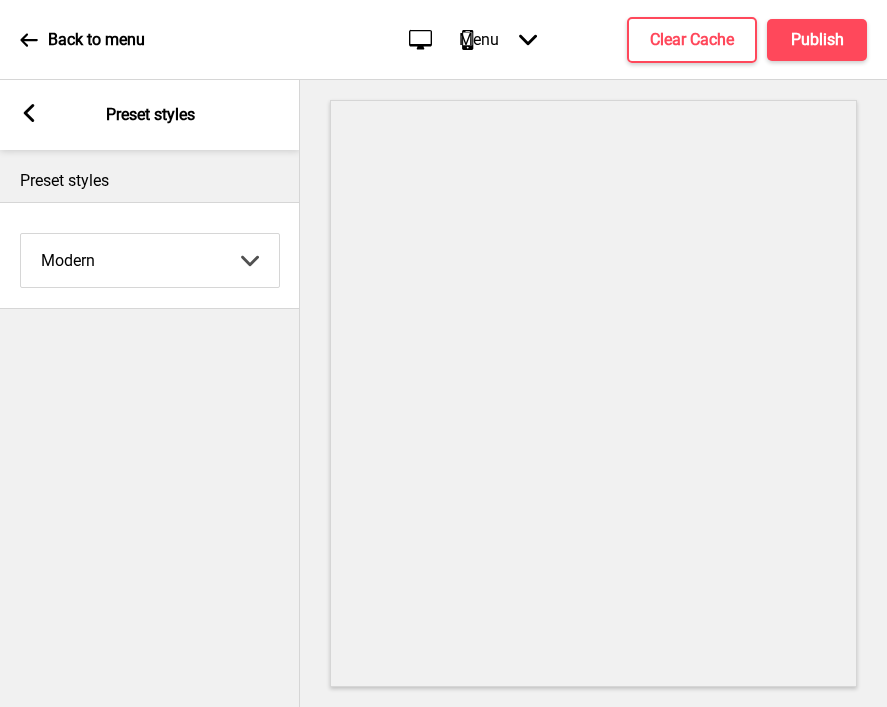 click on "Coffee Contrast Dark Earth Marine Minimalist Modern Oddle Pastel Yellow Fruits Custom" at bounding box center (150, 260) 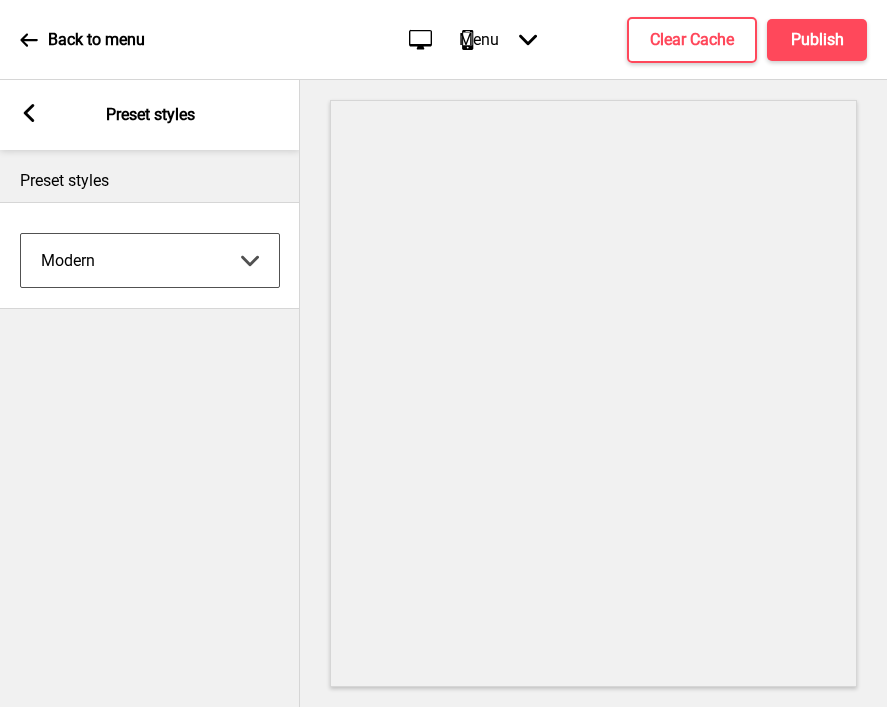 select on "minimalist" 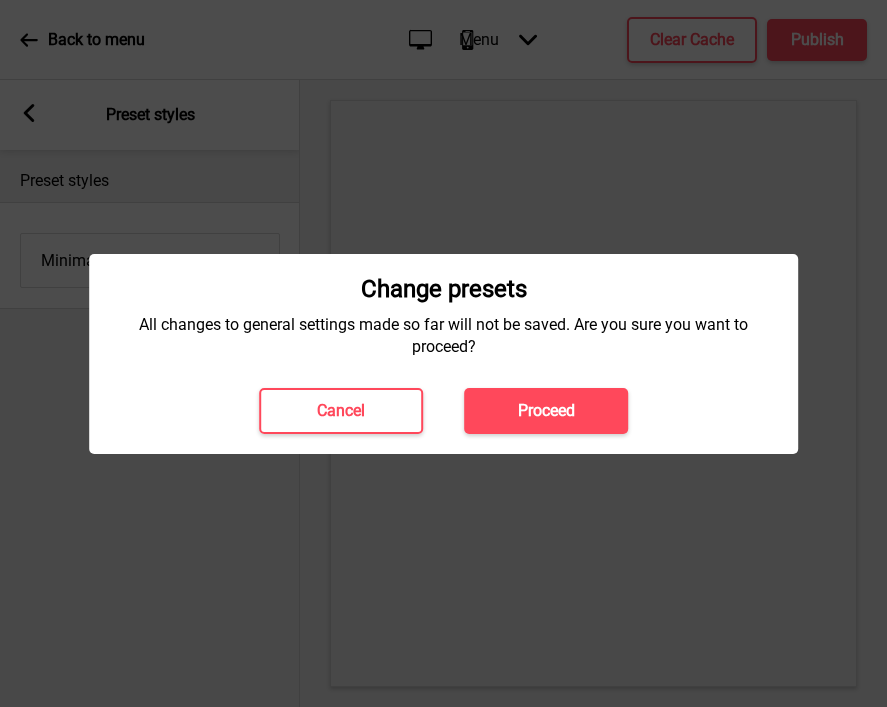 click on "Proceed" at bounding box center [546, 411] 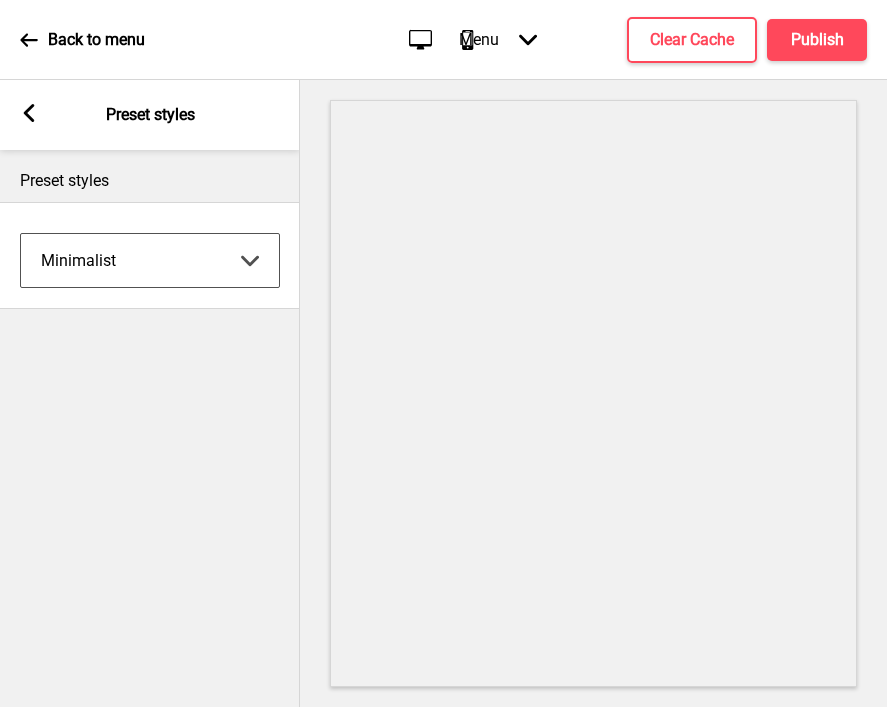 click 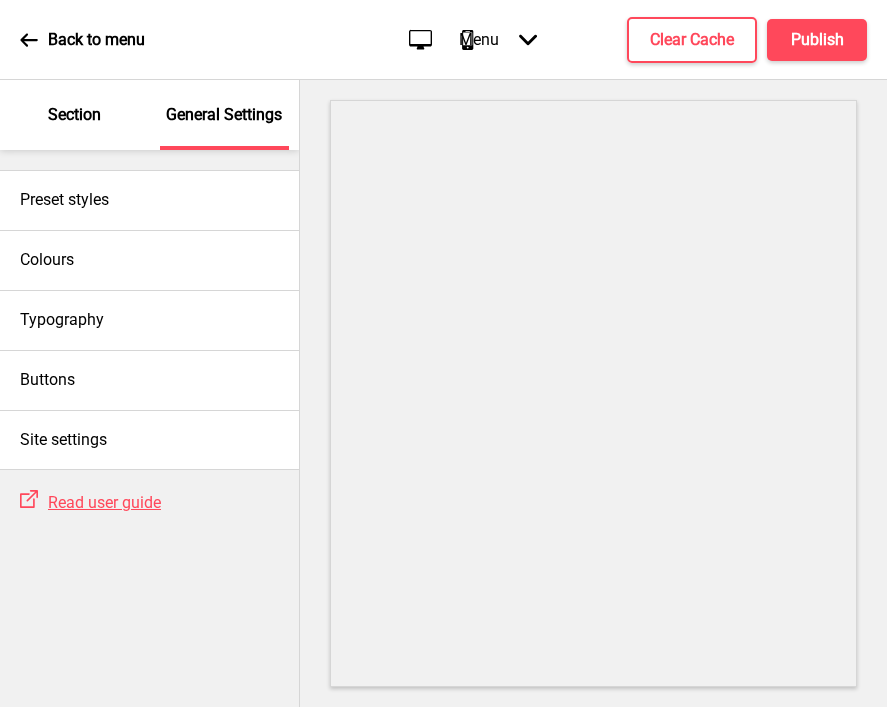 click on "Section" at bounding box center (74, 115) 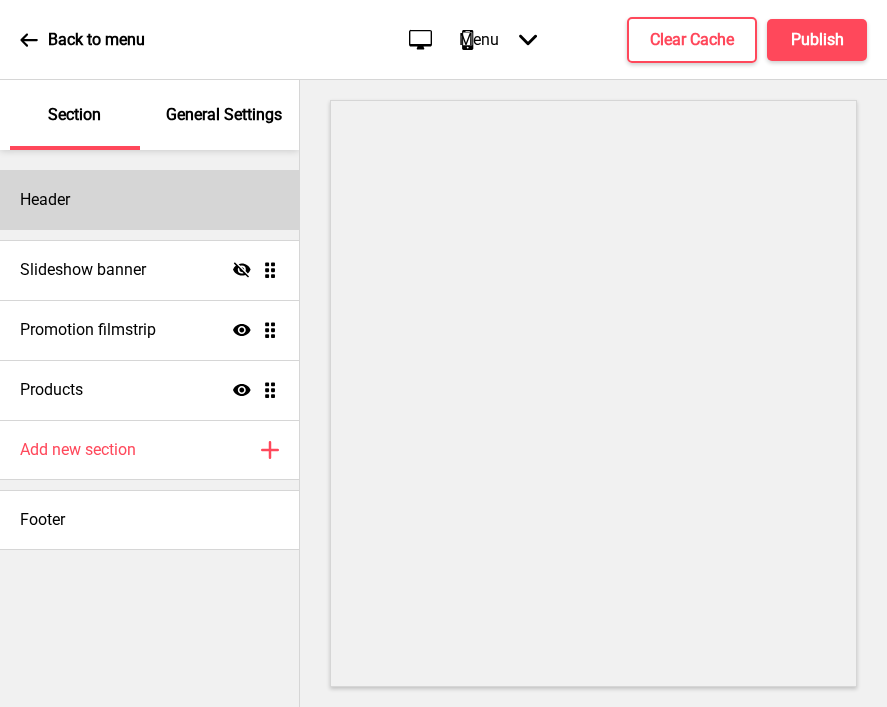 click on "Header" at bounding box center [149, 200] 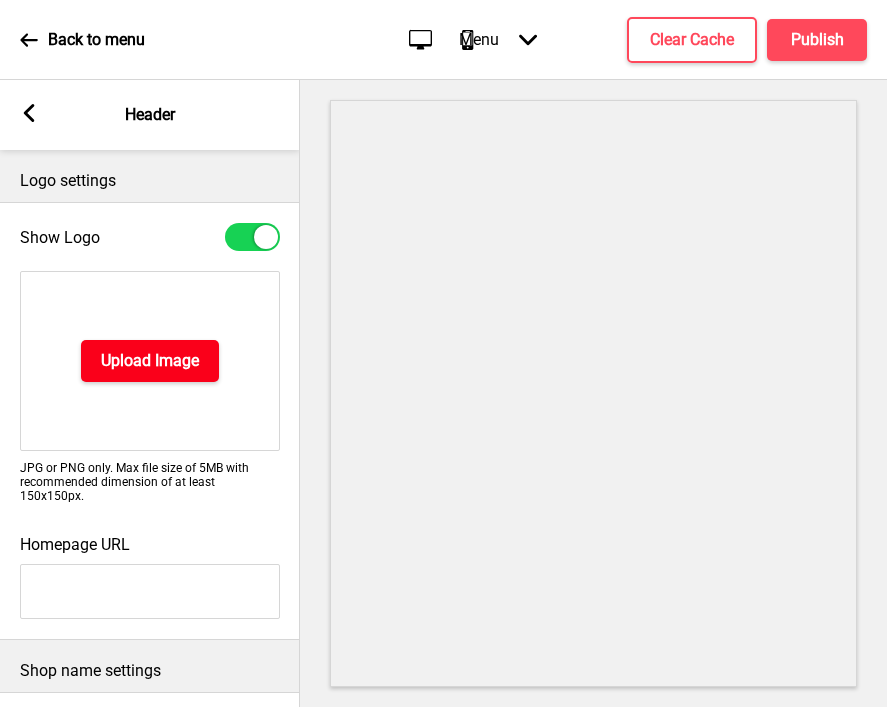 click on "Upload Image" at bounding box center (150, 361) 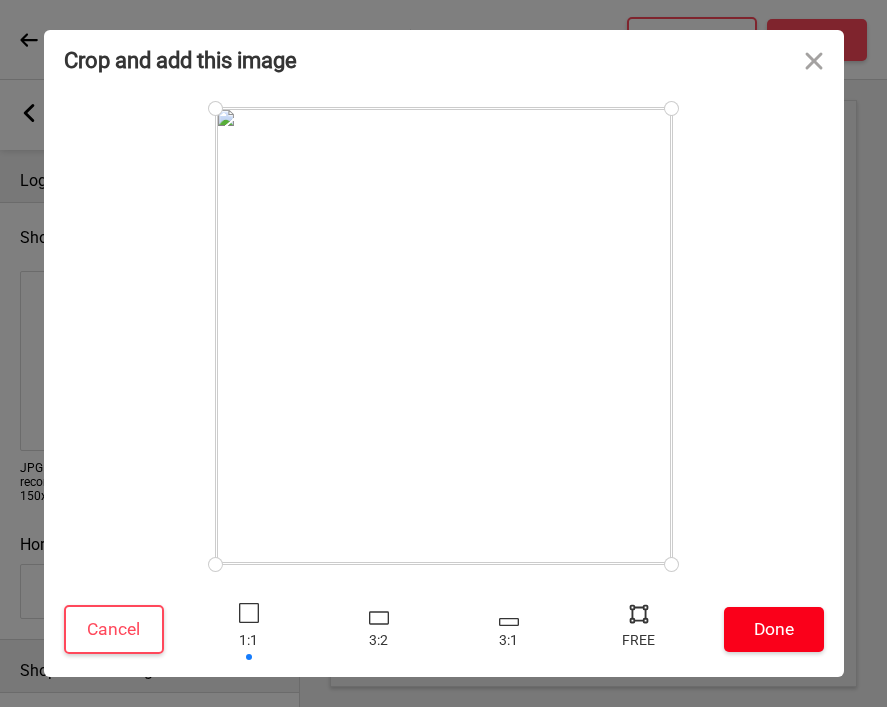 click on "Done" at bounding box center (774, 629) 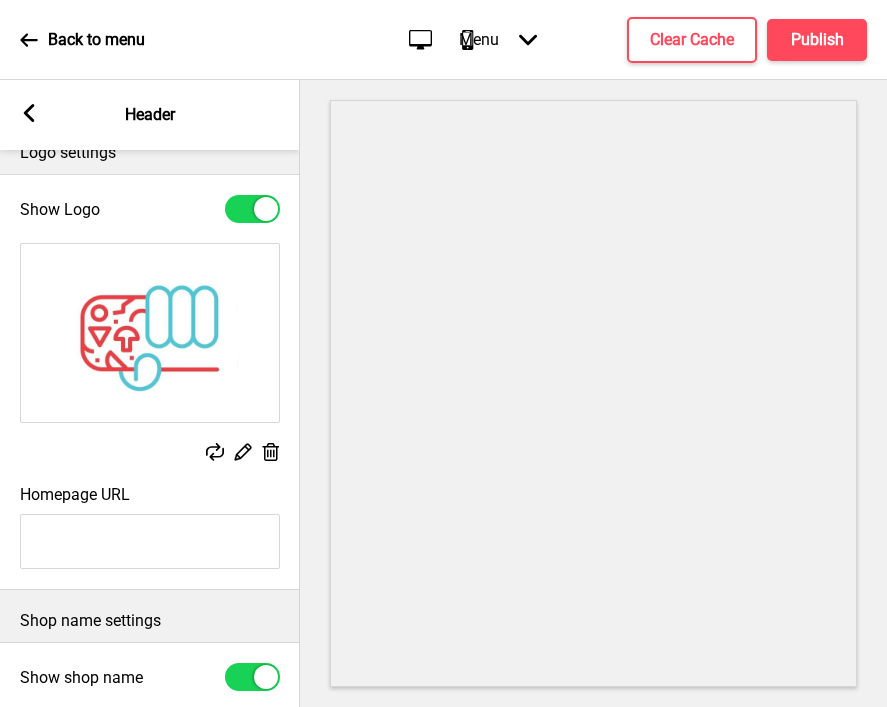scroll, scrollTop: 30, scrollLeft: 0, axis: vertical 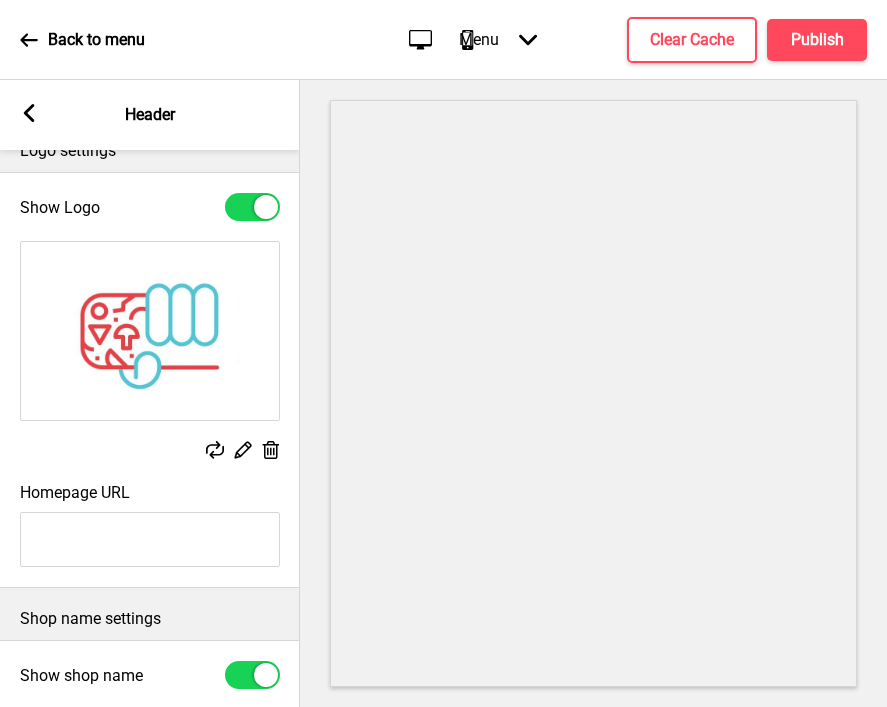 click 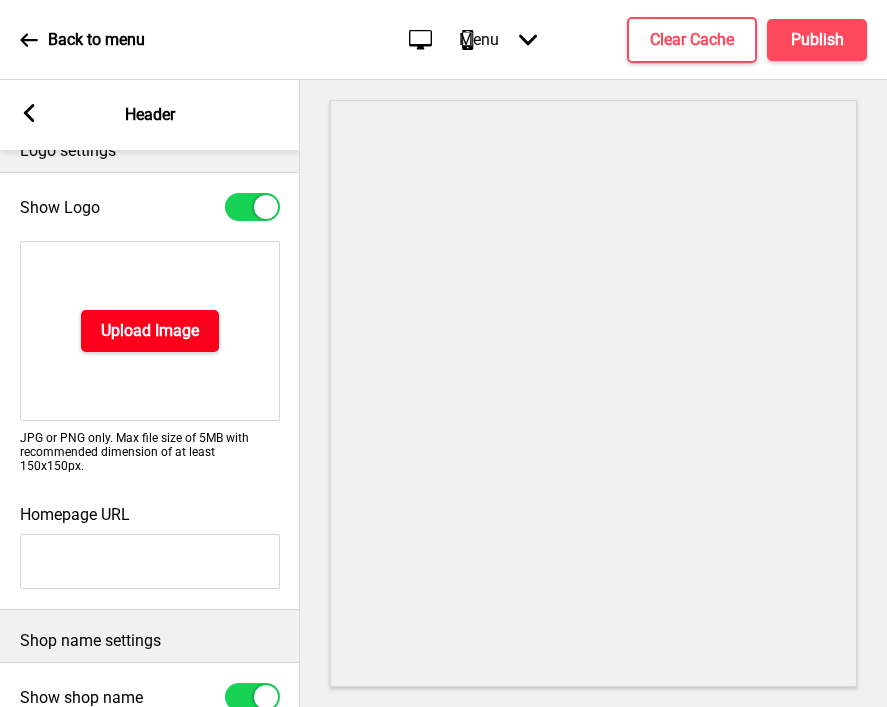 click on "Upload Image" at bounding box center [150, 331] 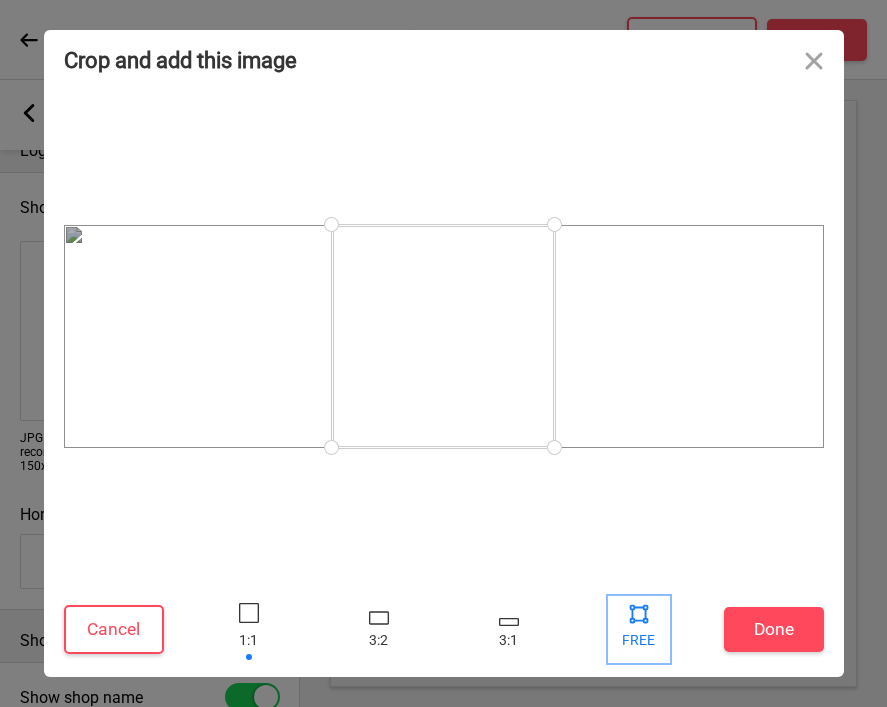 click at bounding box center [639, 613] 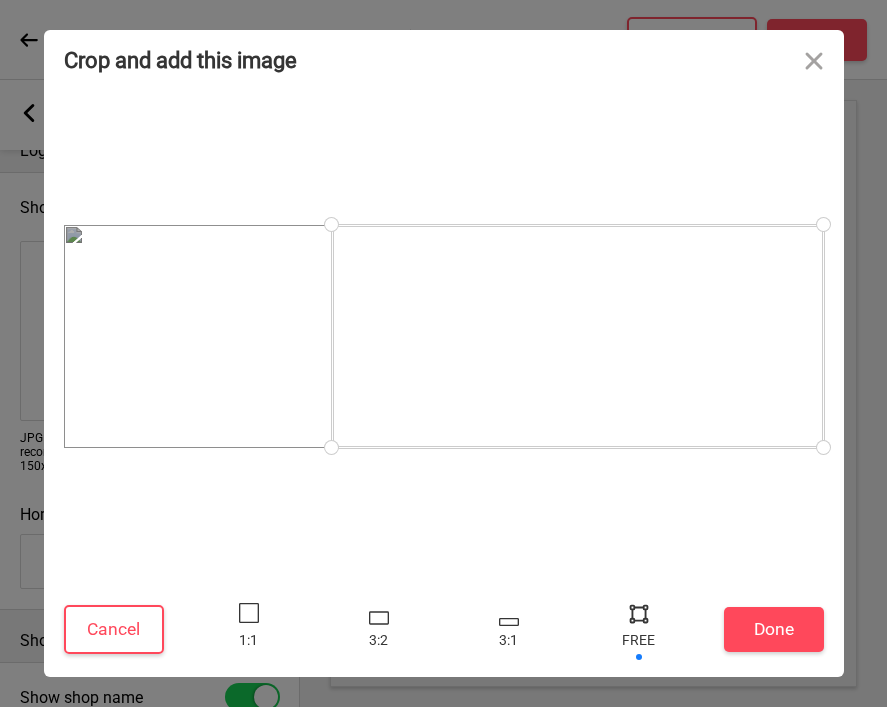 drag, startPoint x: 557, startPoint y: 231, endPoint x: 927, endPoint y: 184, distance: 372.97318 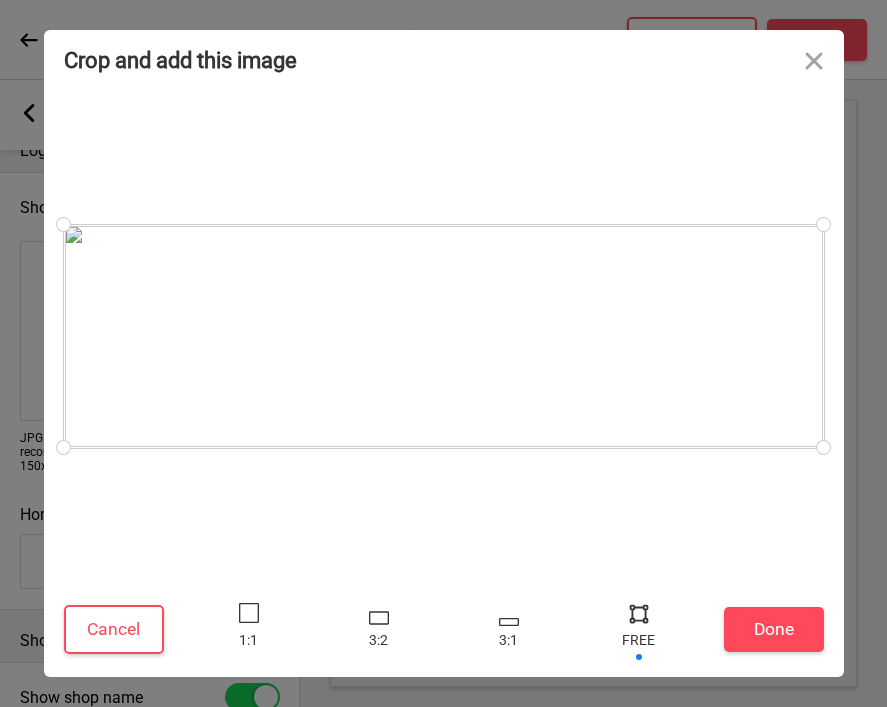 drag, startPoint x: 337, startPoint y: 223, endPoint x: -1, endPoint y: 214, distance: 338.1198 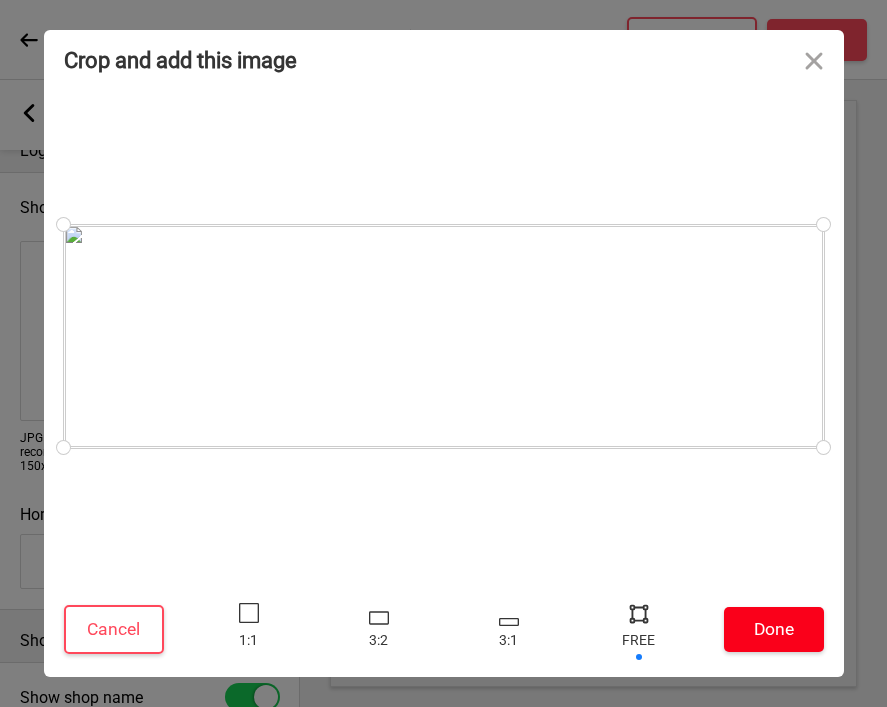 click on "Done" at bounding box center [774, 629] 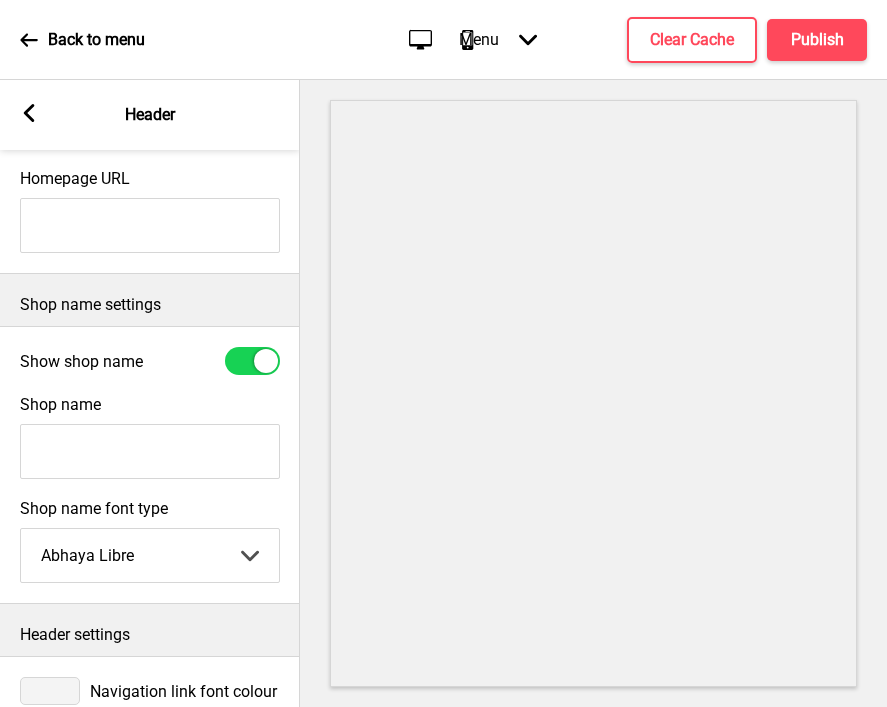 scroll, scrollTop: 431, scrollLeft: 0, axis: vertical 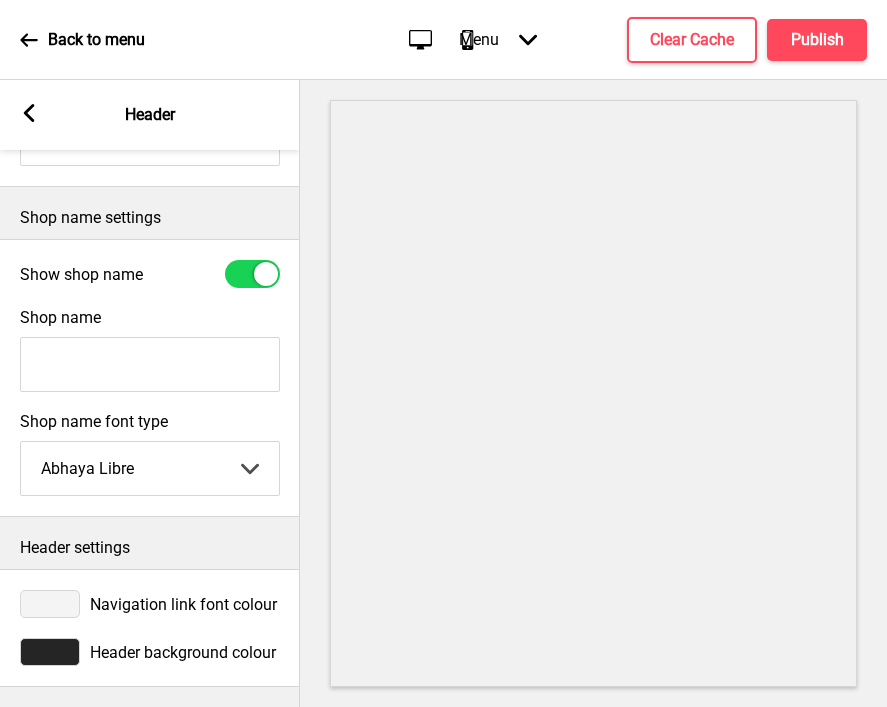 click at bounding box center (50, 604) 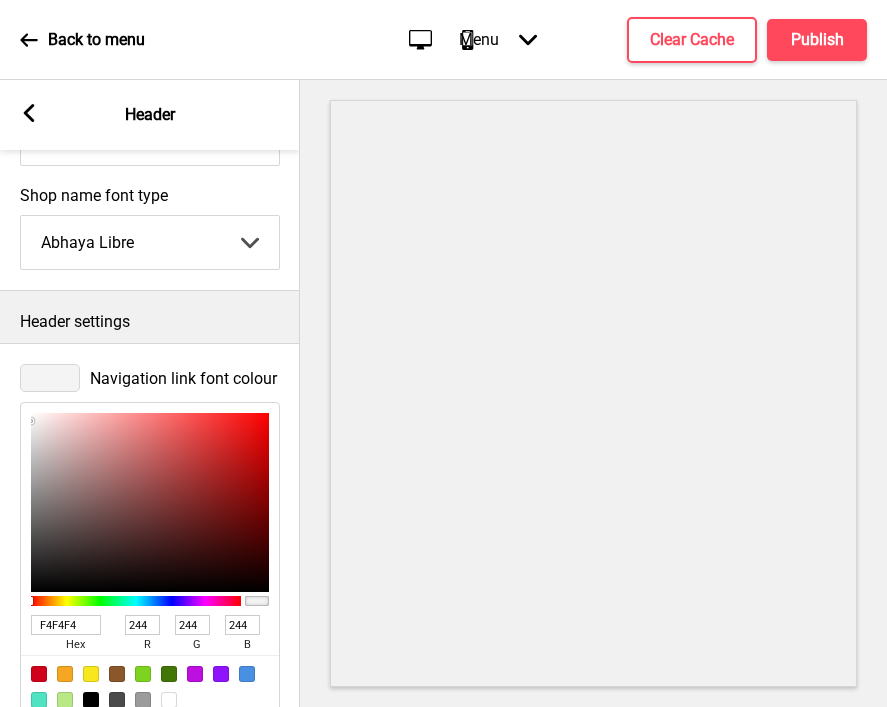 scroll, scrollTop: 758, scrollLeft: 0, axis: vertical 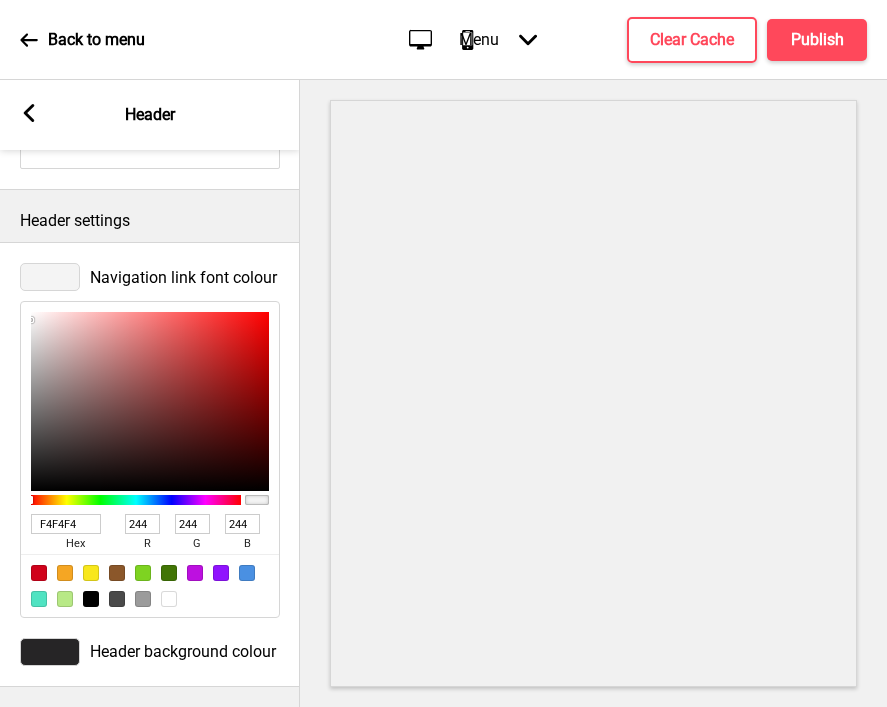 click at bounding box center [91, 599] 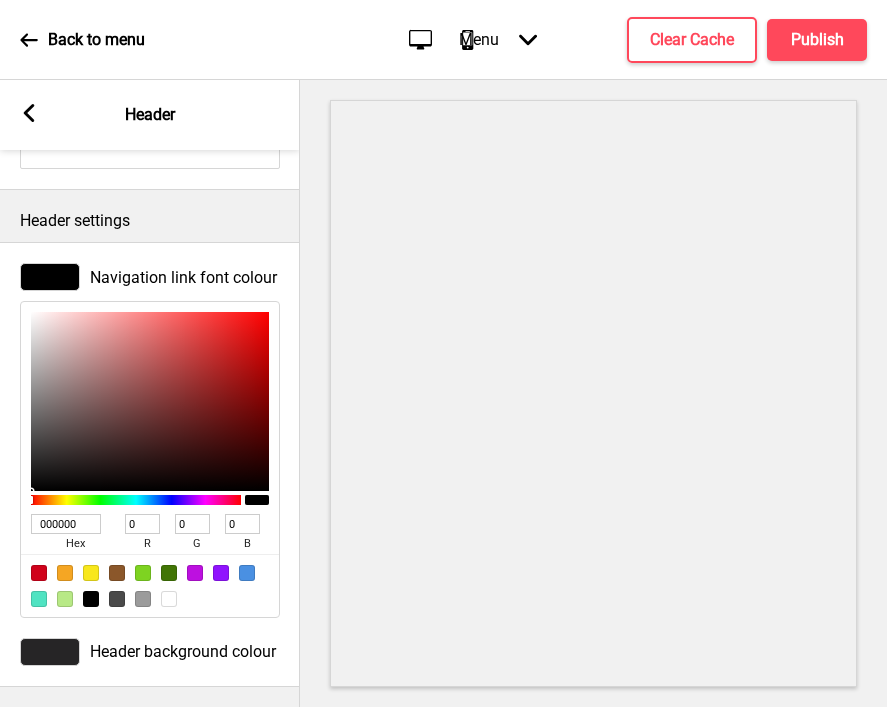 click at bounding box center (50, 652) 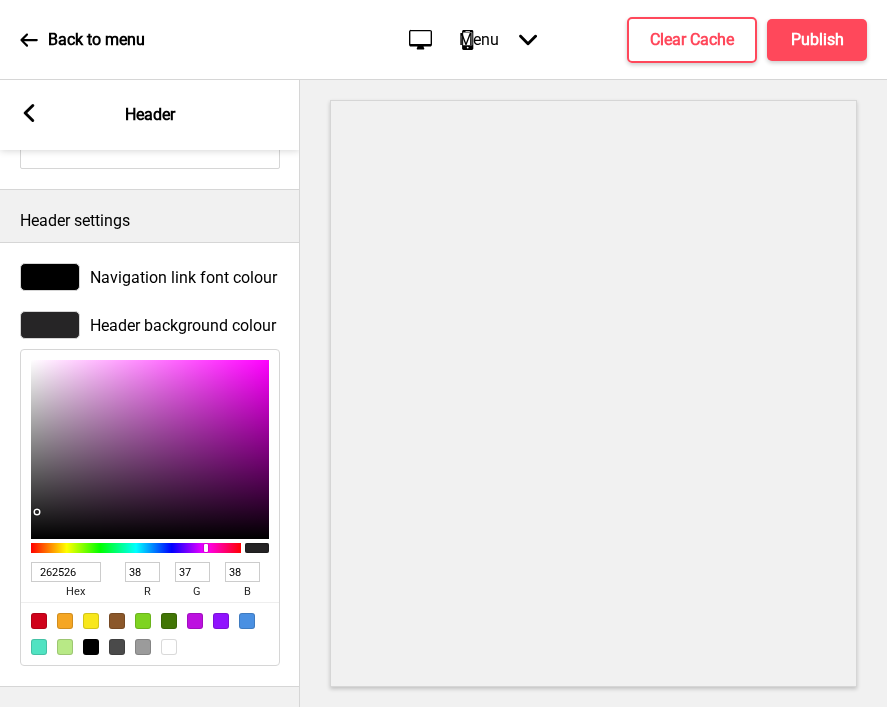 click on "262526" at bounding box center [66, 572] 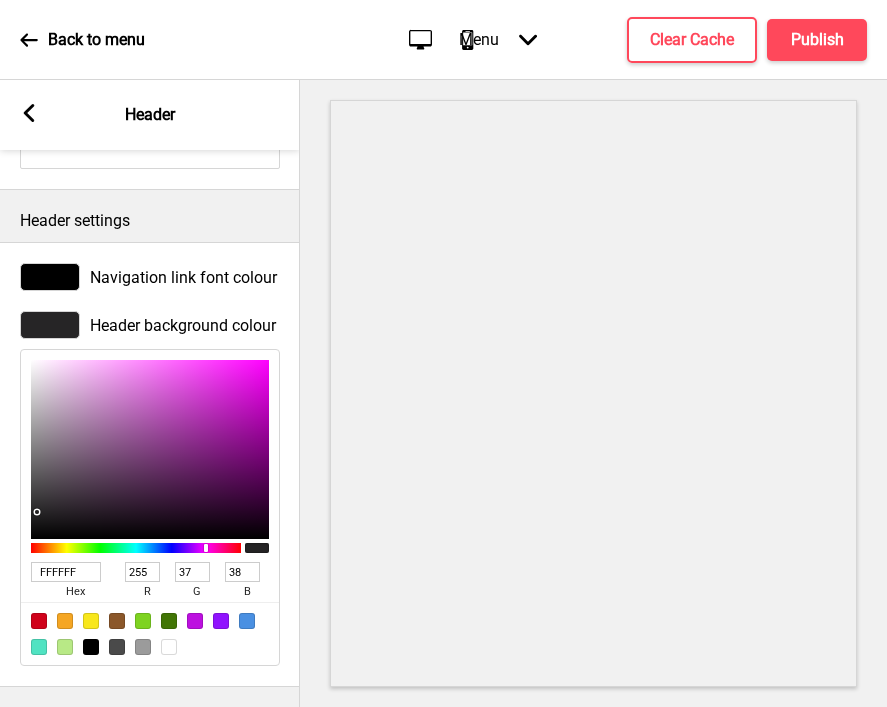 type on "255" 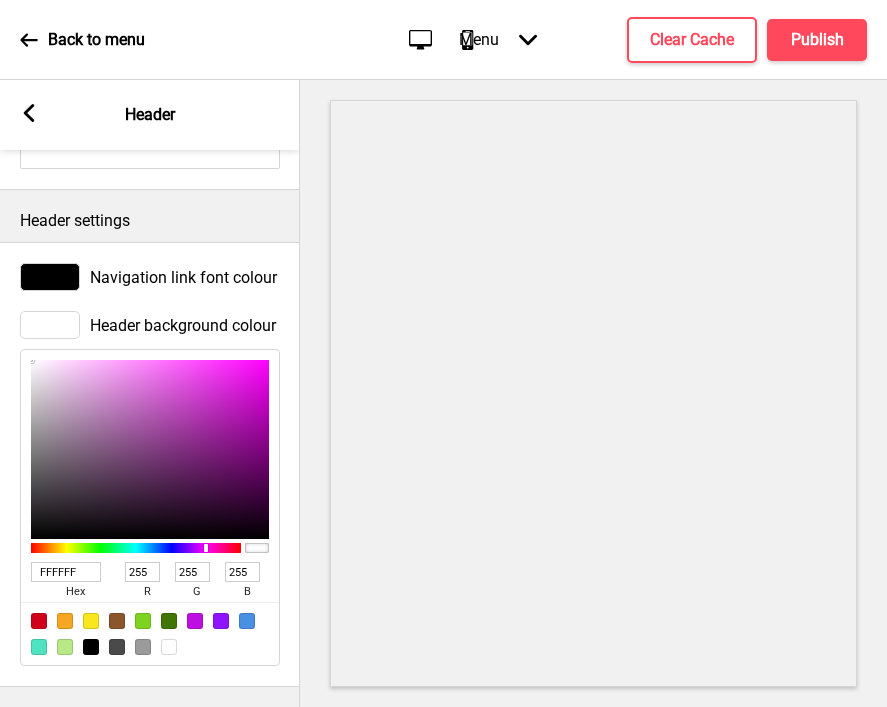 click at bounding box center (50, 277) 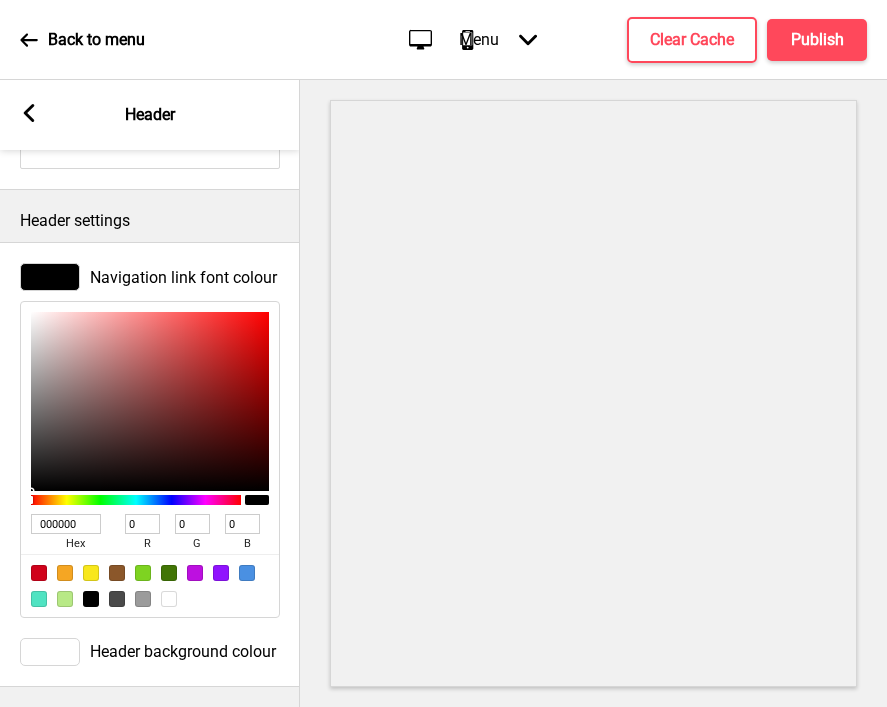 click on "000000" at bounding box center [66, 524] 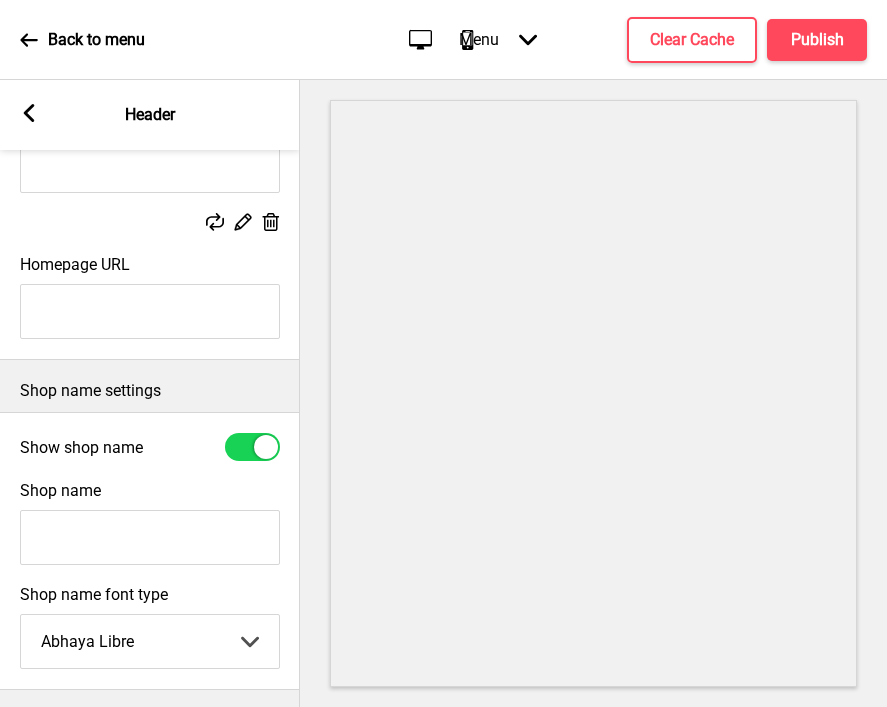 scroll, scrollTop: 285, scrollLeft: 0, axis: vertical 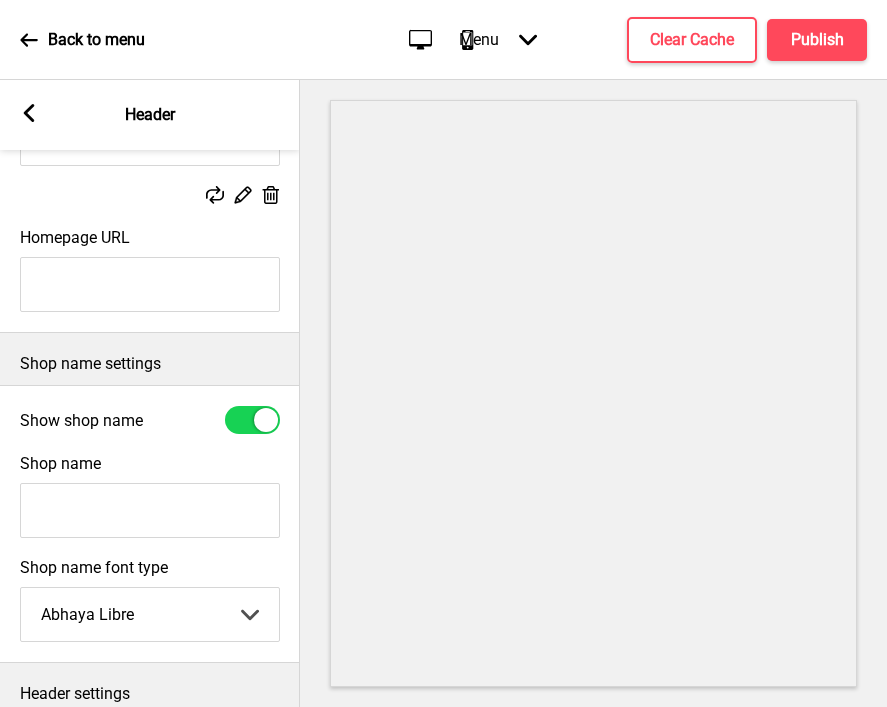 type on "262526" 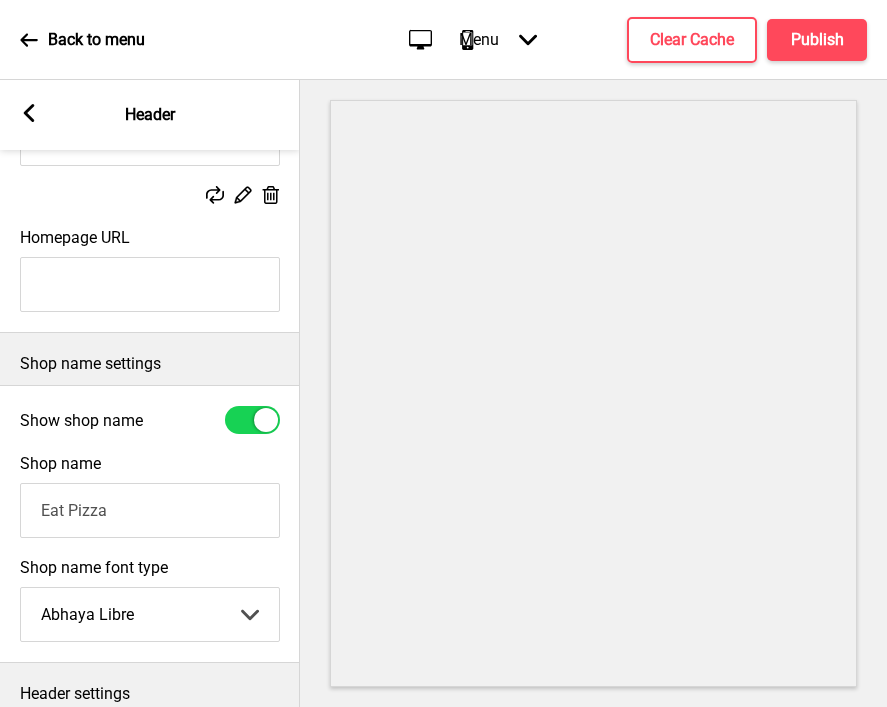 type on "Eat Pizza" 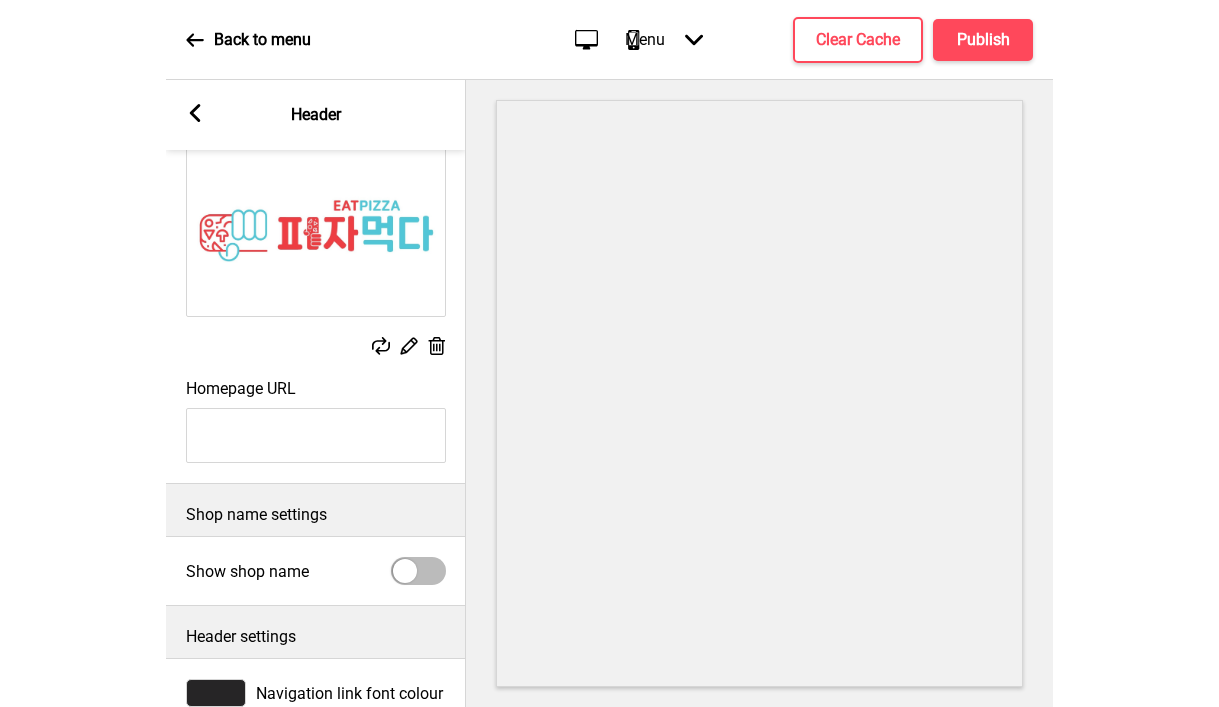 scroll, scrollTop: 52, scrollLeft: 0, axis: vertical 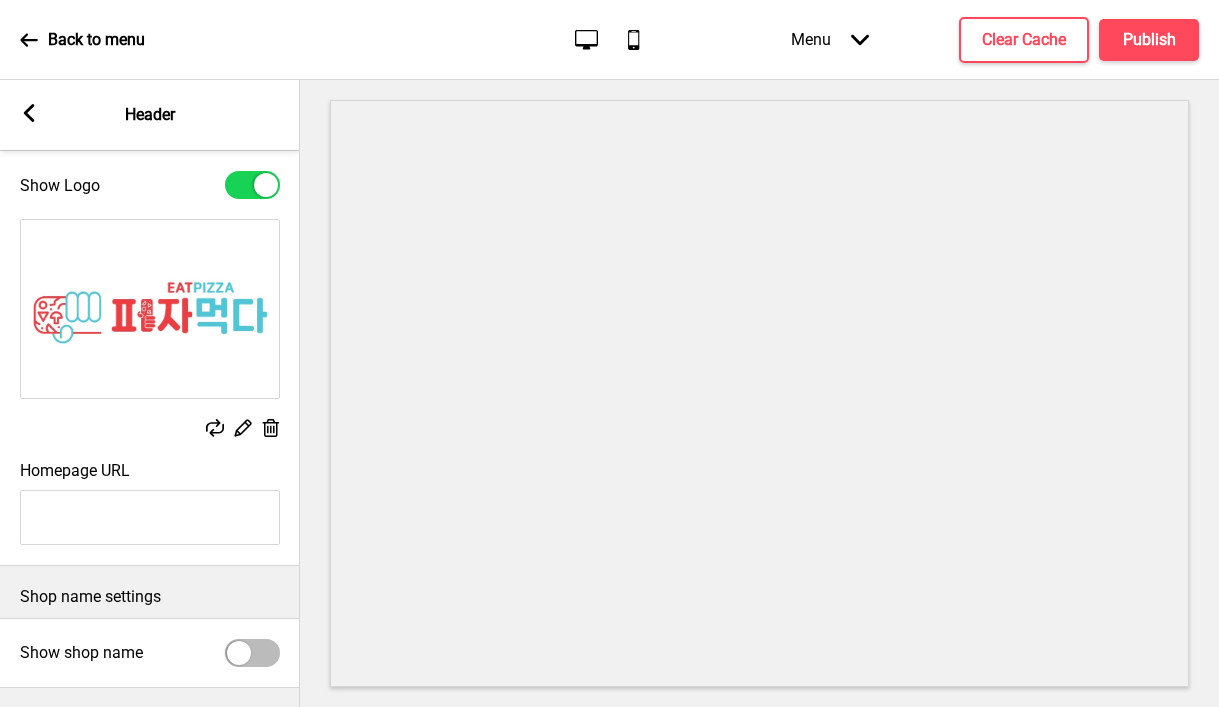 click on "Homepage URL" at bounding box center [150, 517] 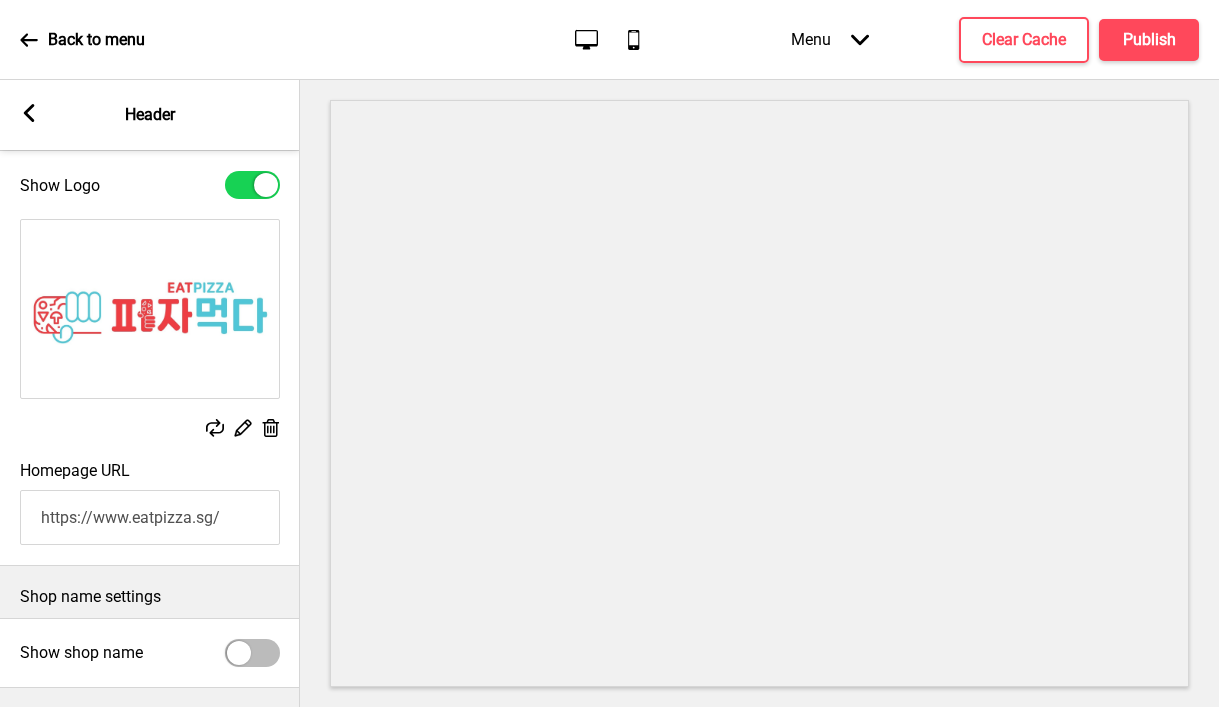 scroll, scrollTop: 549, scrollLeft: 0, axis: vertical 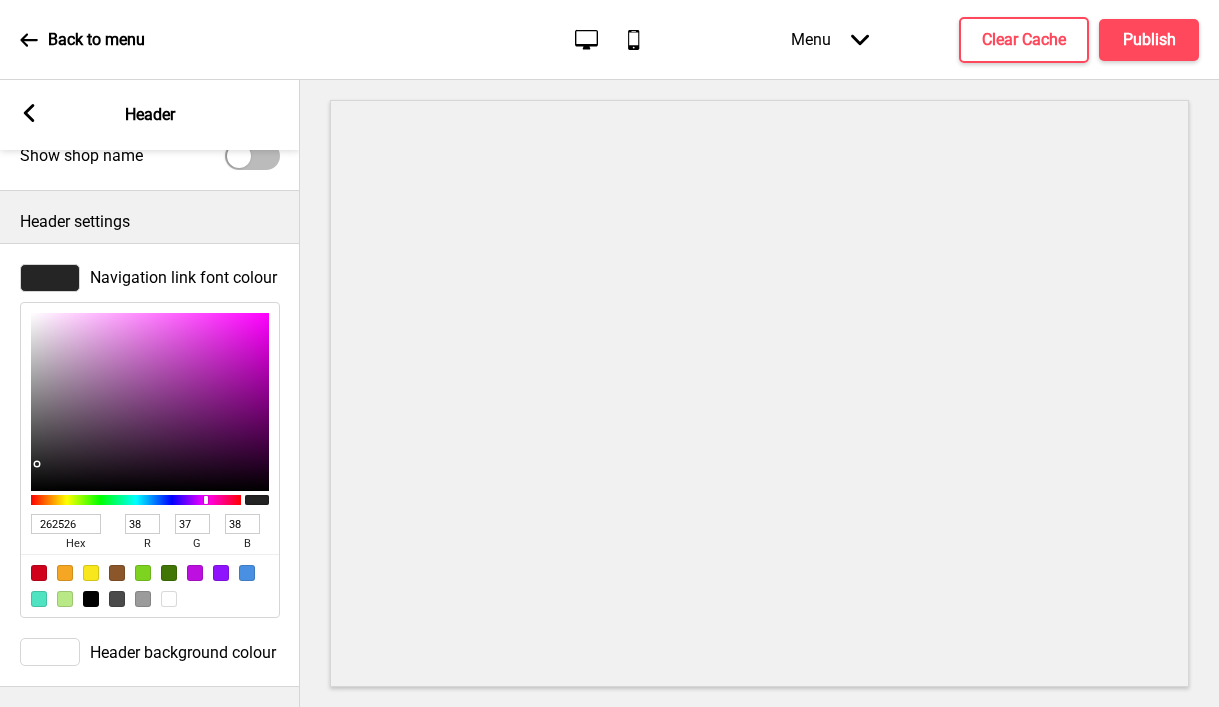 type on "https://www.eatpizza.sg/" 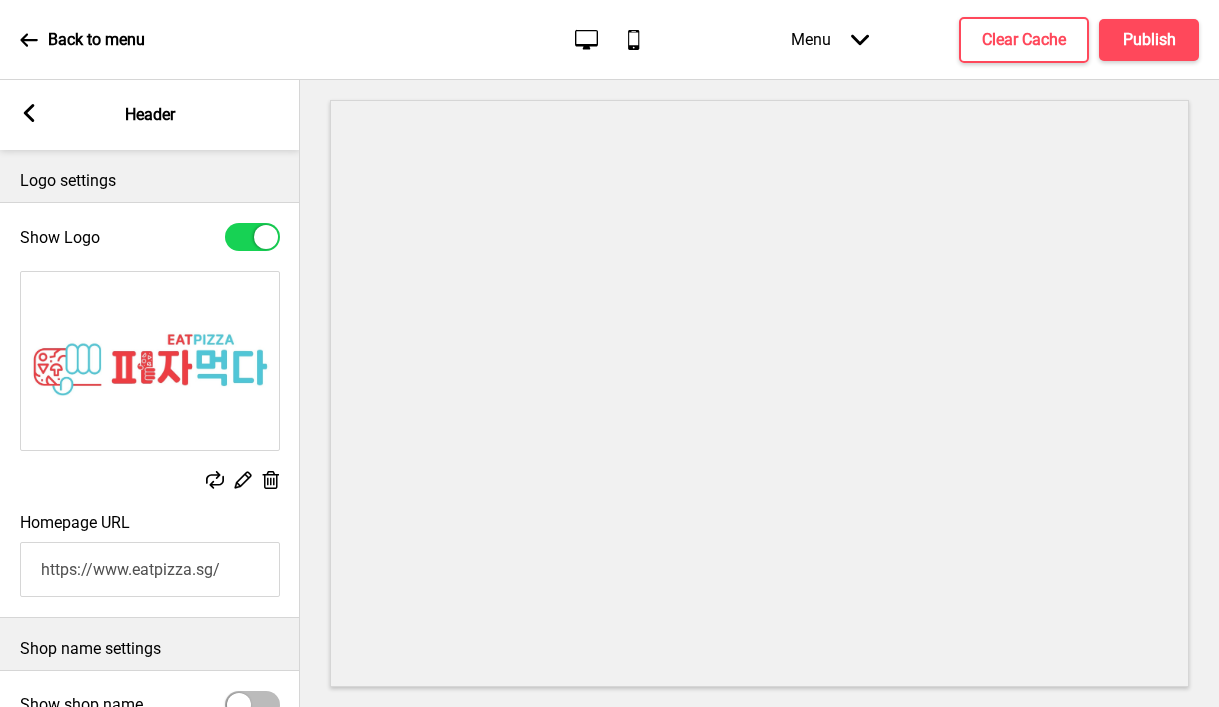 click 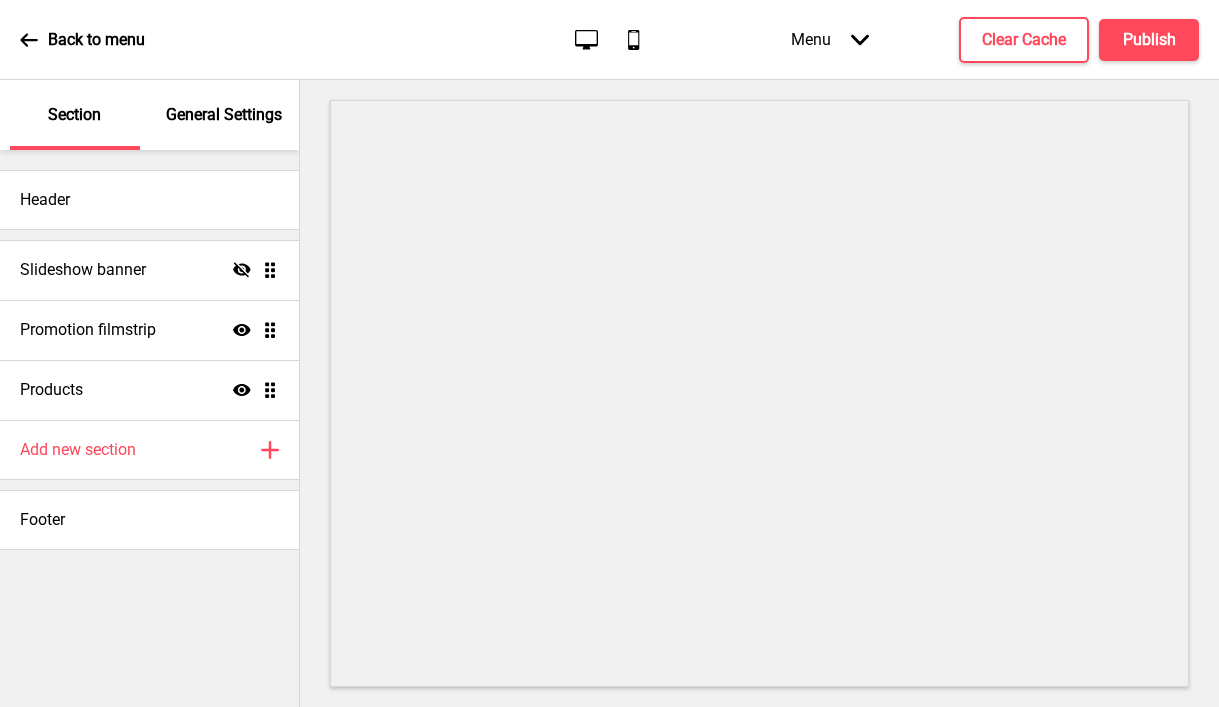 click on "General Settings" at bounding box center (225, 115) 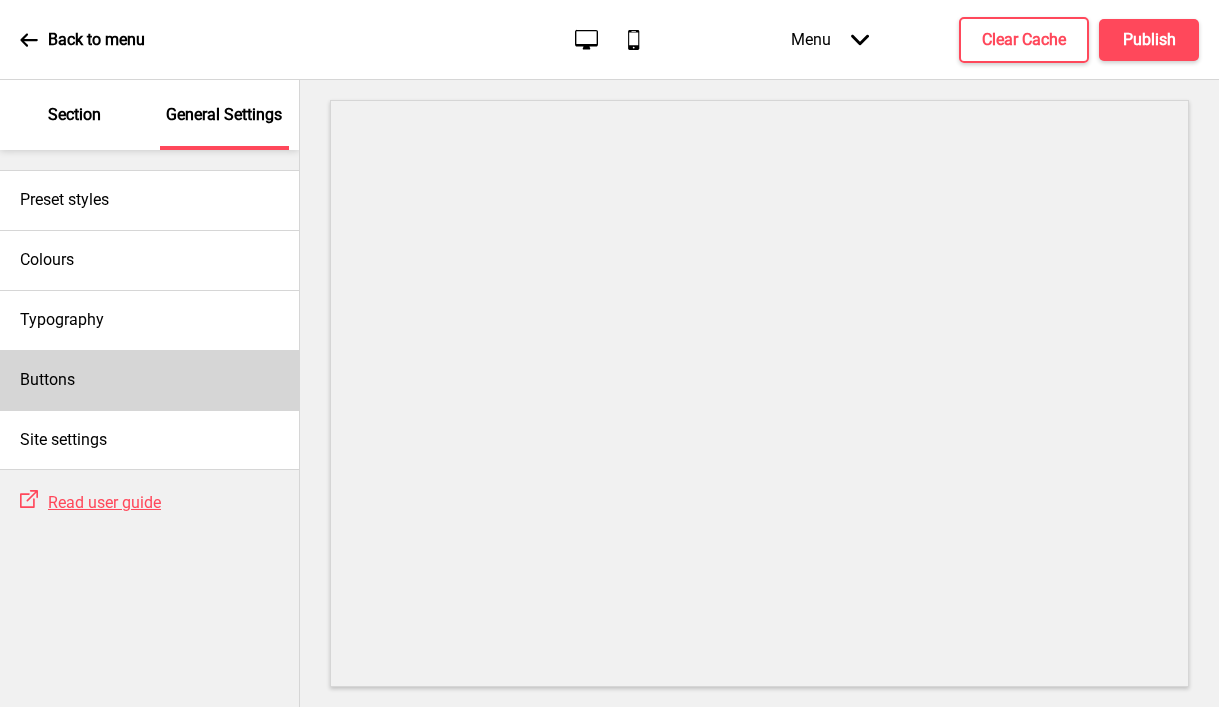 click on "Buttons" at bounding box center [149, 380] 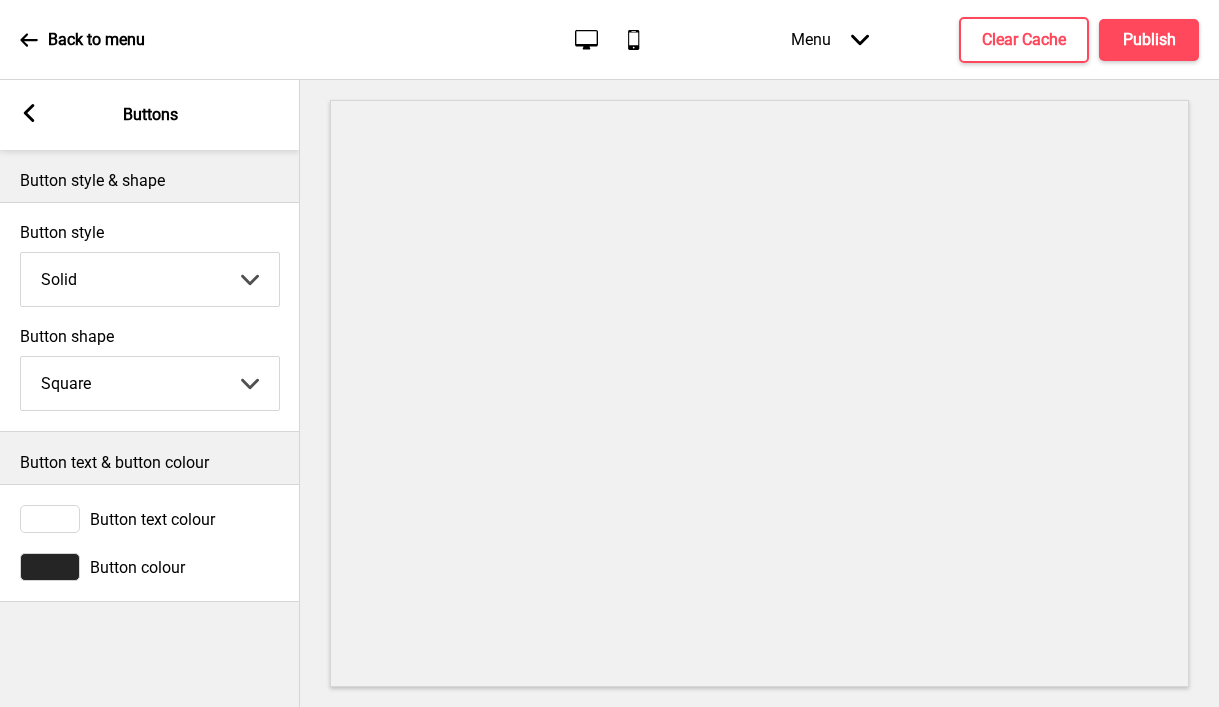 click at bounding box center (50, 567) 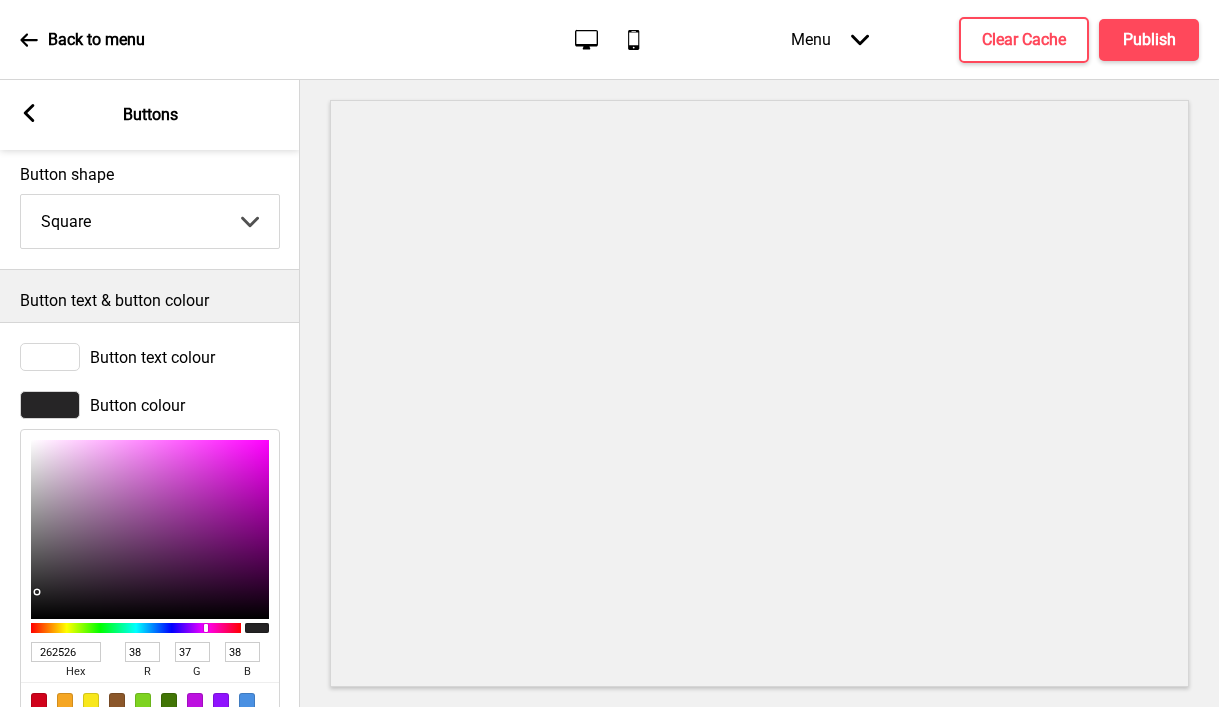 scroll, scrollTop: 241, scrollLeft: 0, axis: vertical 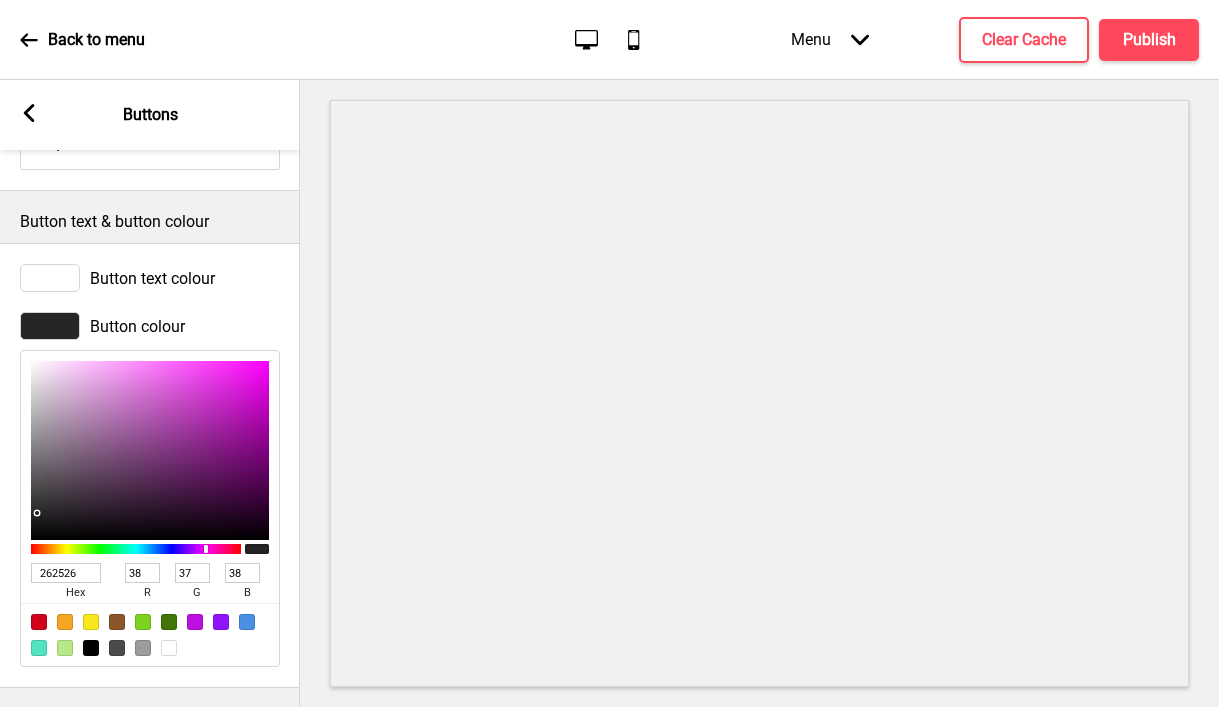 click on "262526" at bounding box center (66, 573) 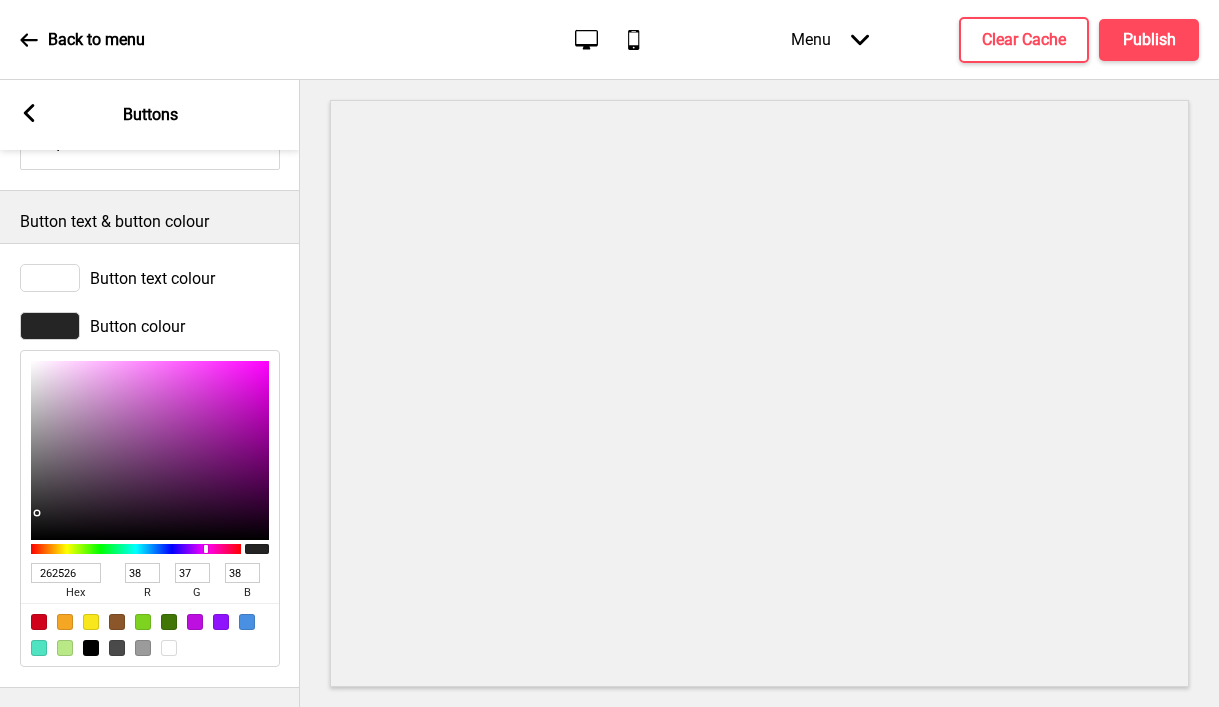 click on "Arrow left Buttons" at bounding box center (150, 115) 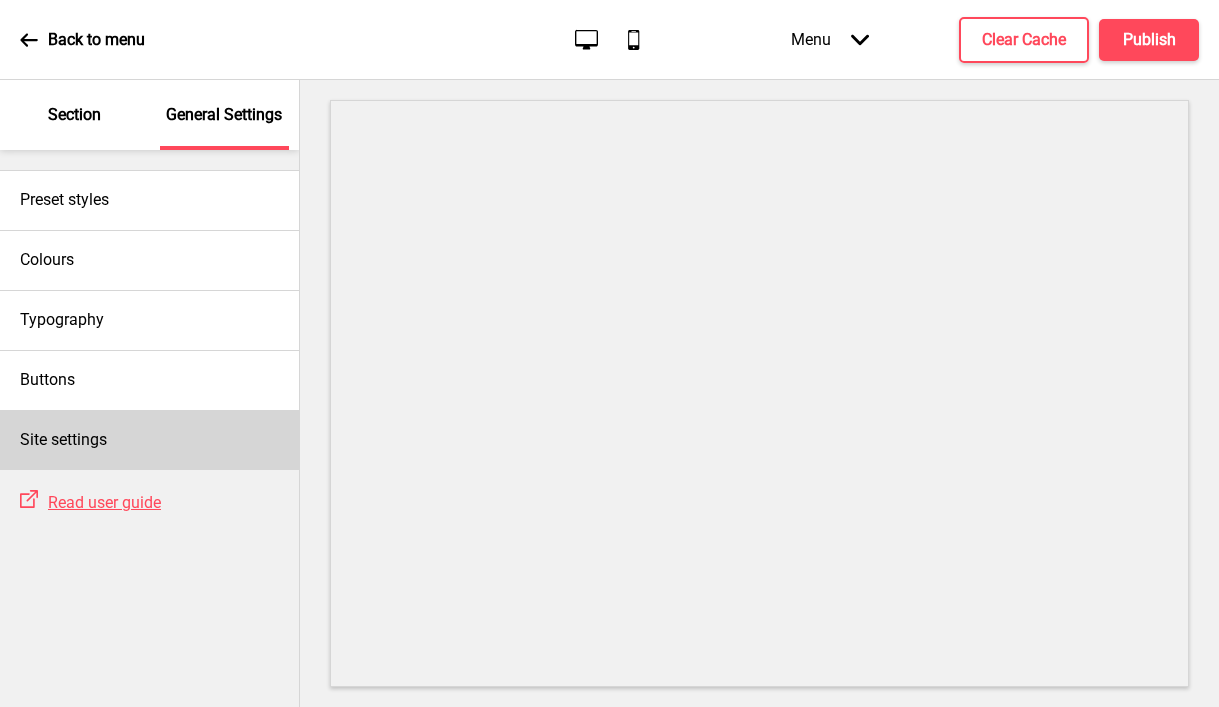 click on "Site settings" at bounding box center (149, 440) 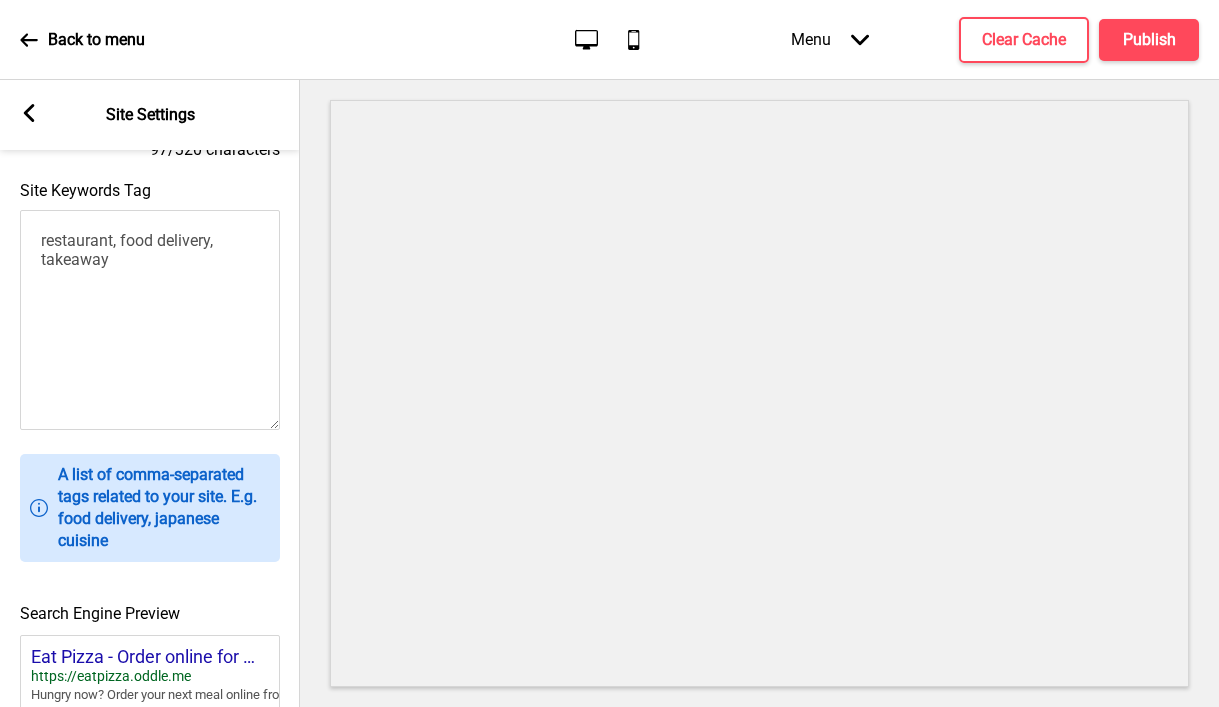 scroll, scrollTop: 876, scrollLeft: 0, axis: vertical 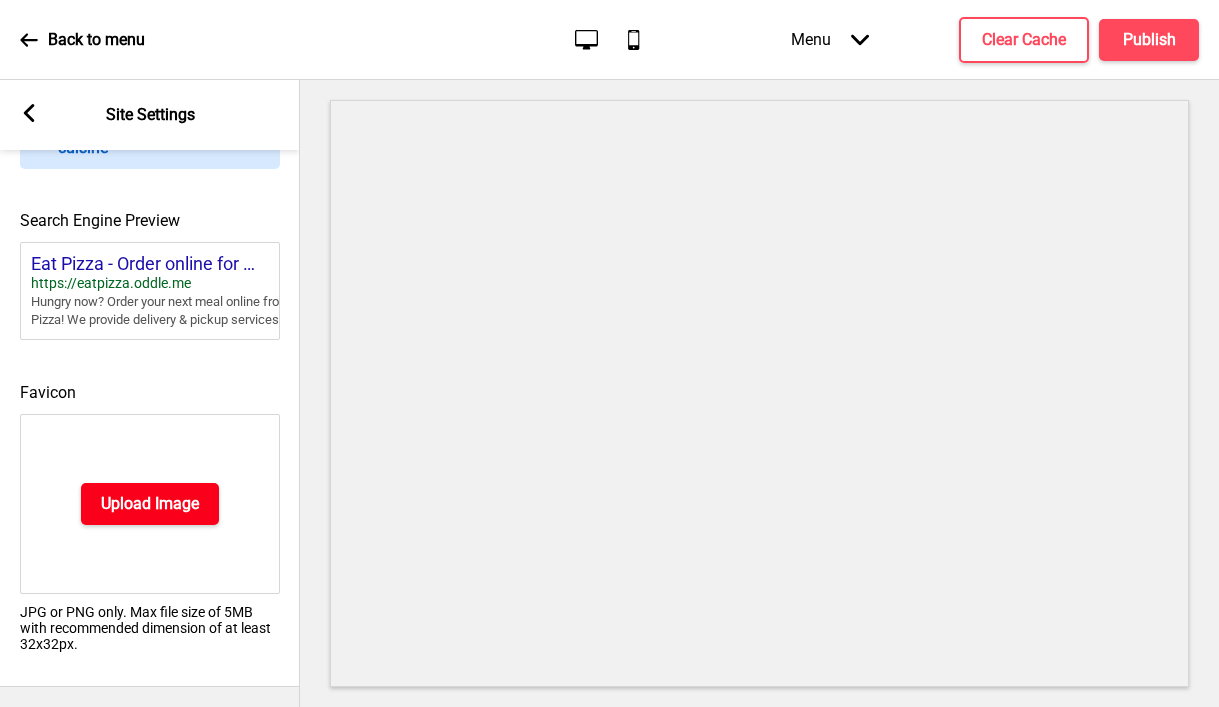 click on "Upload Image" at bounding box center [150, 504] 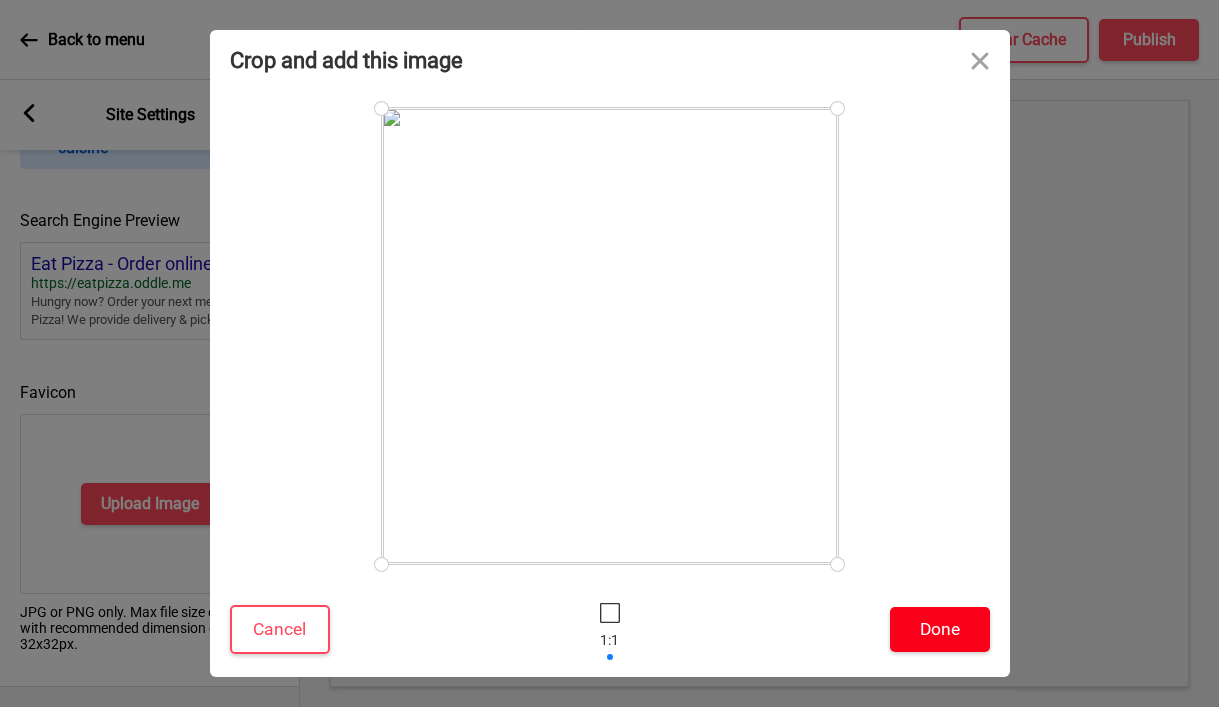 click on "Done" at bounding box center (940, 629) 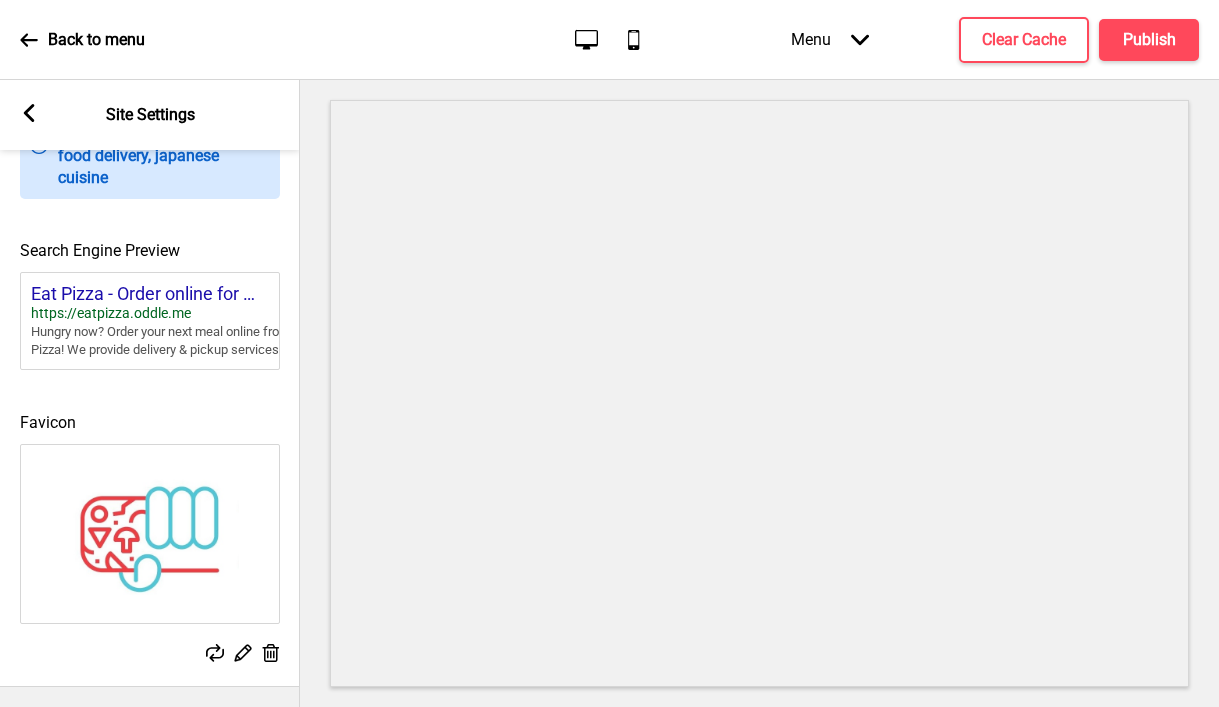 scroll, scrollTop: 845, scrollLeft: 0, axis: vertical 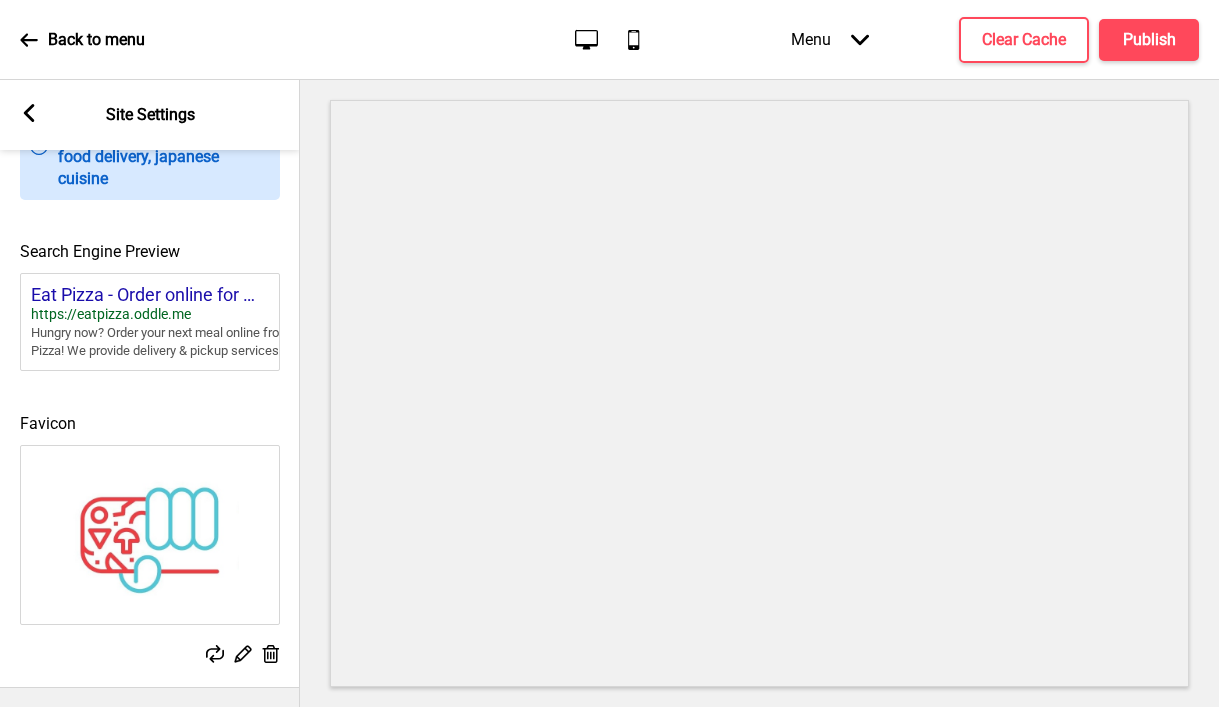 click 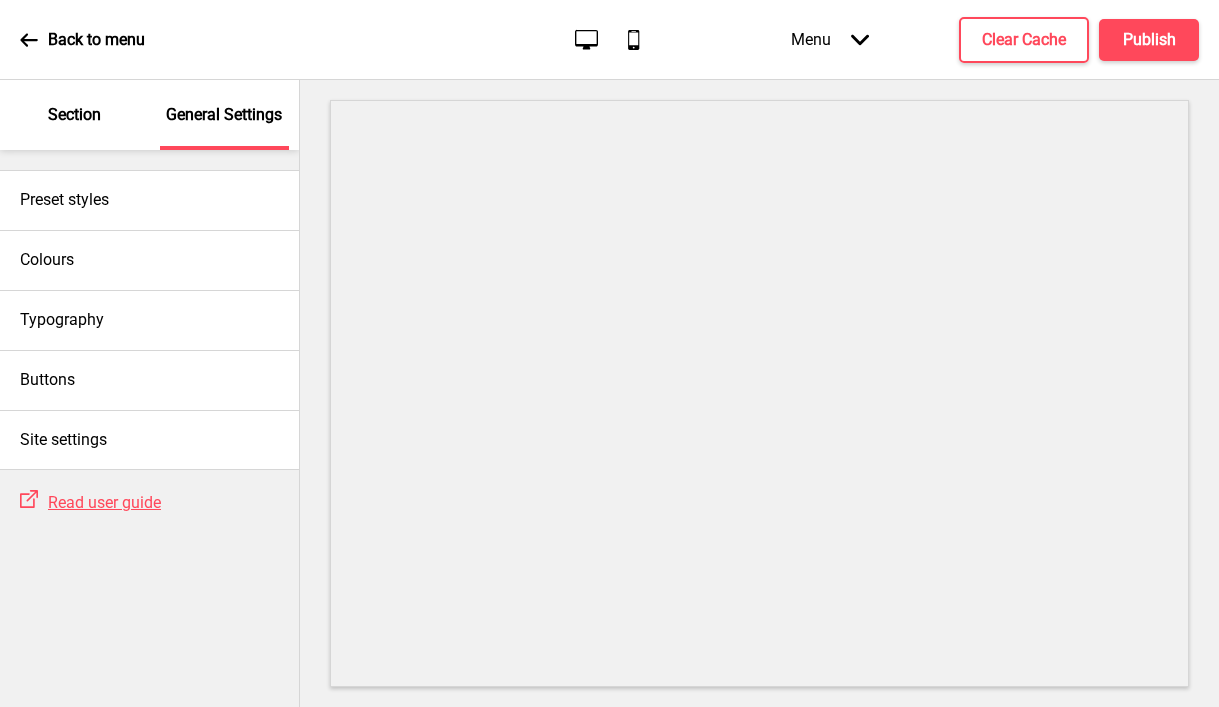 click on "Section" at bounding box center (75, 115) 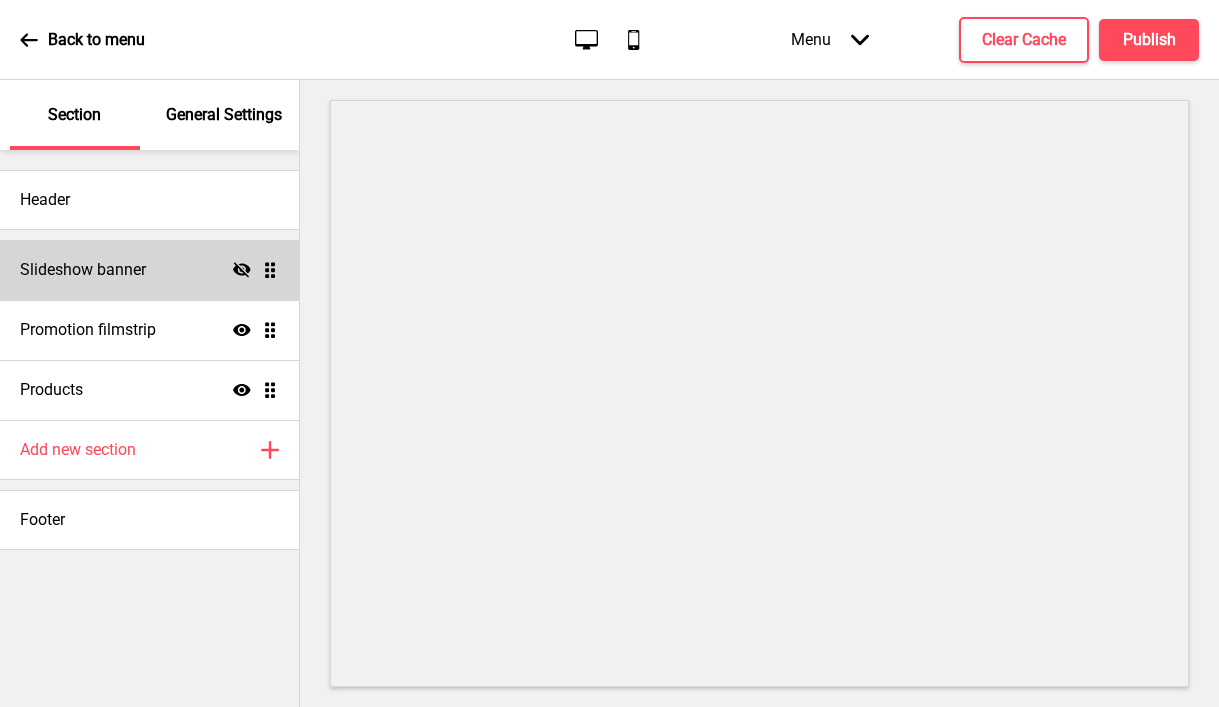 click on "Hide" 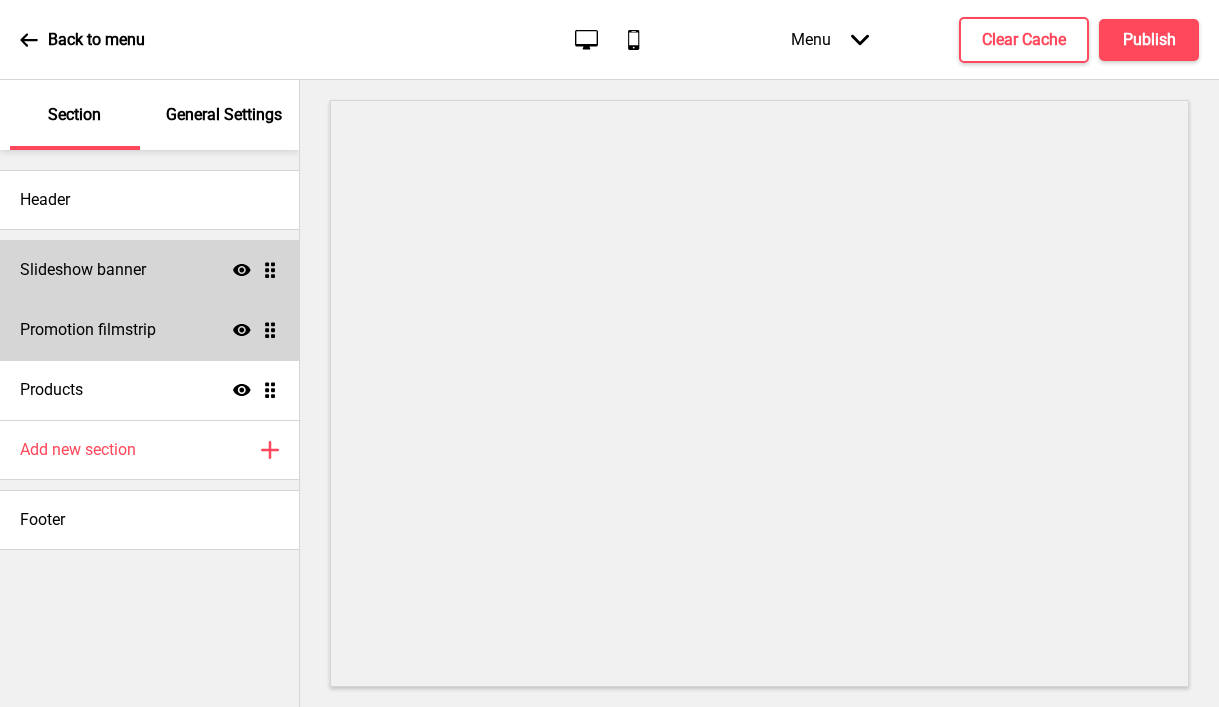 click on "Promotion filmstrip Show Drag" at bounding box center [149, 330] 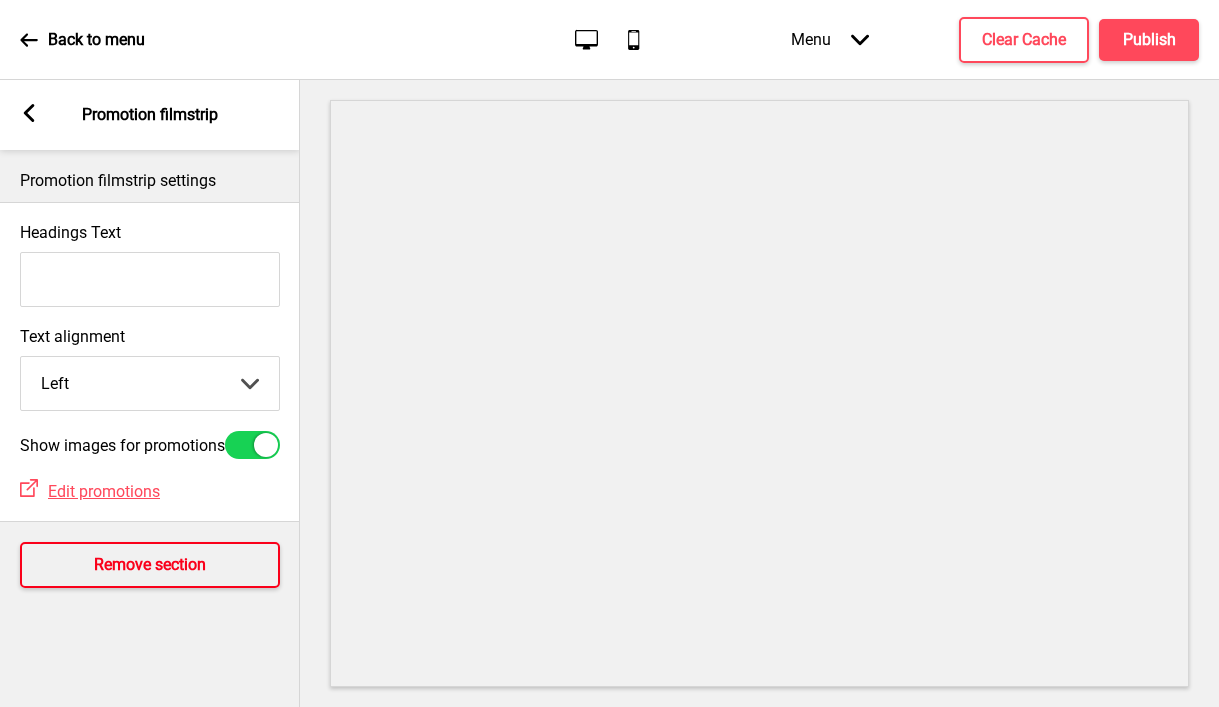 click on "Remove section" at bounding box center [150, 565] 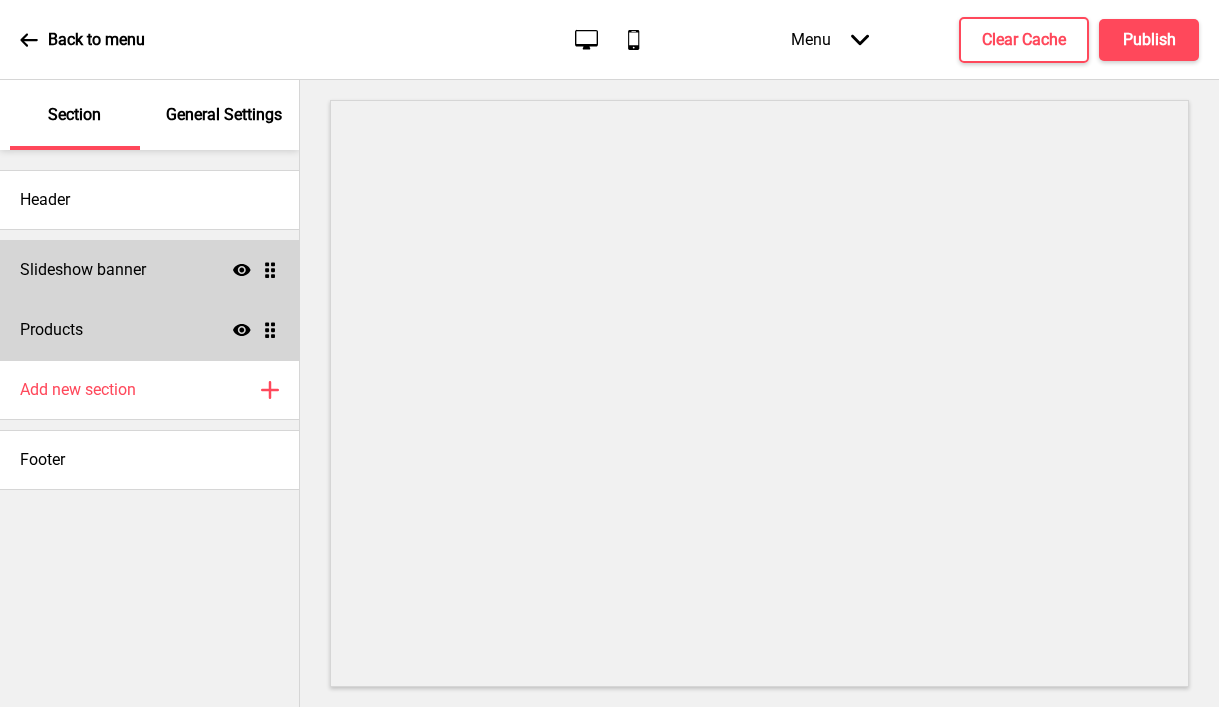 click on "Products Show Drag" at bounding box center [149, 330] 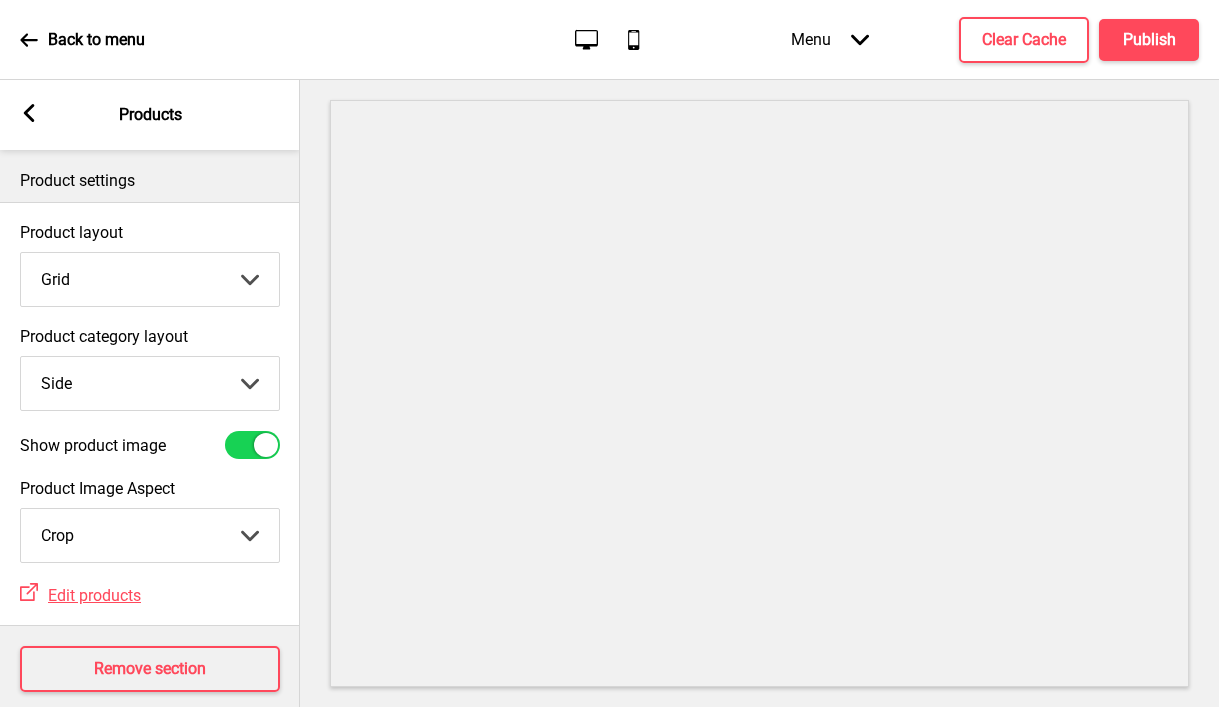 click on "Top Side" at bounding box center [150, 383] 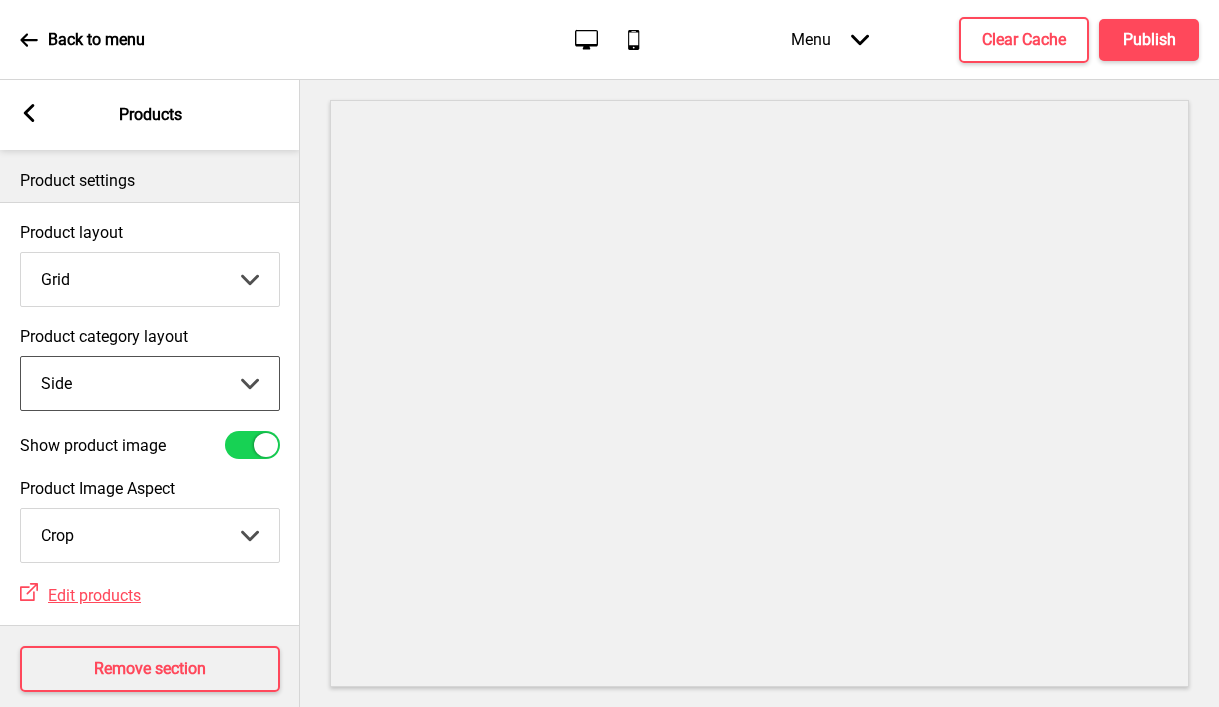 select on "top" 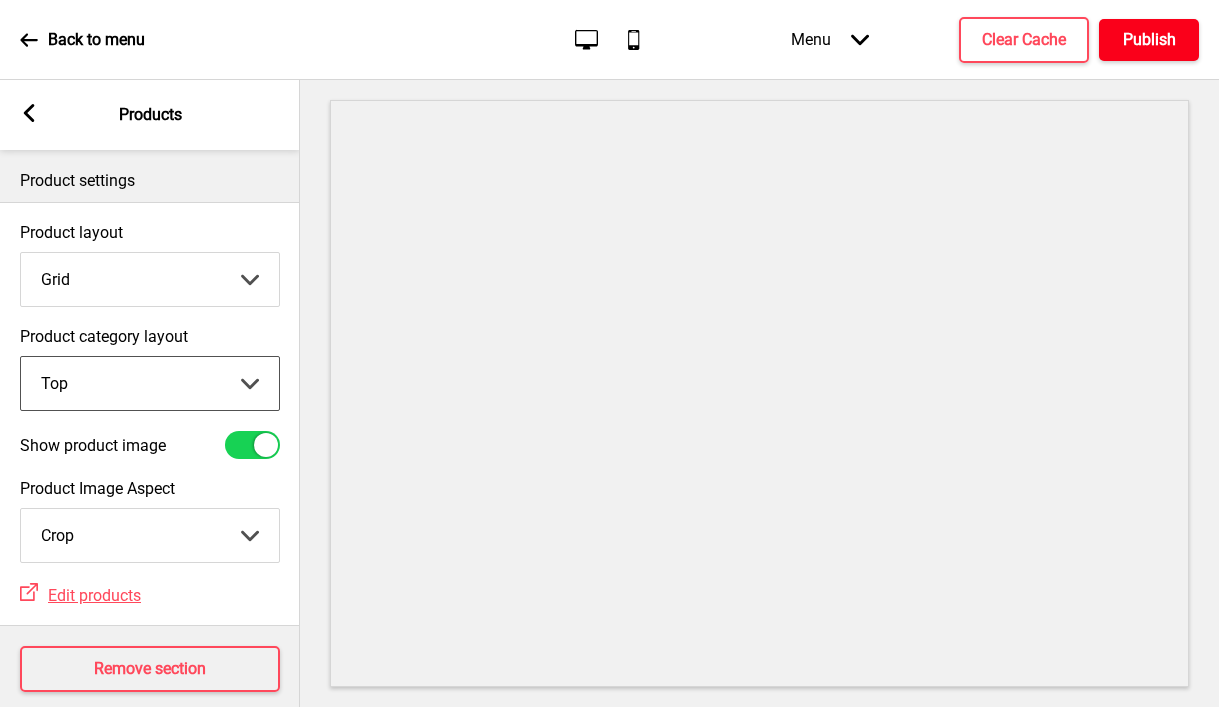 click on "Publish" at bounding box center [1149, 40] 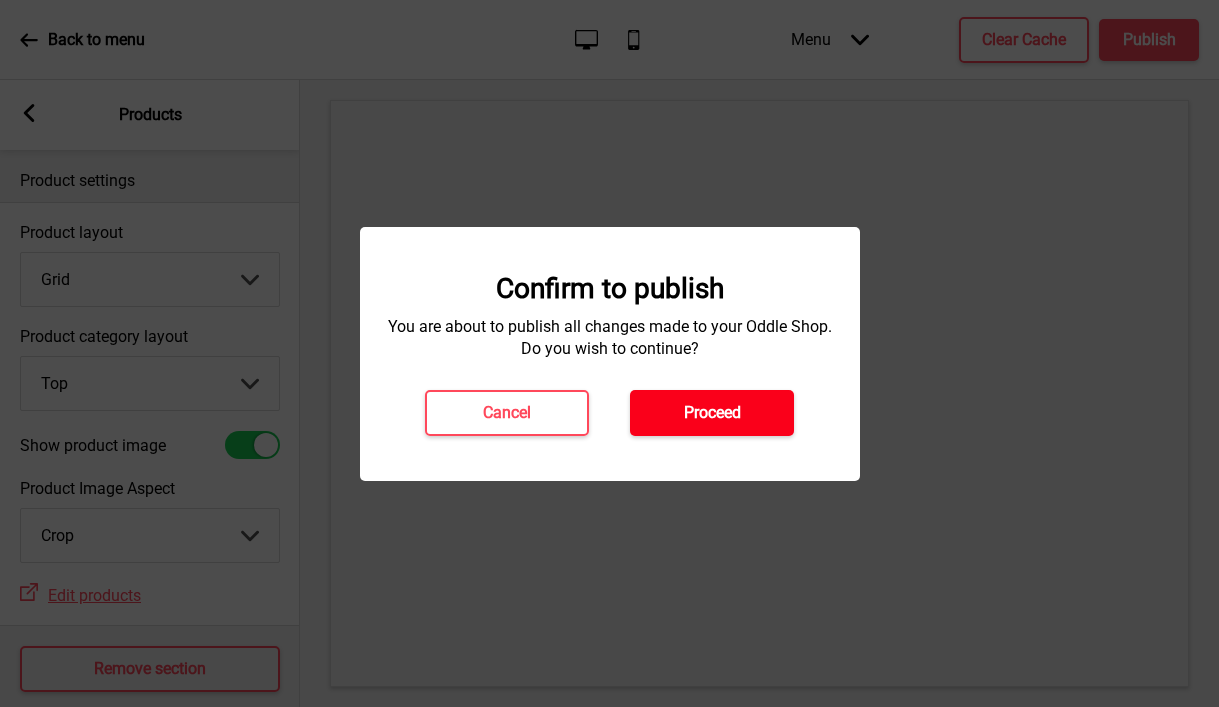 click on "Proceed" at bounding box center [712, 413] 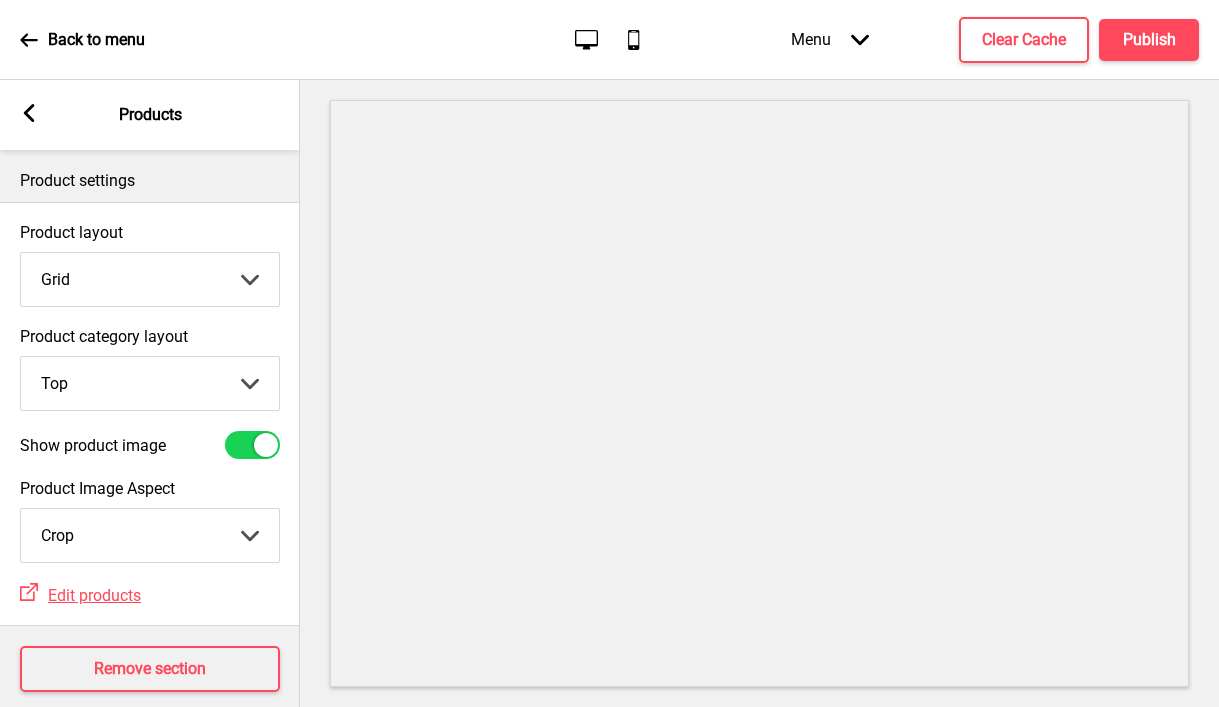 click 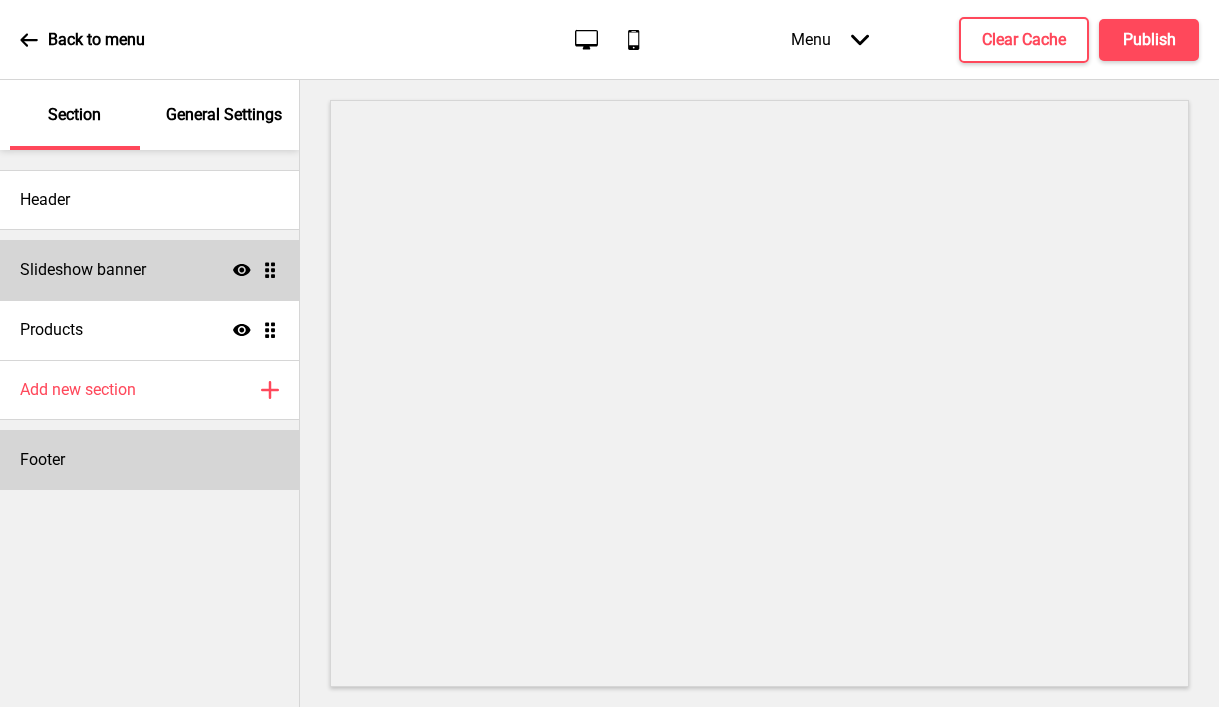 click on "Footer" at bounding box center (149, 460) 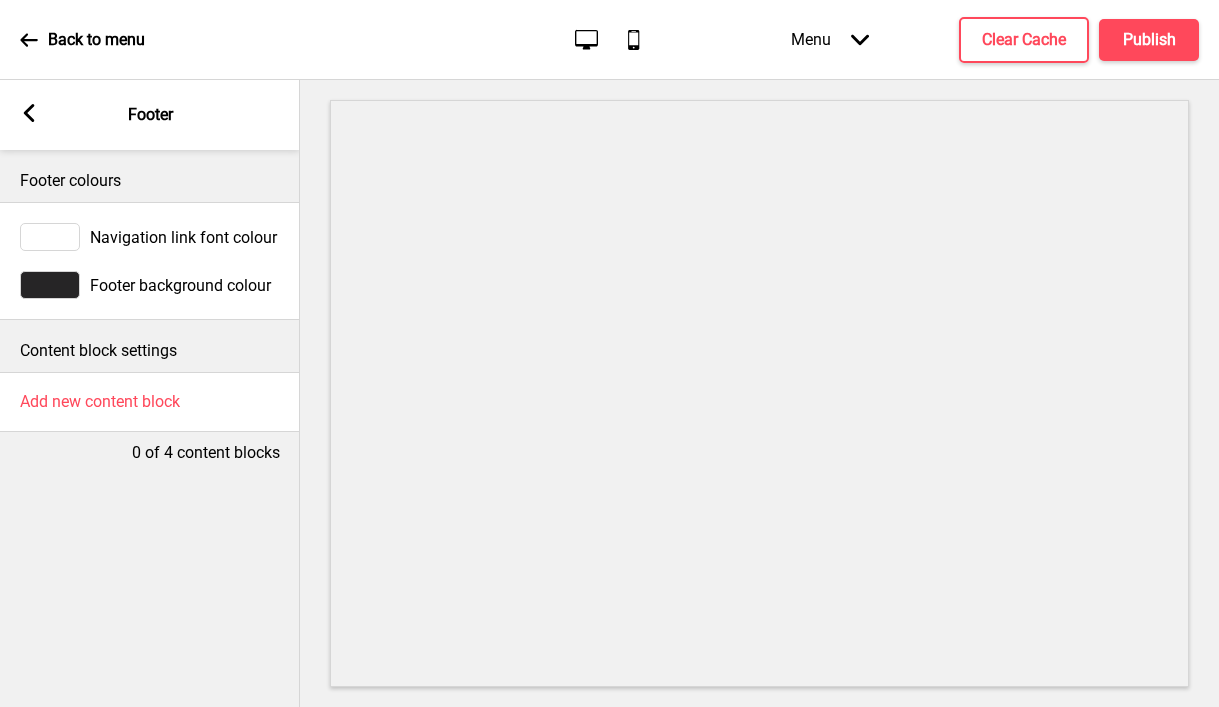 click at bounding box center (50, 285) 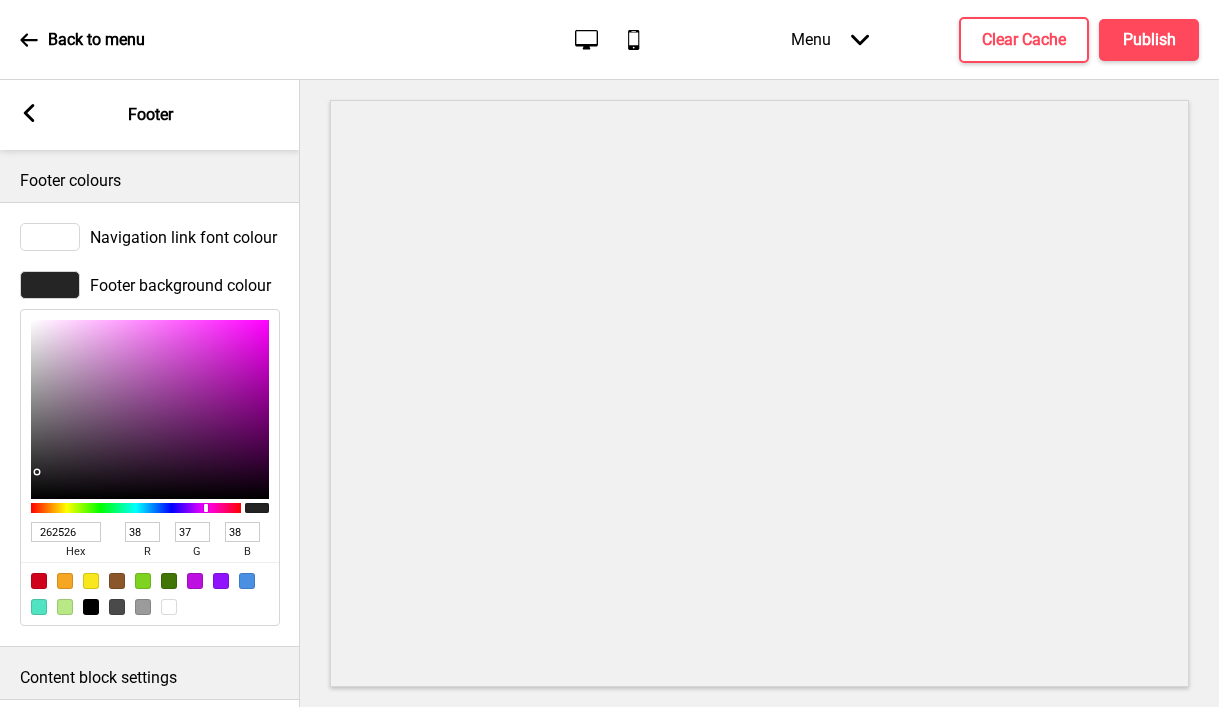 click on "262526" at bounding box center [66, 532] 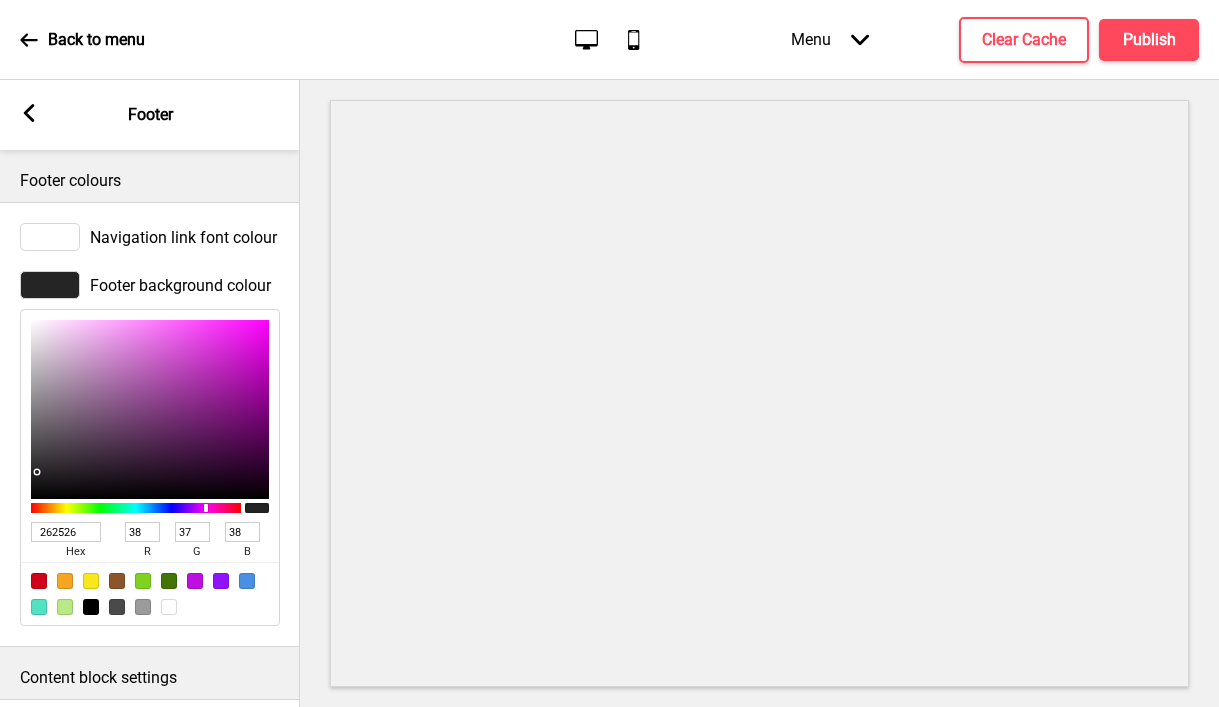 type on "51C6D6" 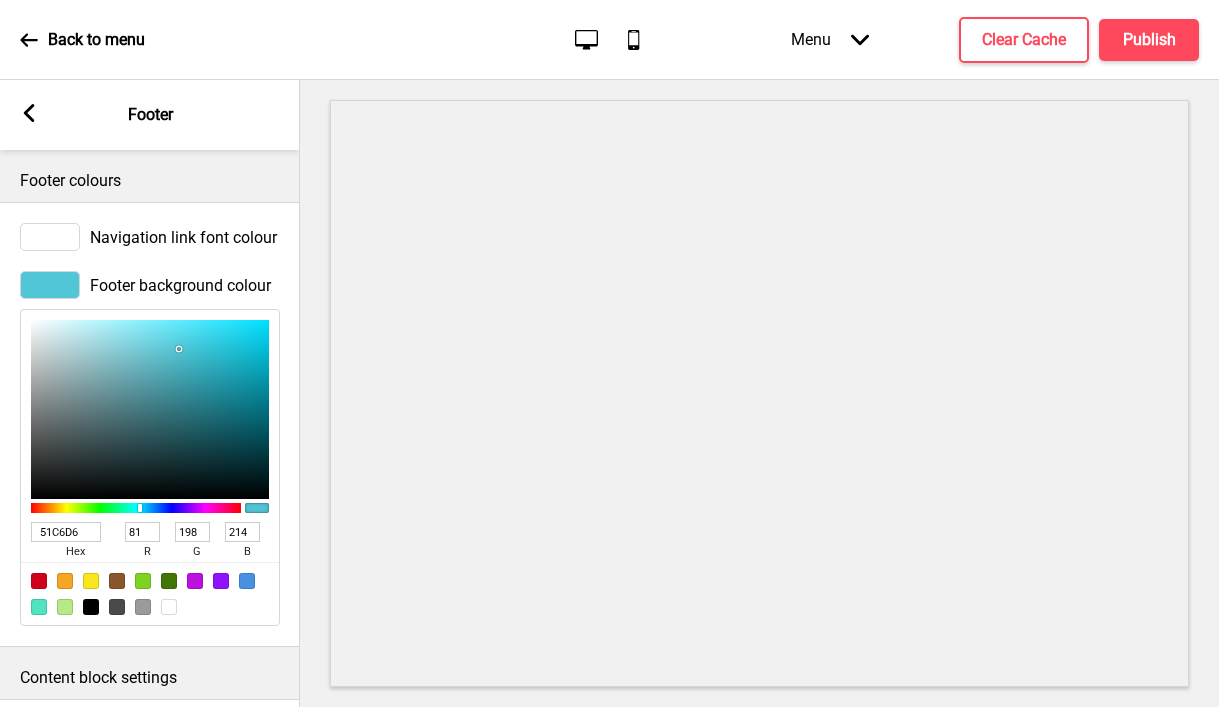 type on "262526" 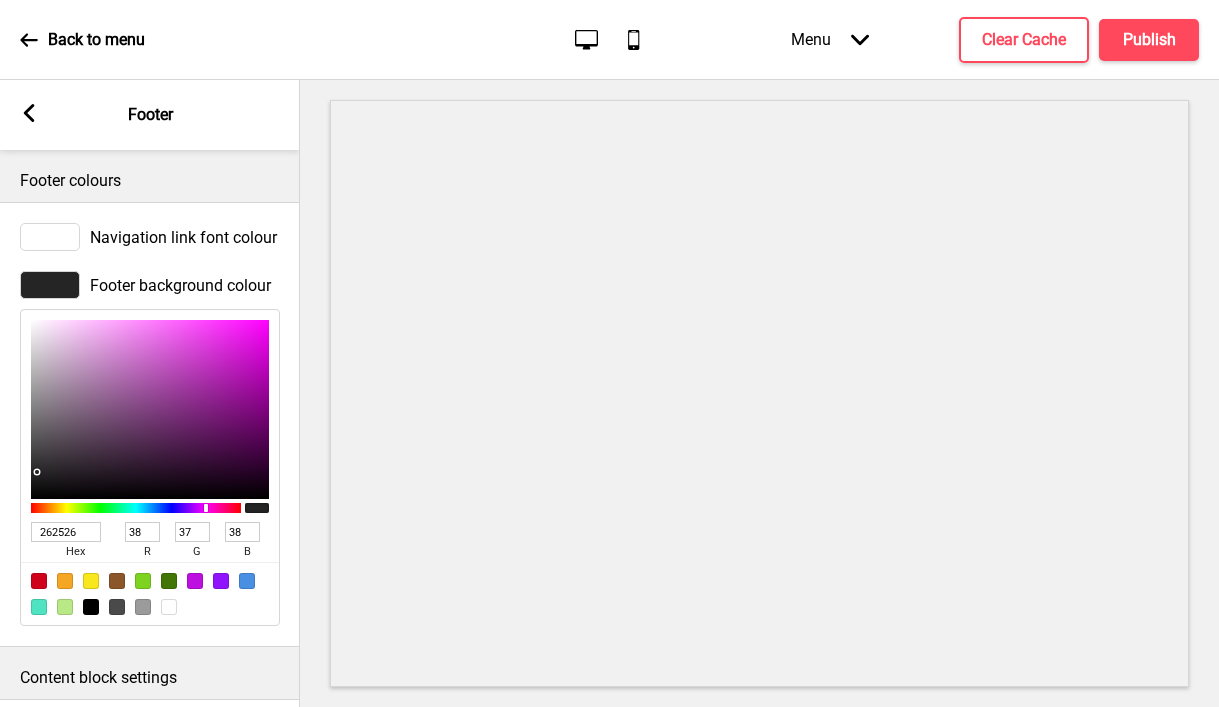 click on "262526" at bounding box center (66, 532) 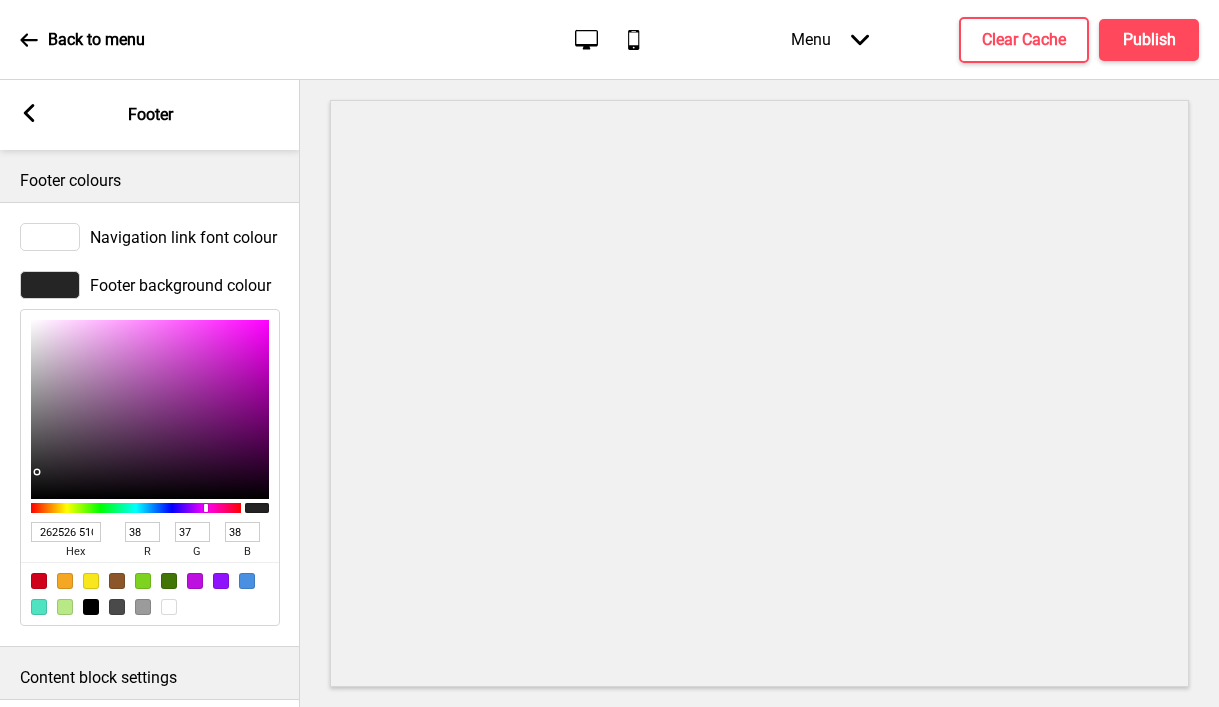 scroll, scrollTop: 0, scrollLeft: 33, axis: horizontal 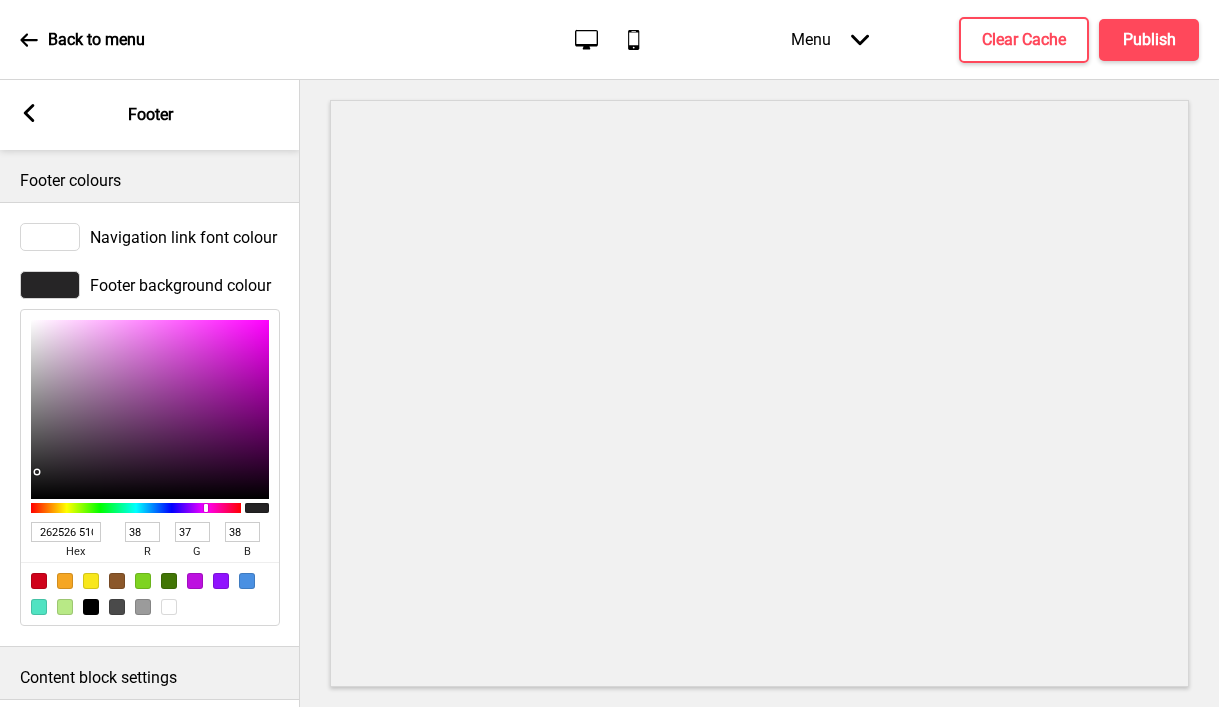 drag, startPoint x: 46, startPoint y: 528, endPoint x: -3, endPoint y: 527, distance: 49.010204 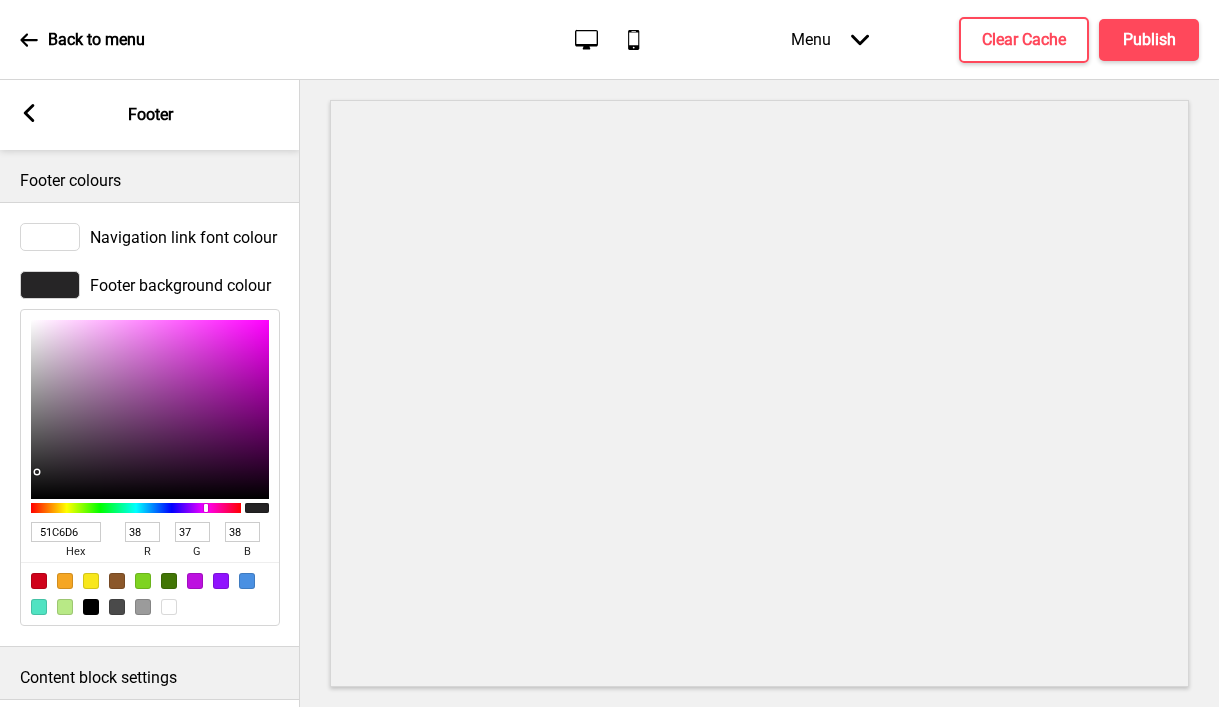 type on "51C6D6" 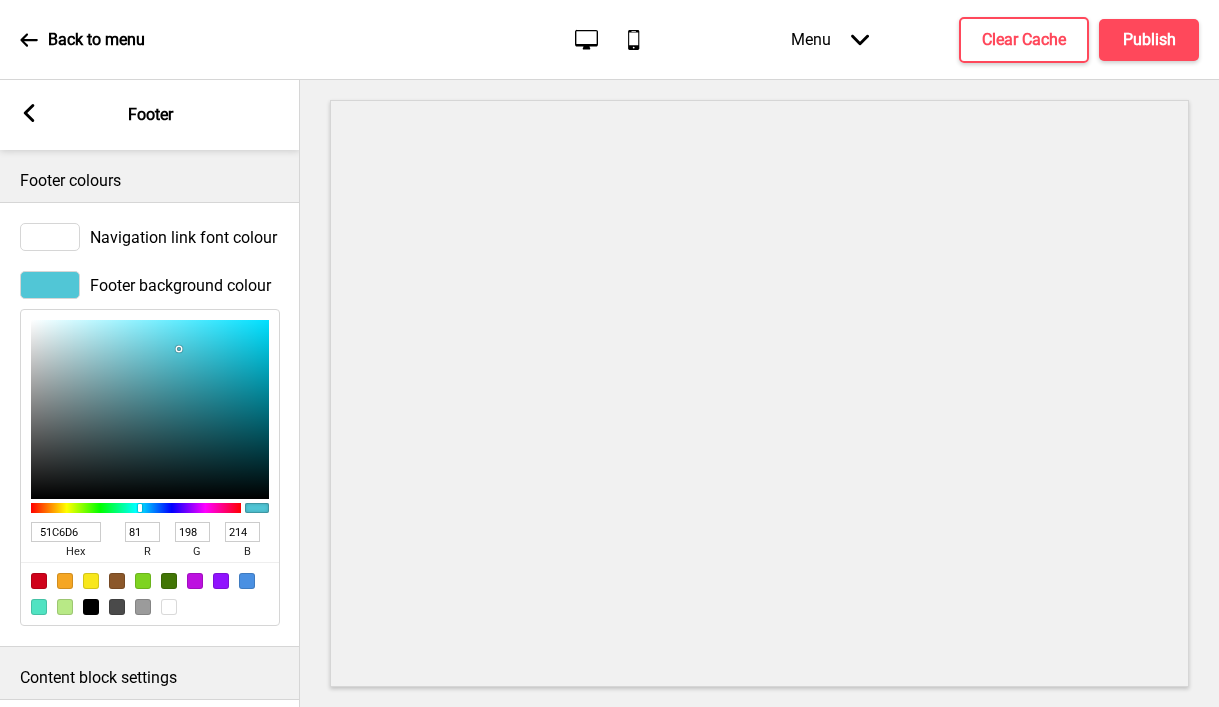 type on "51C6D6" 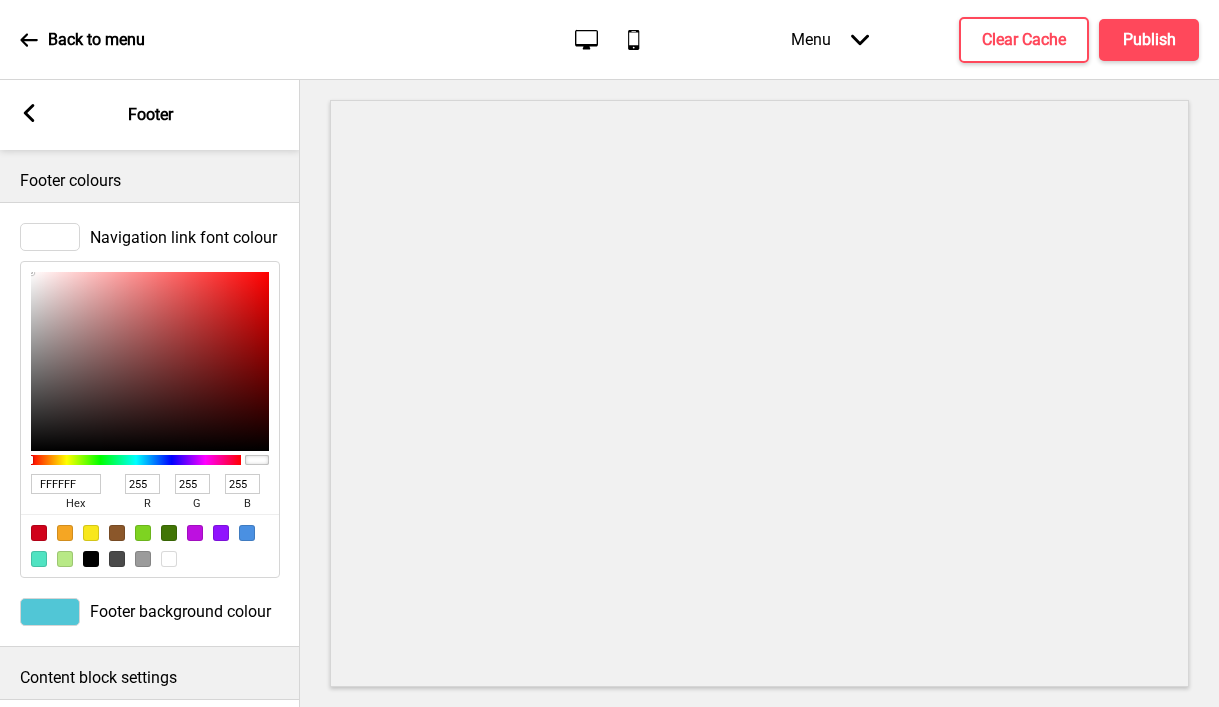click on "FFFFFF" at bounding box center [66, 484] 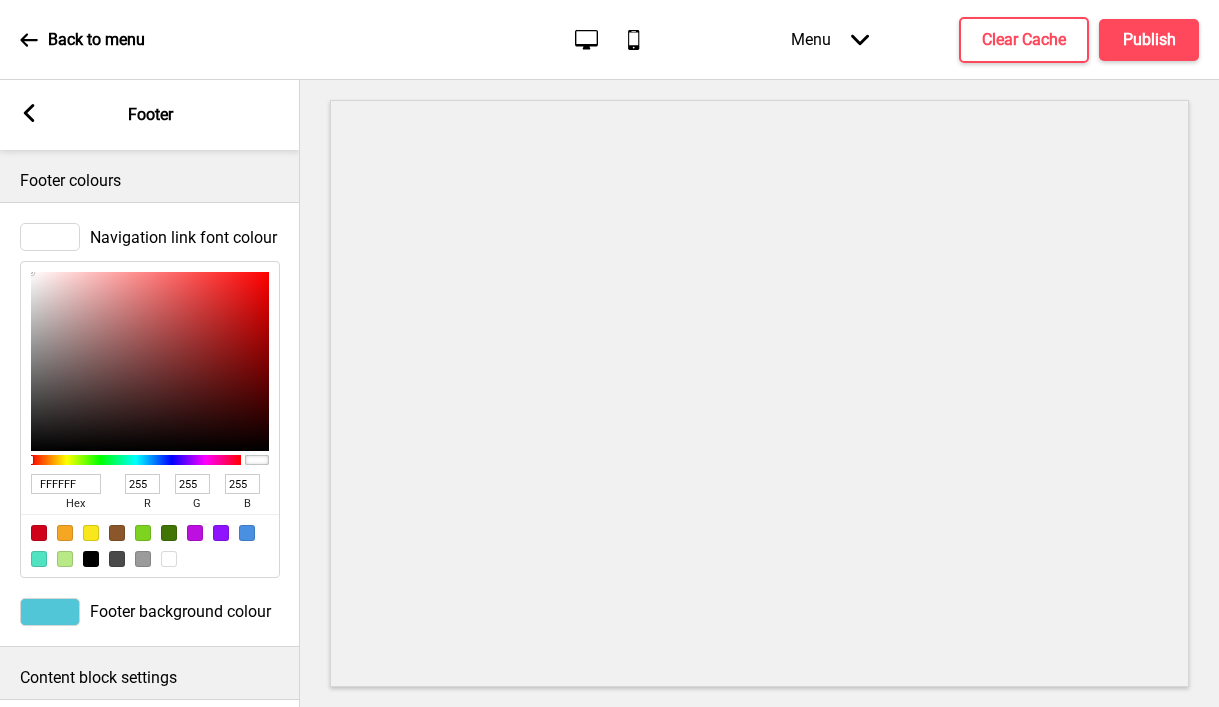 type on "262526" 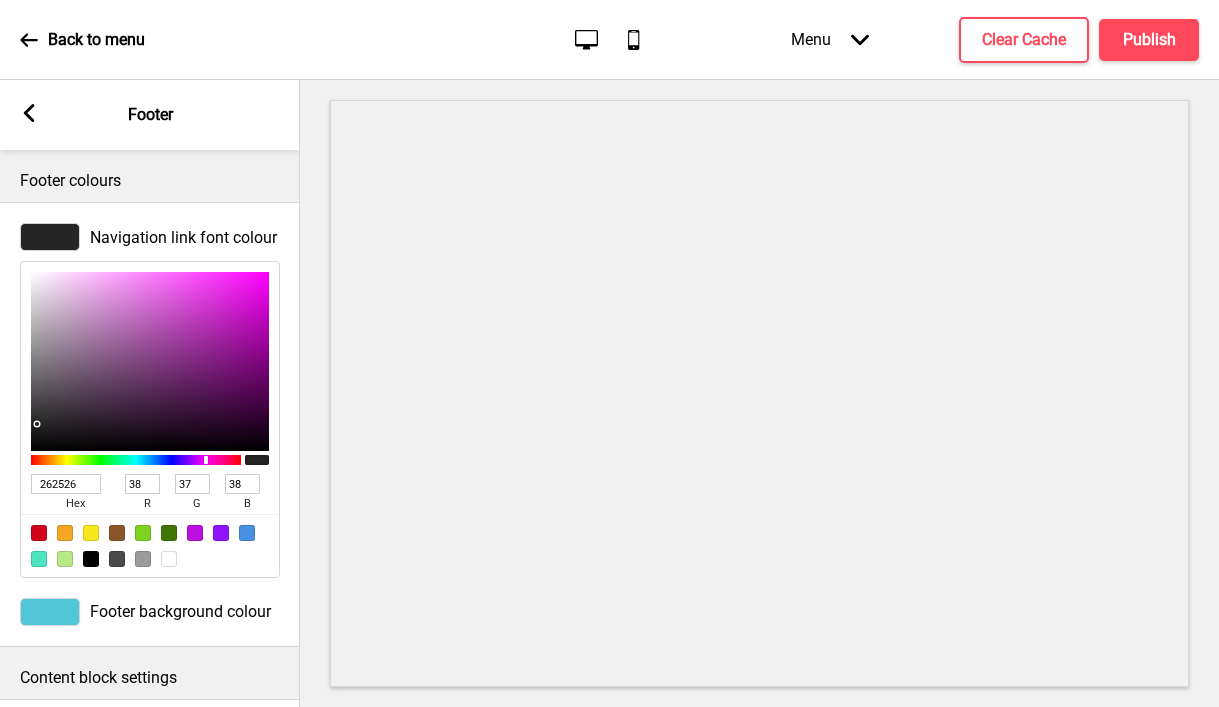type on "262526" 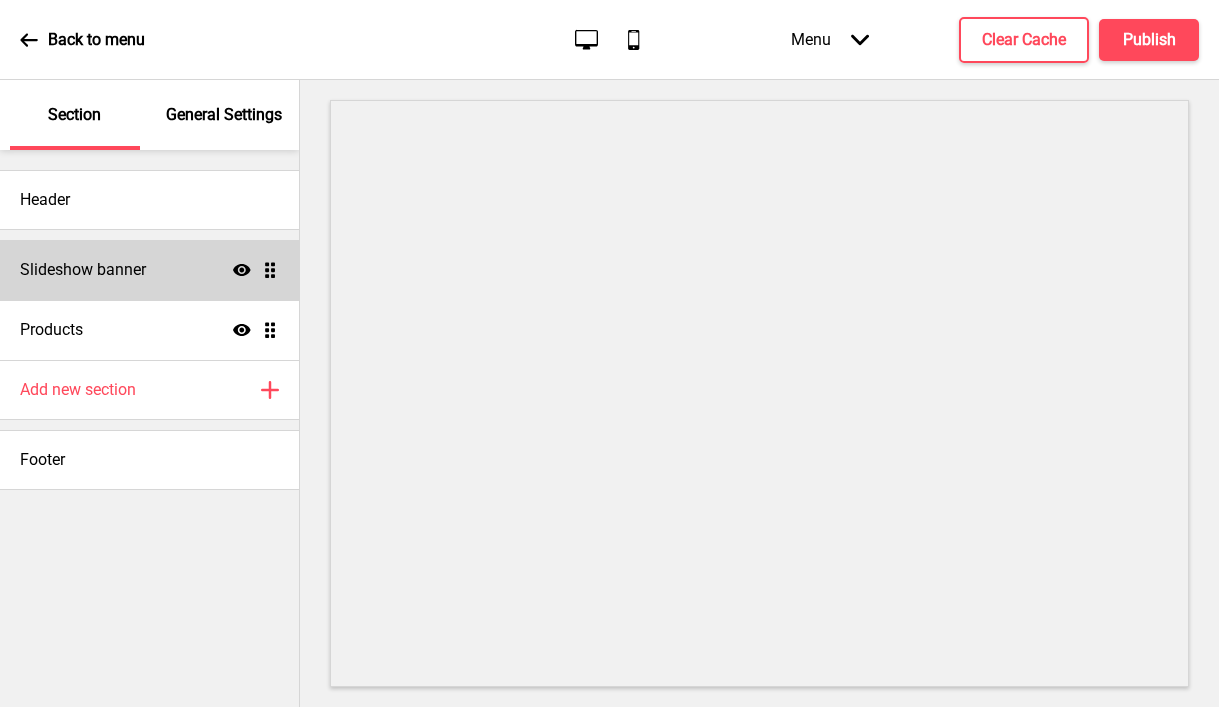 click on "General Settings" at bounding box center [224, 115] 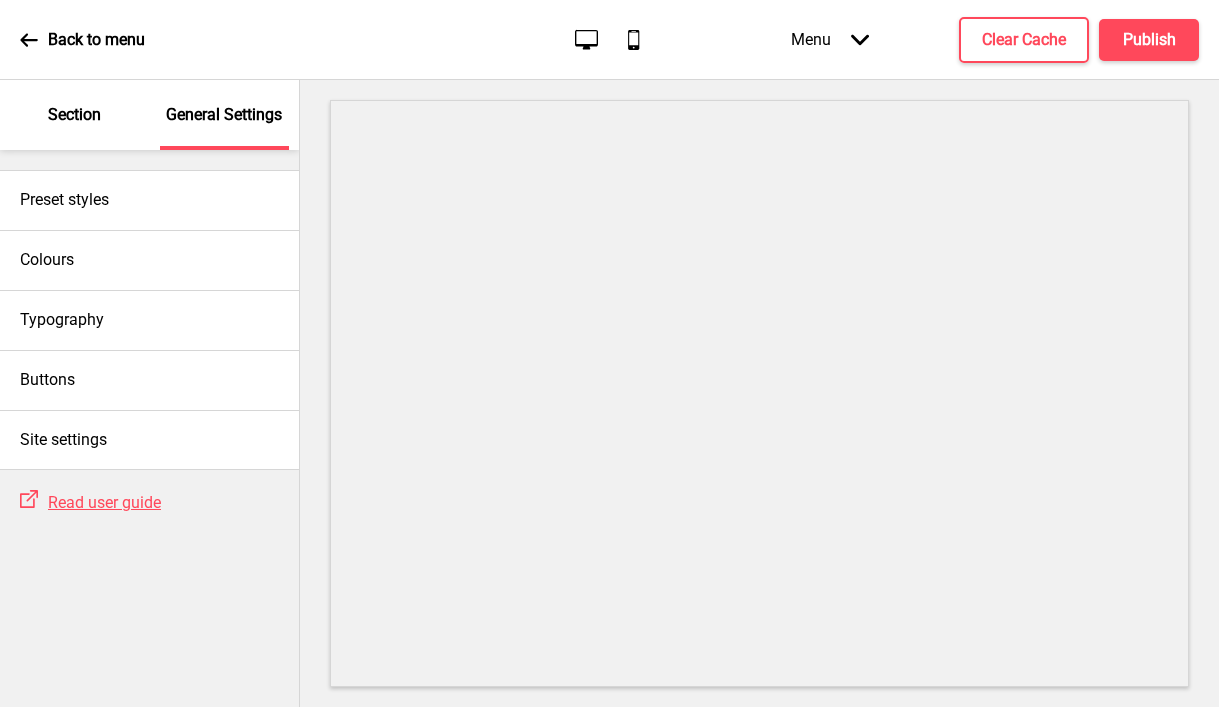 click on "Section" at bounding box center (75, 115) 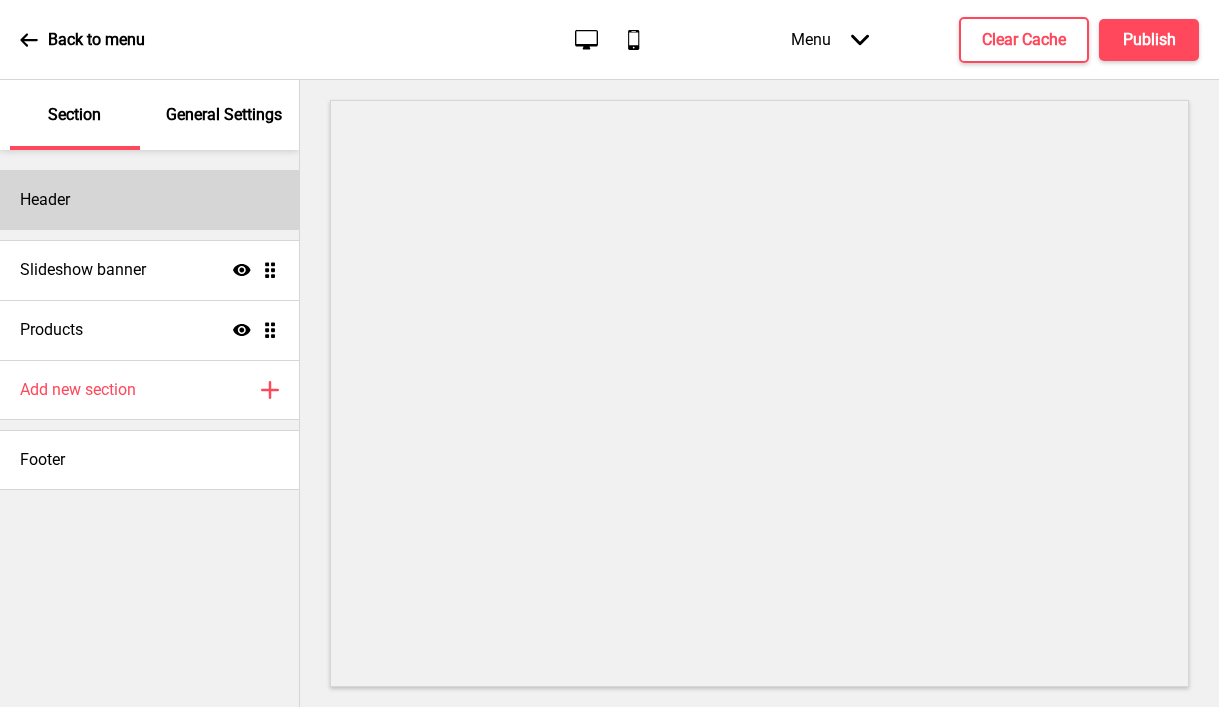 click on "Header" at bounding box center (149, 200) 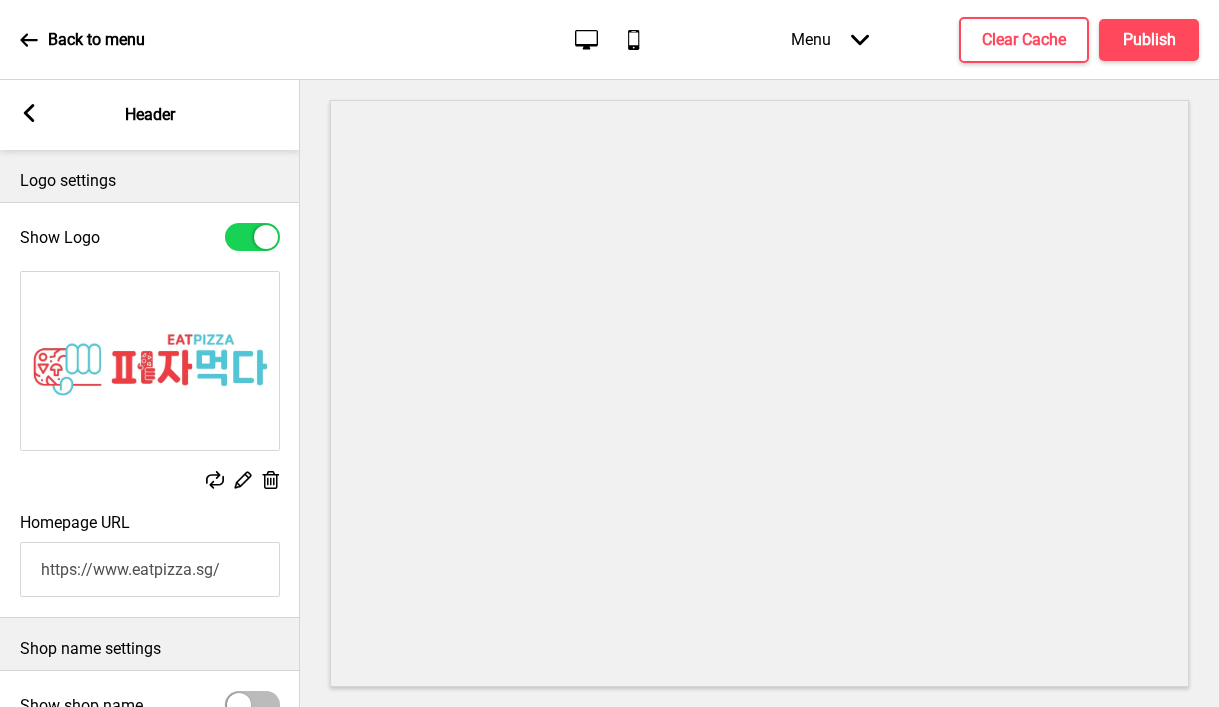 scroll, scrollTop: 223, scrollLeft: 0, axis: vertical 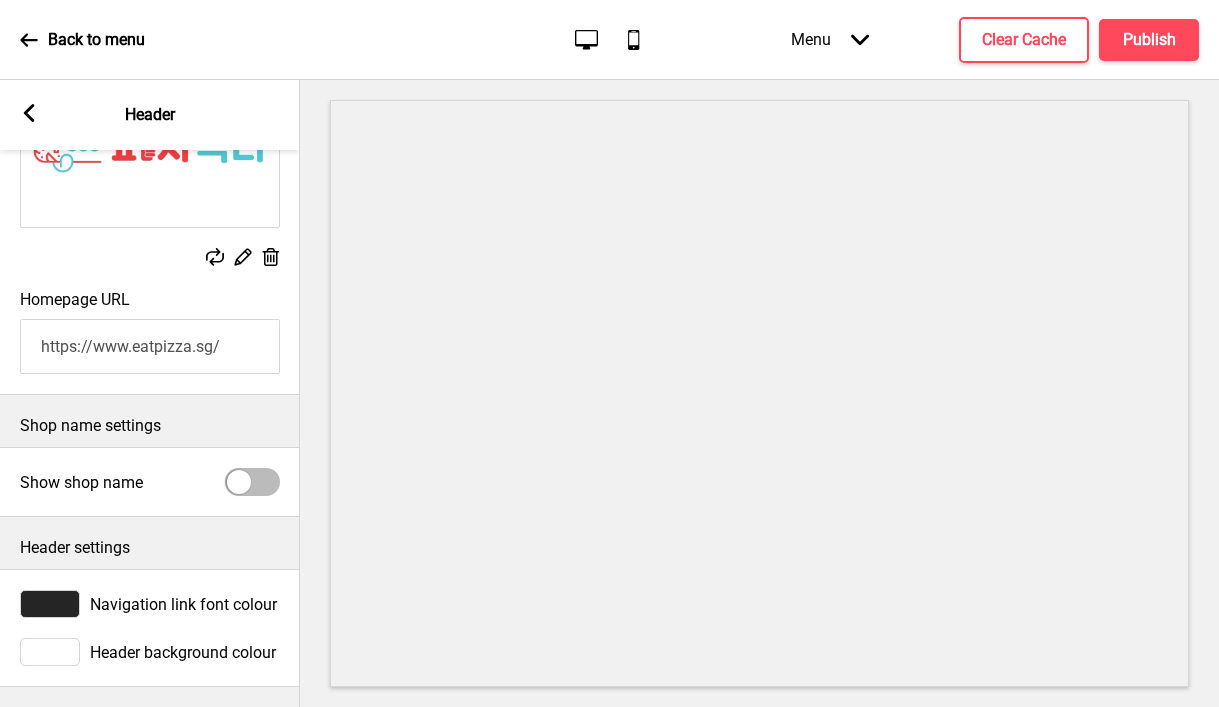 click at bounding box center (50, 604) 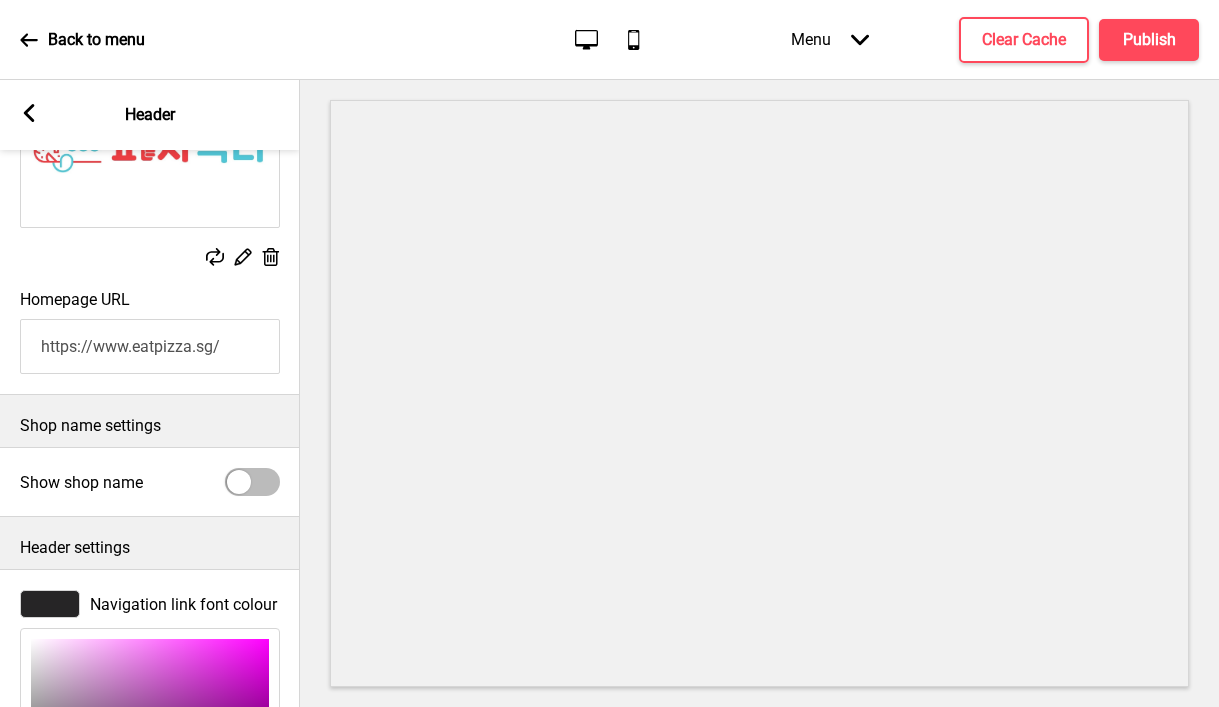 scroll, scrollTop: 549, scrollLeft: 0, axis: vertical 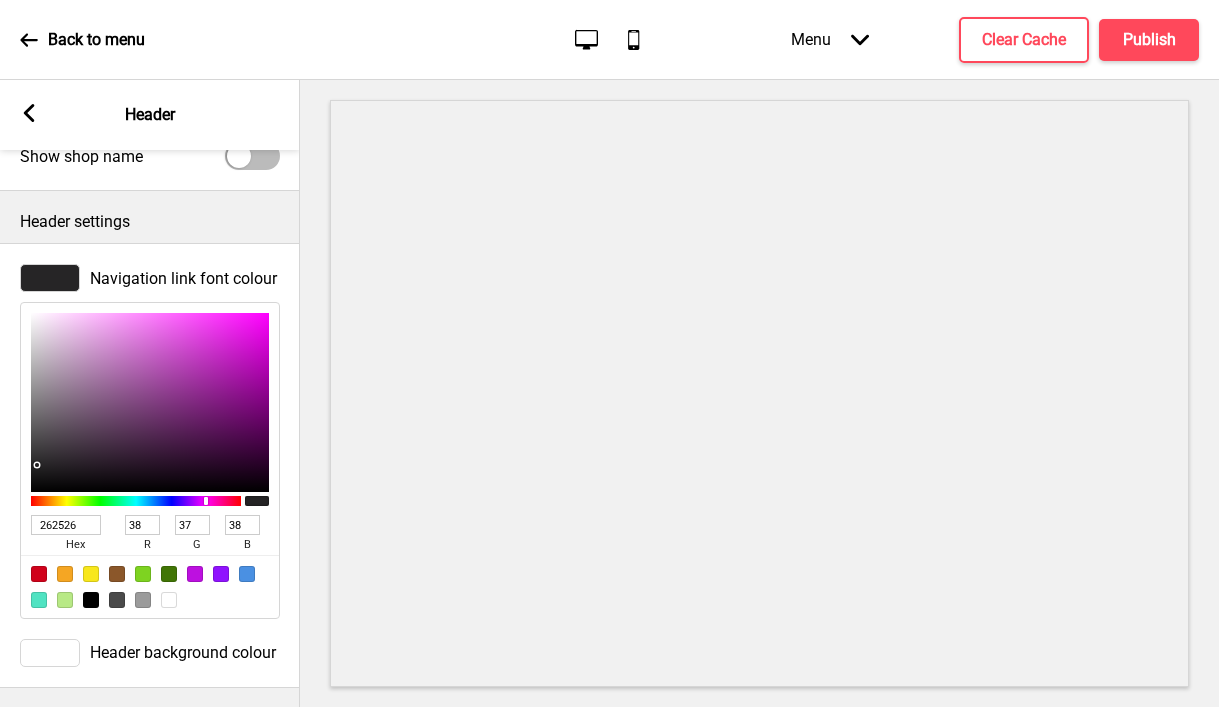 click on "262526" at bounding box center (66, 525) 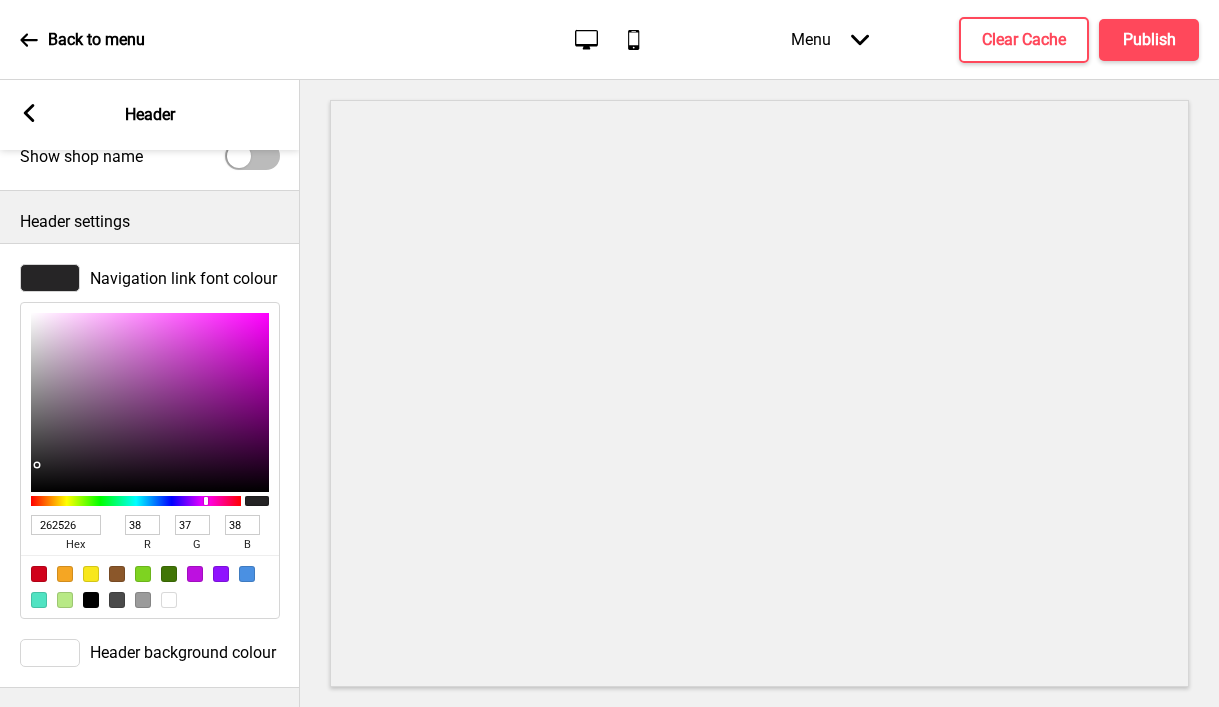 type on "3e2100" 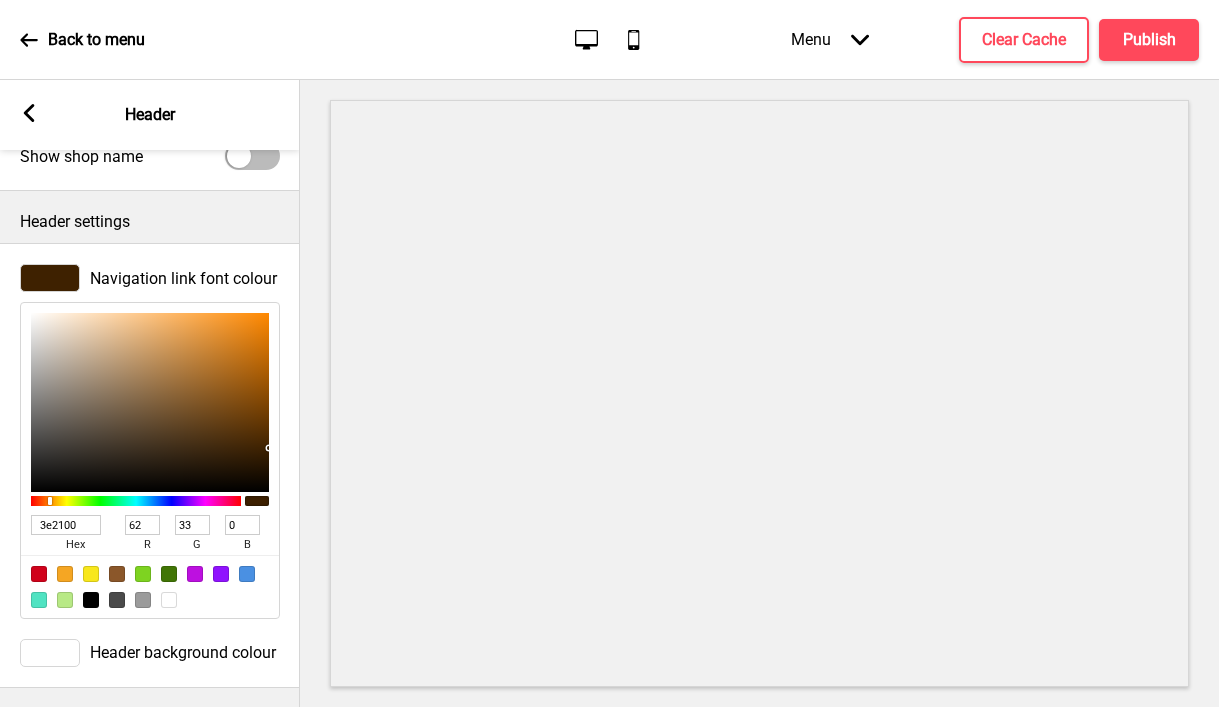 type on "3E2100" 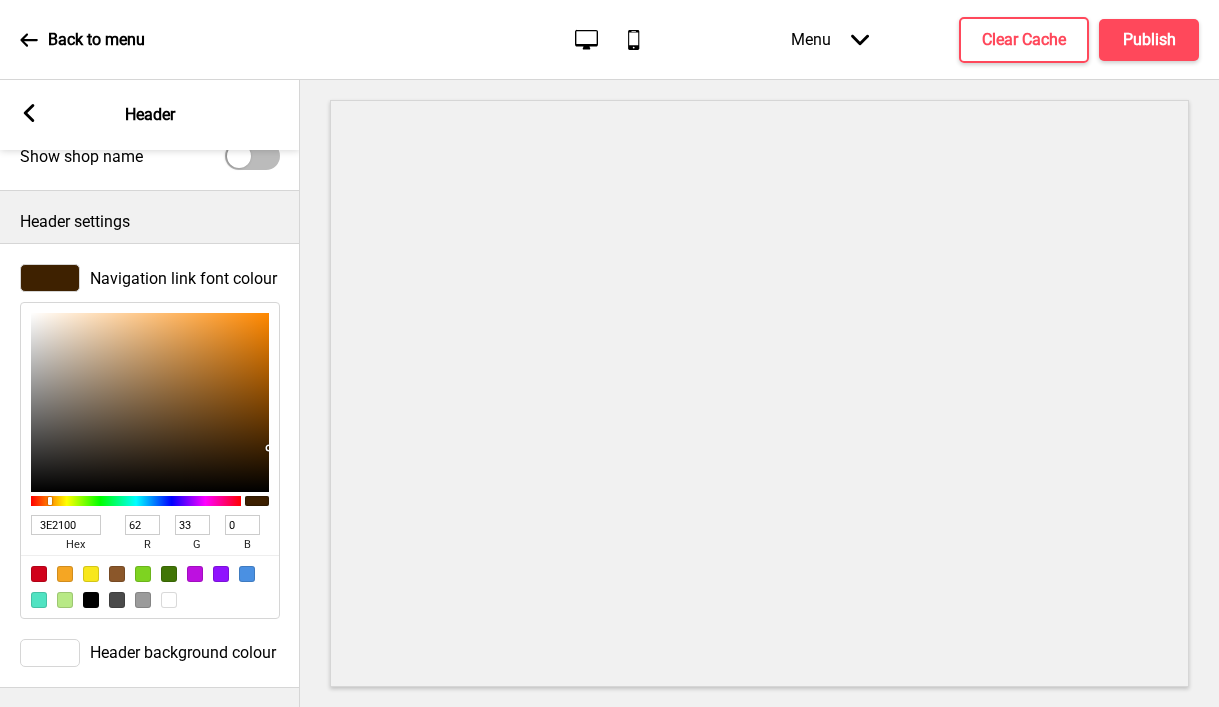 click 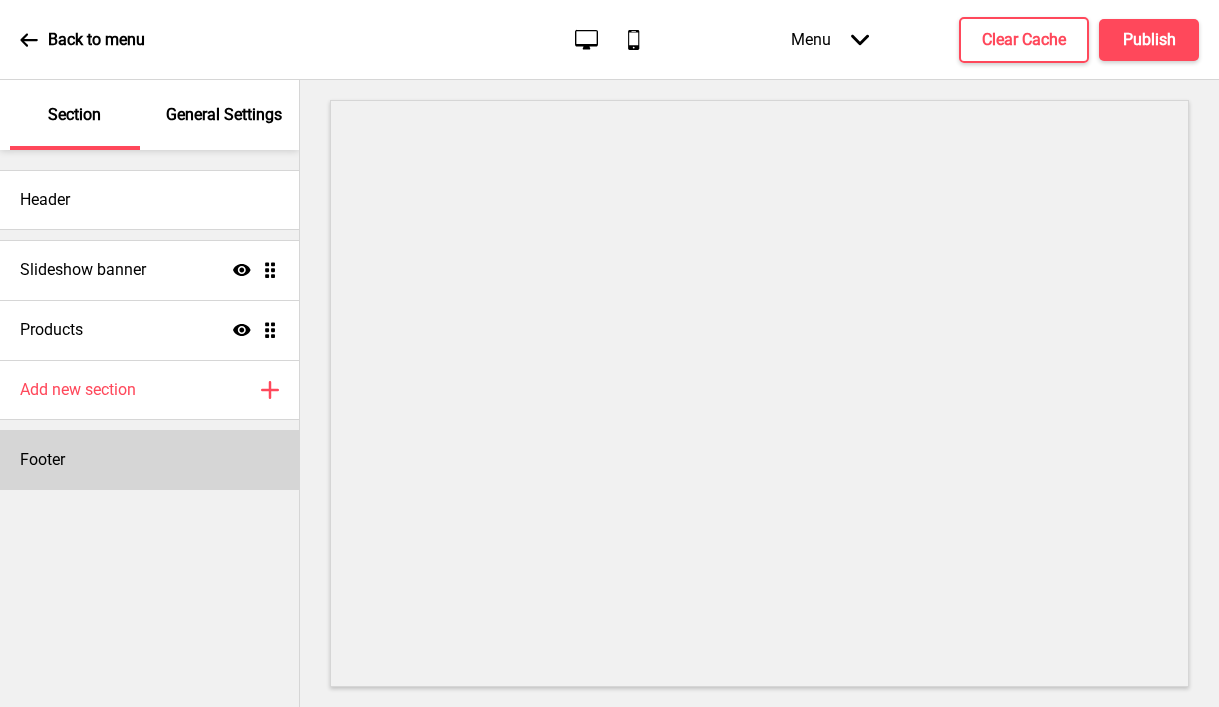 click on "Footer" at bounding box center (149, 460) 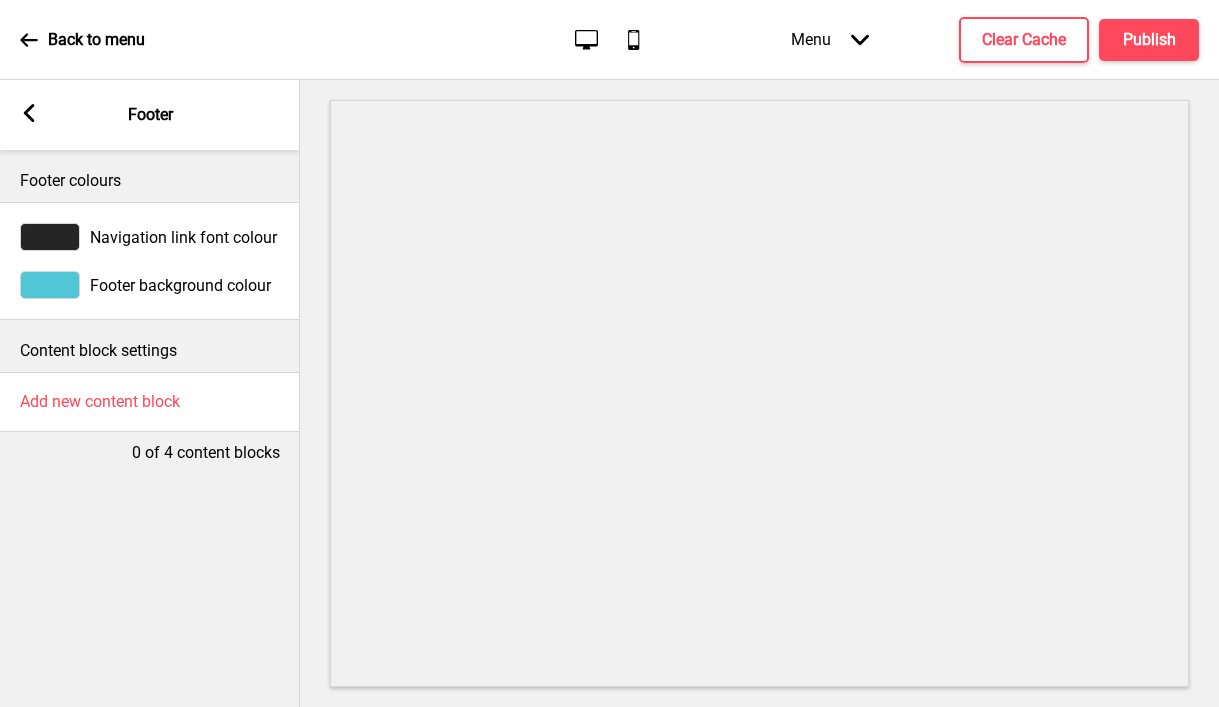 click at bounding box center (50, 237) 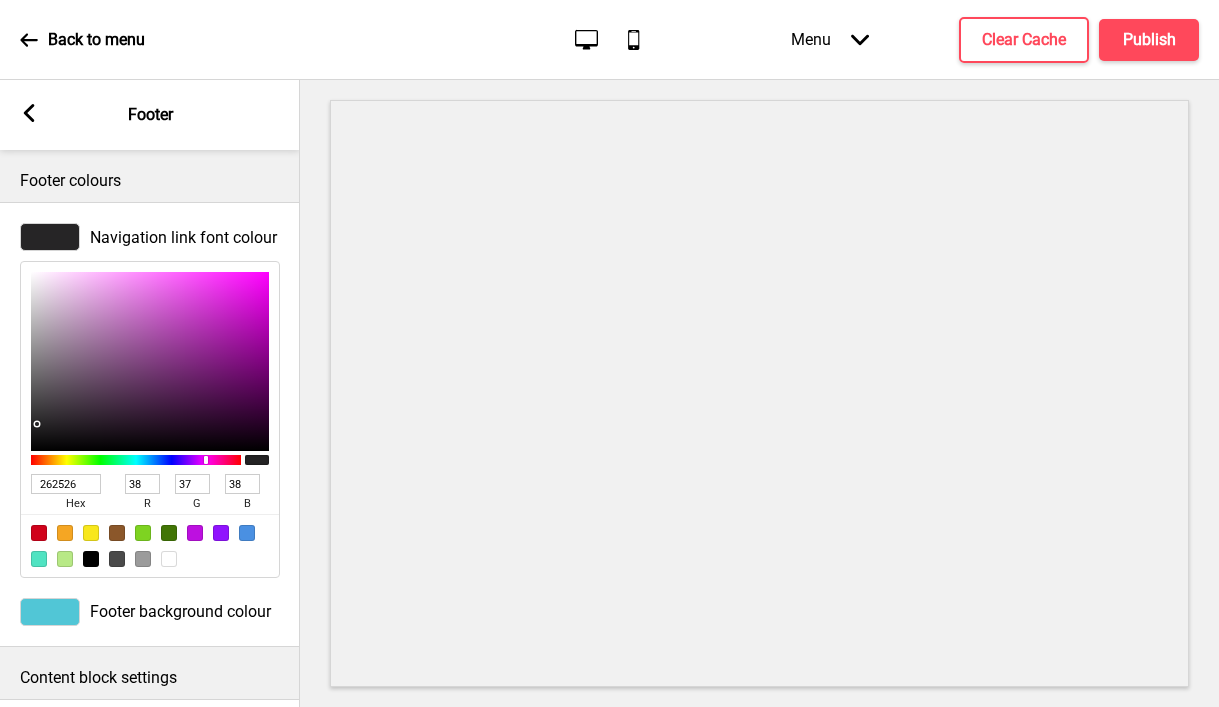 click on "262526" at bounding box center (66, 484) 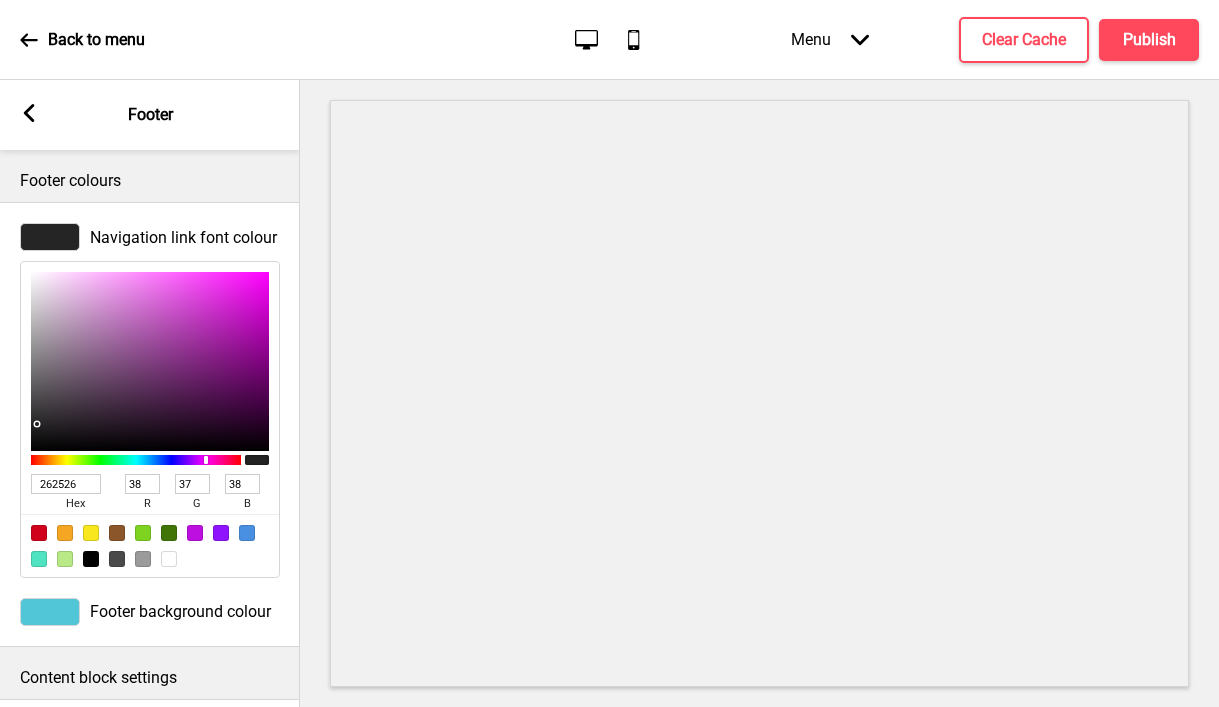 type on "3e2100" 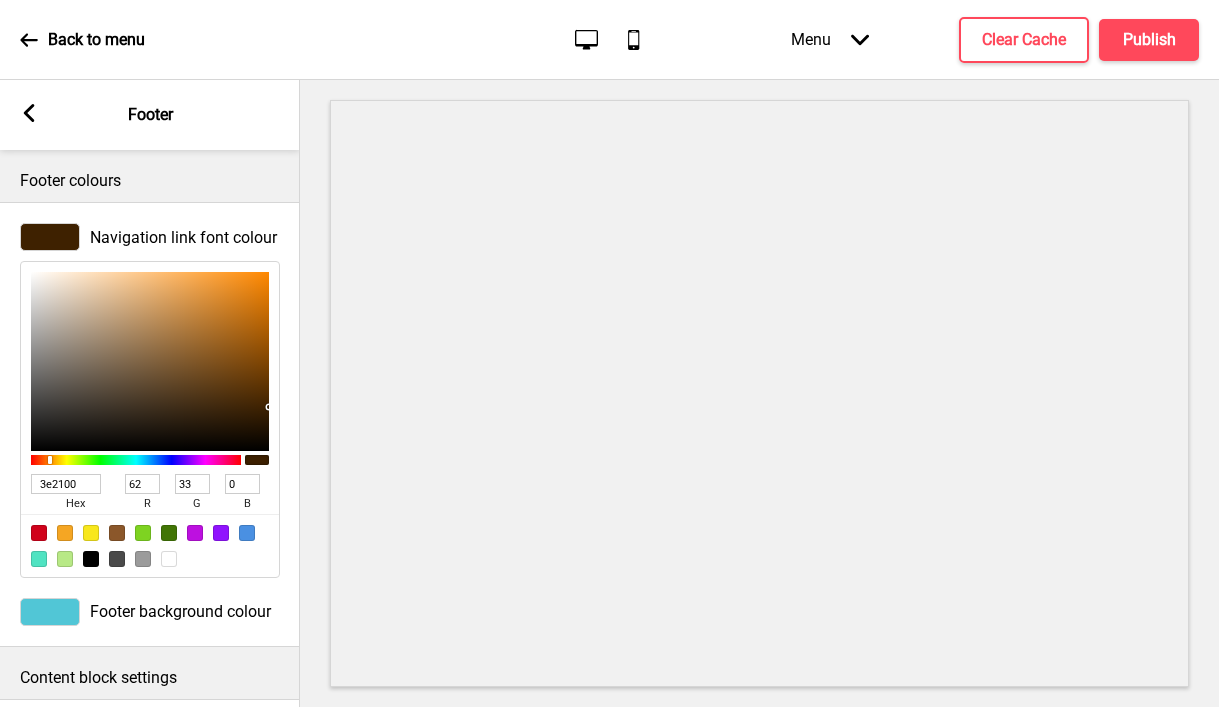 type on "3E2100" 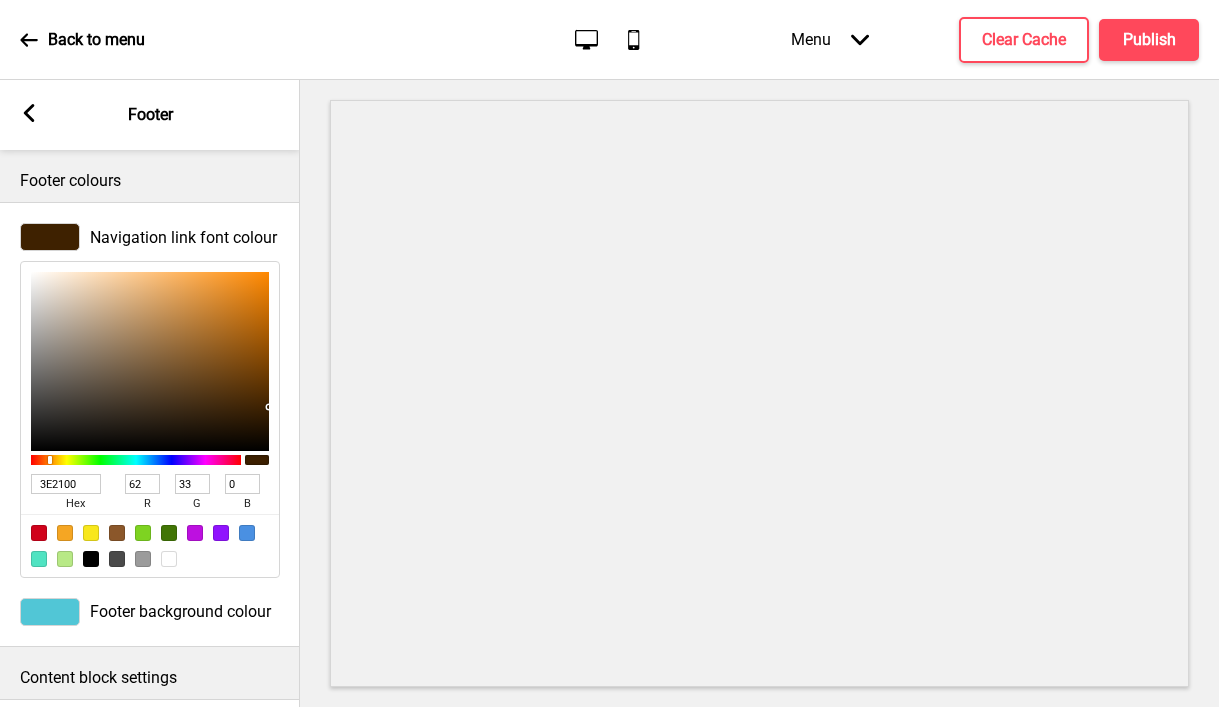 click 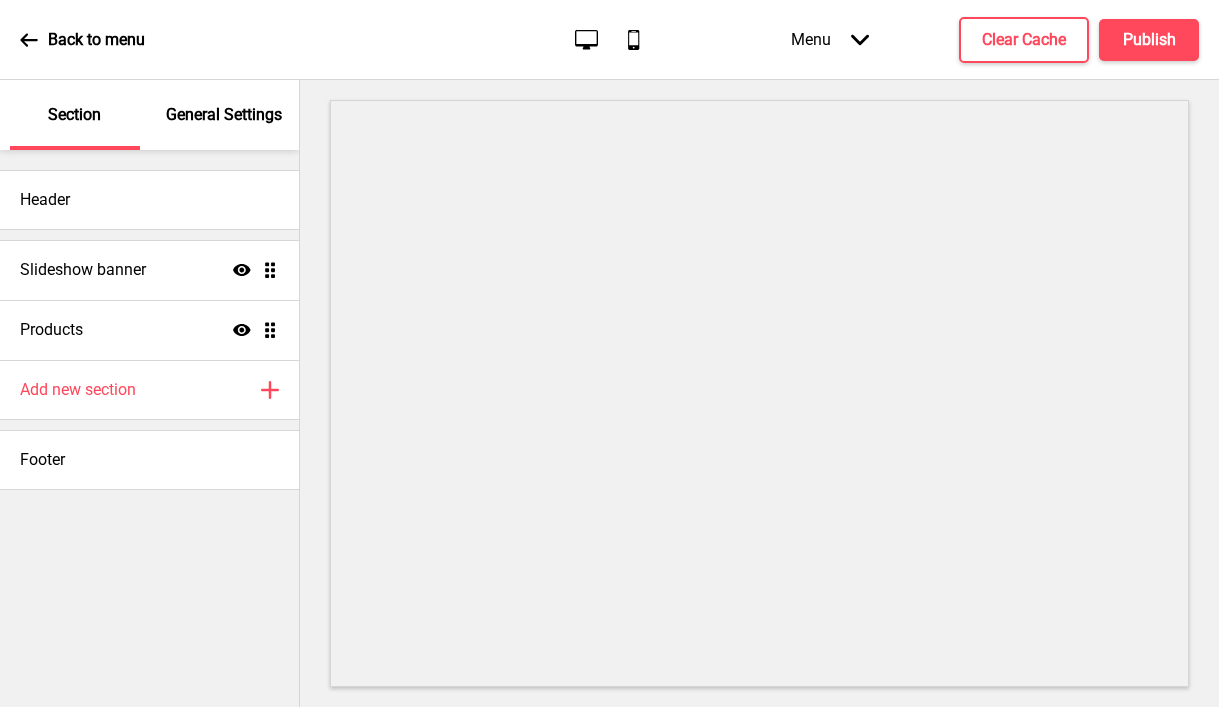 click on "General Settings" at bounding box center [224, 115] 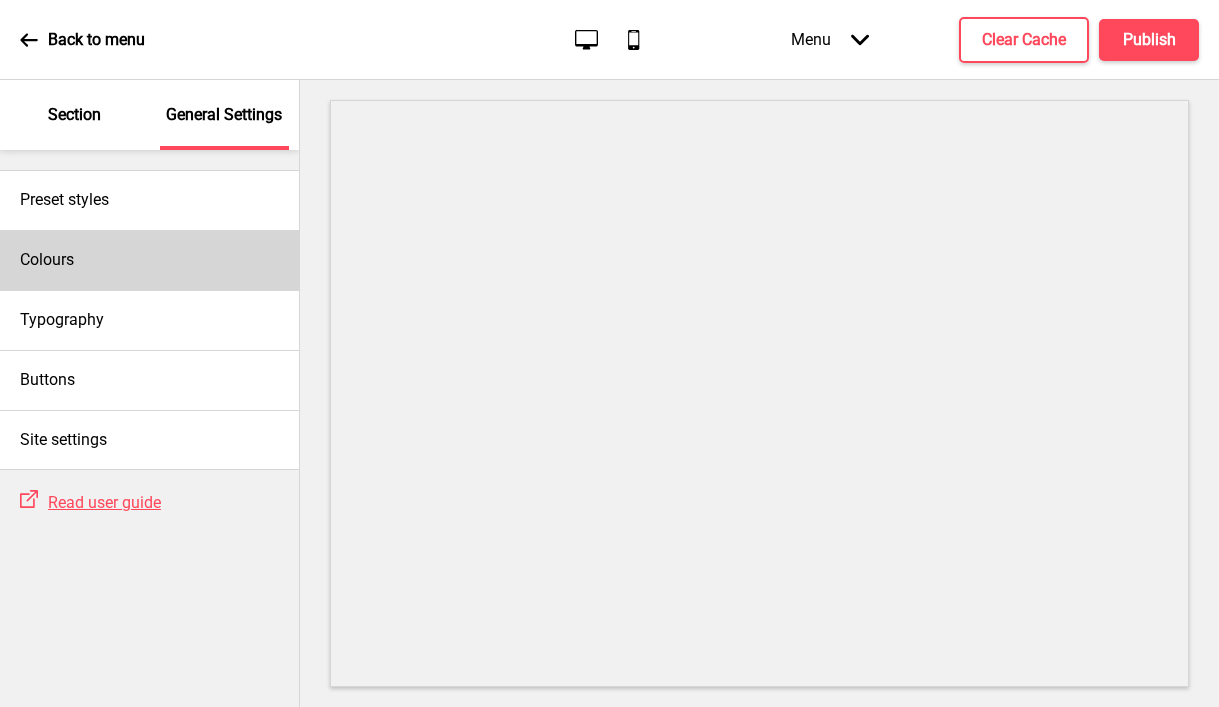 click on "Colours" at bounding box center [149, 260] 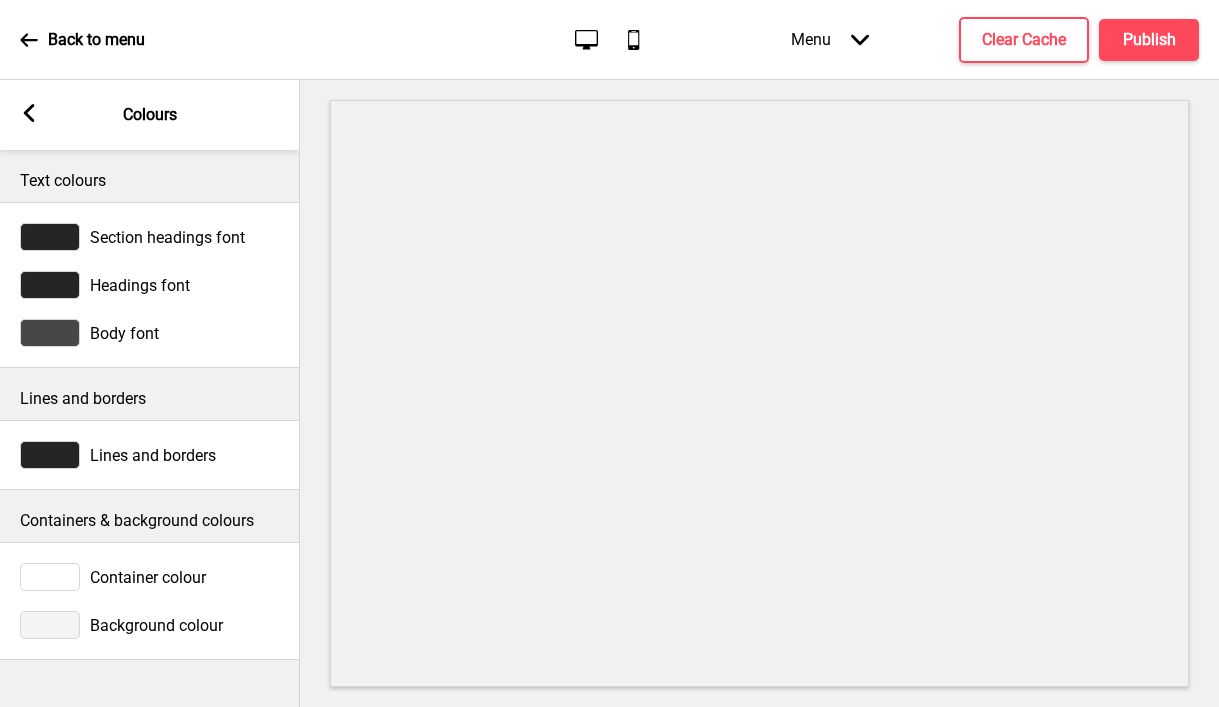 click at bounding box center (50, 237) 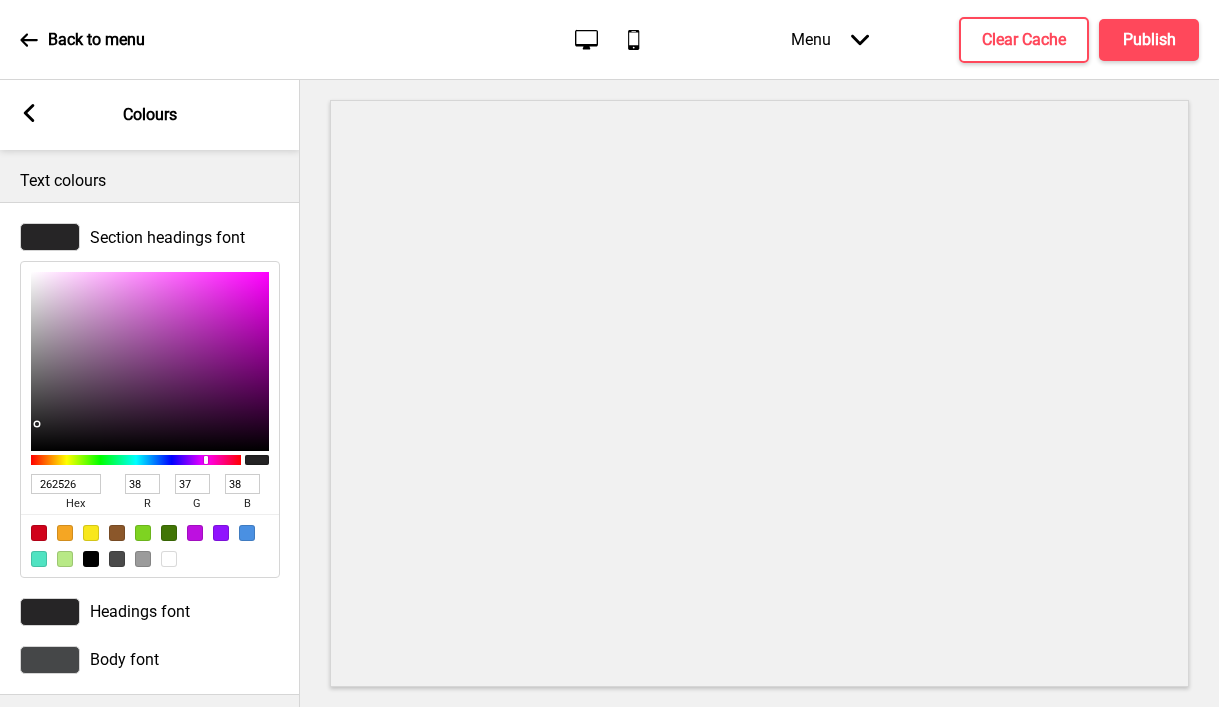 click on "262526" at bounding box center (66, 484) 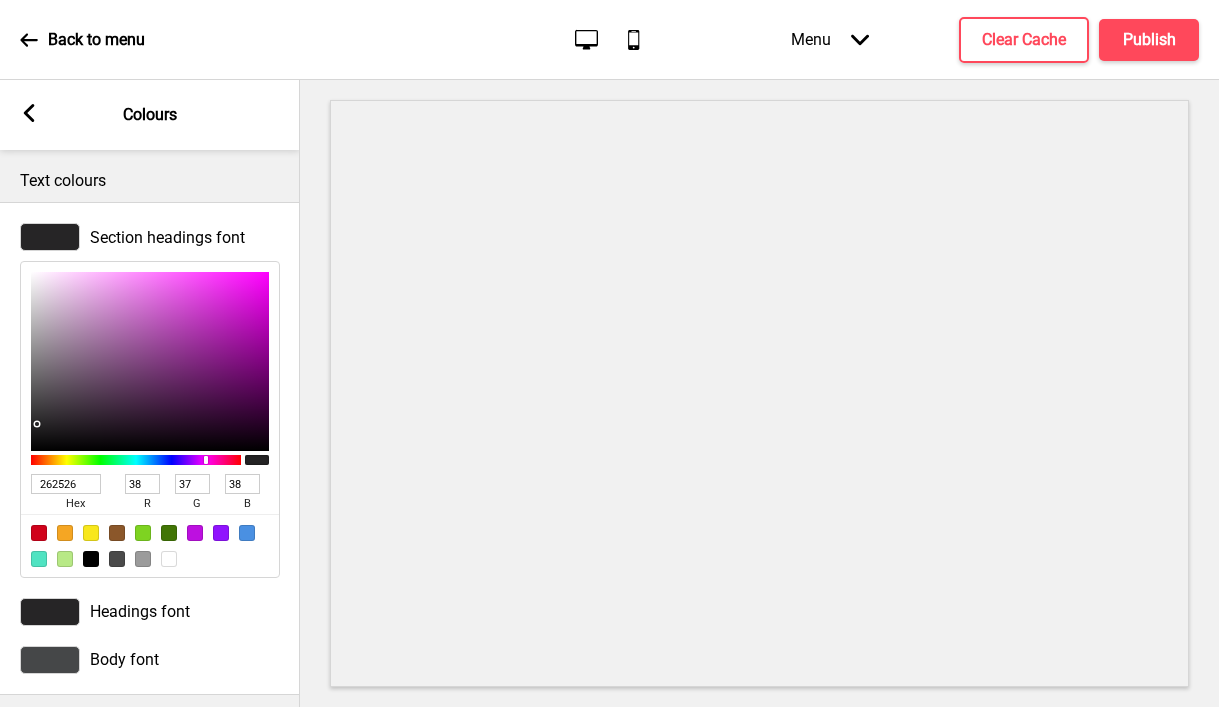 type on "3e2100" 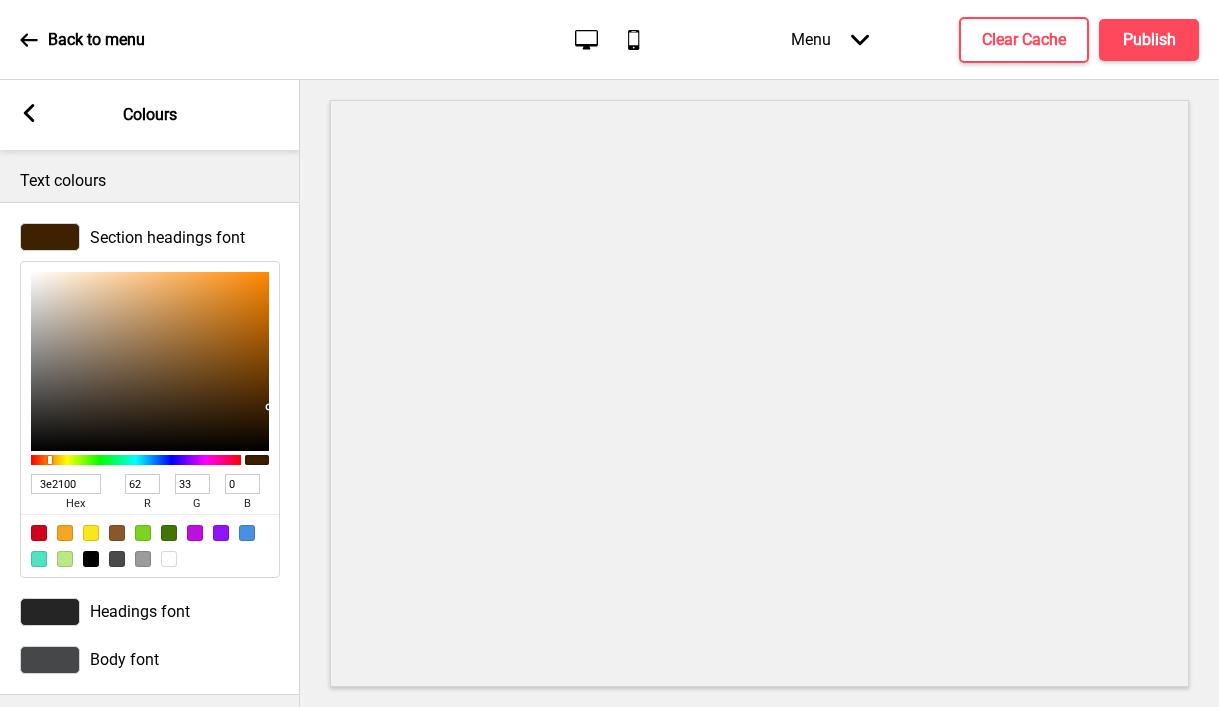 type on "3E2100" 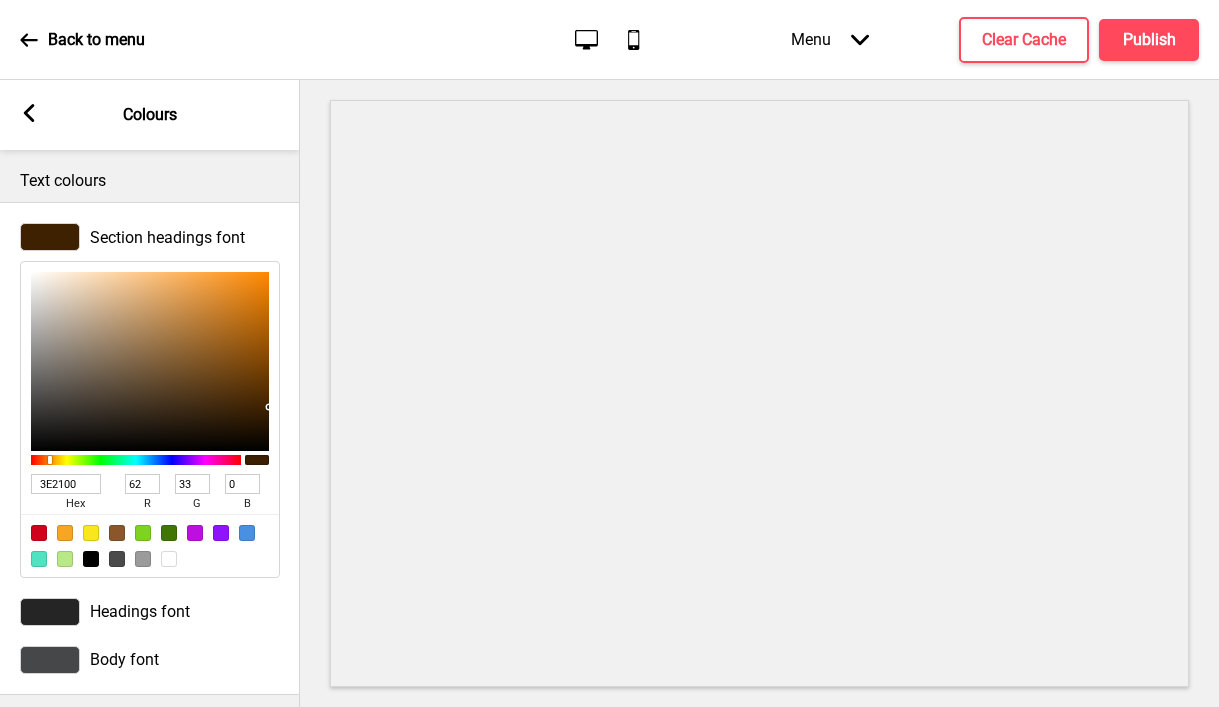 click at bounding box center (50, 612) 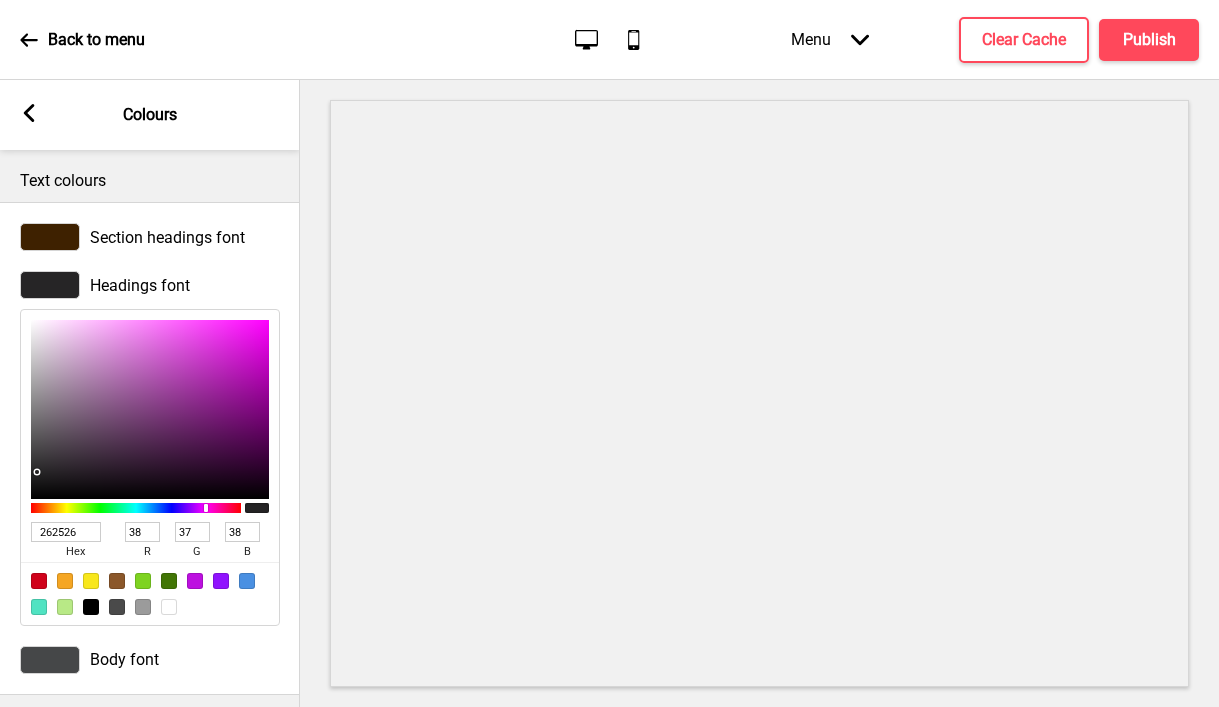 click on "262526" at bounding box center [66, 532] 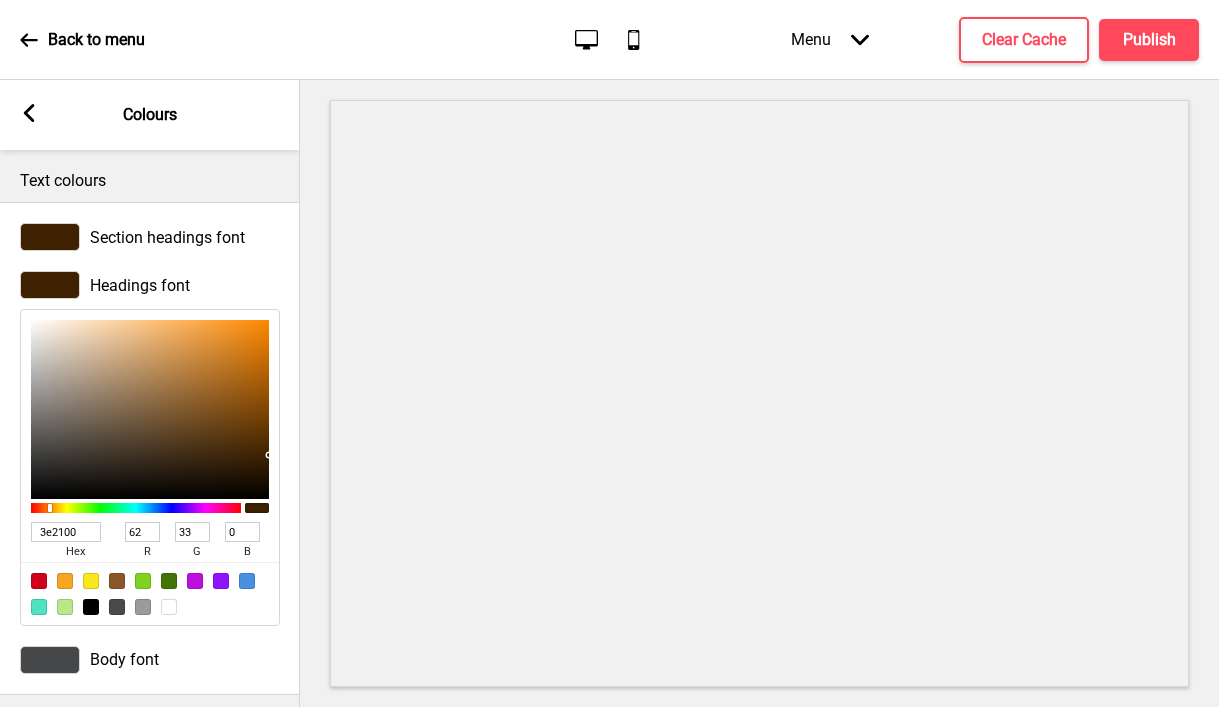 type on "3E2100" 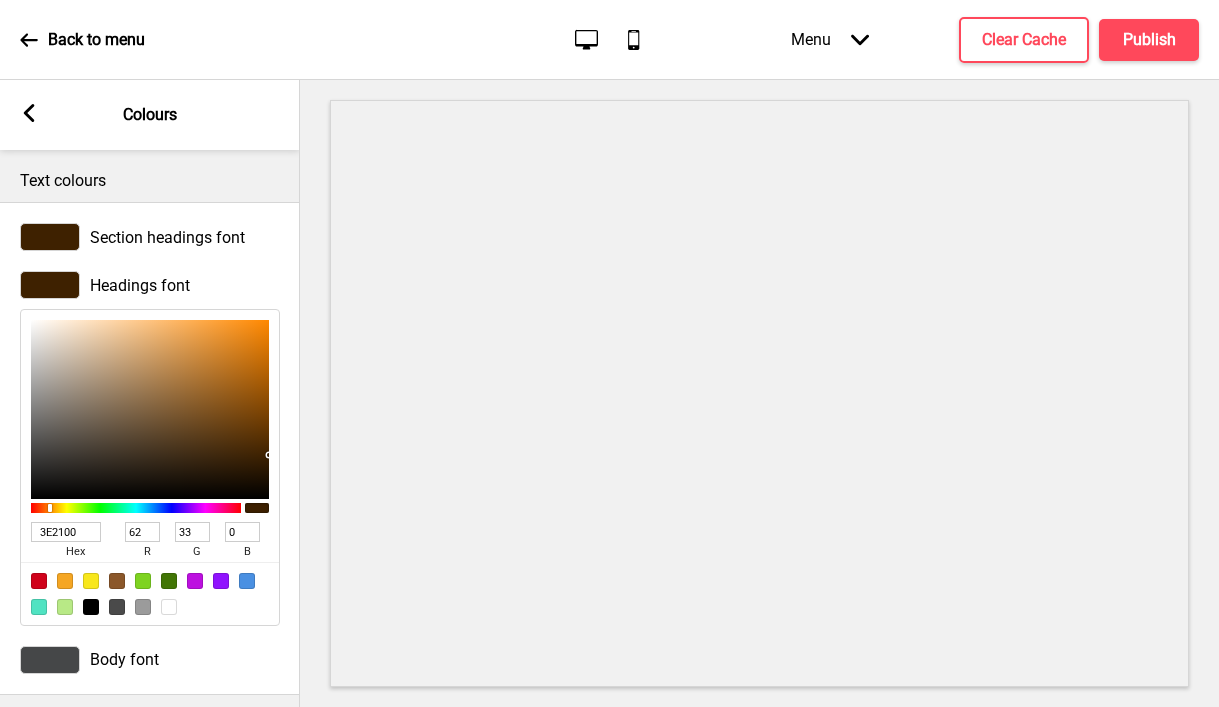 click at bounding box center (50, 660) 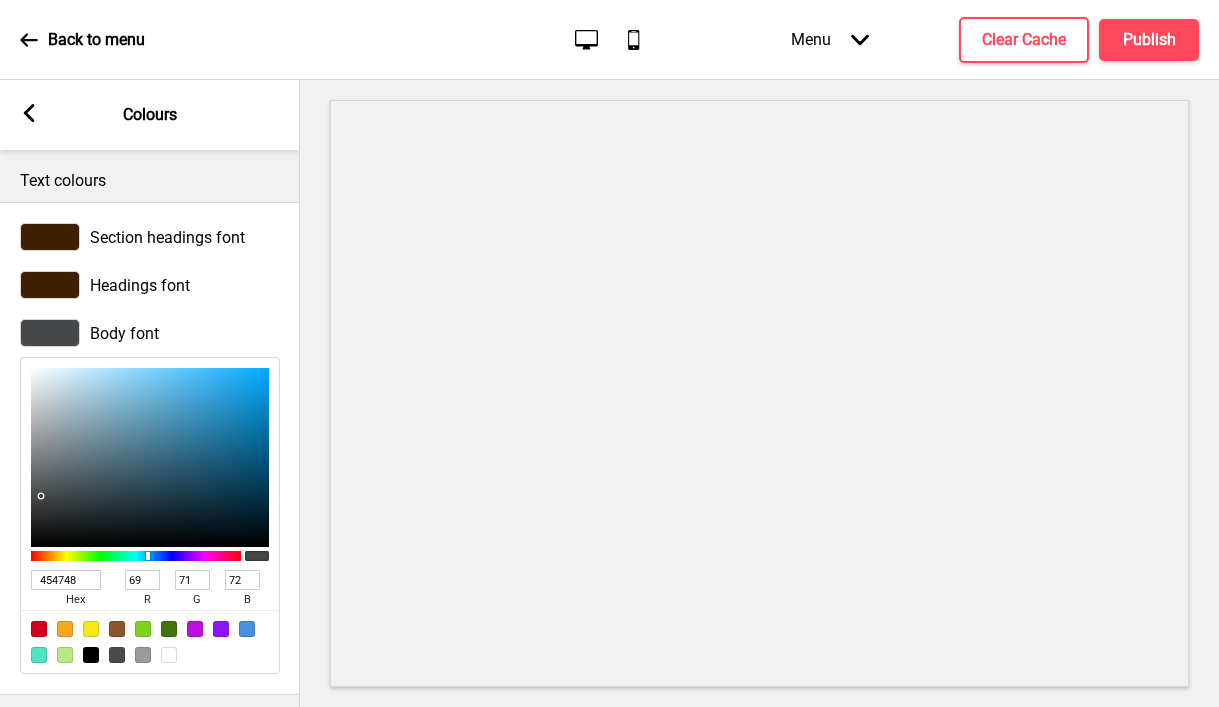 click on "454748" at bounding box center (66, 580) 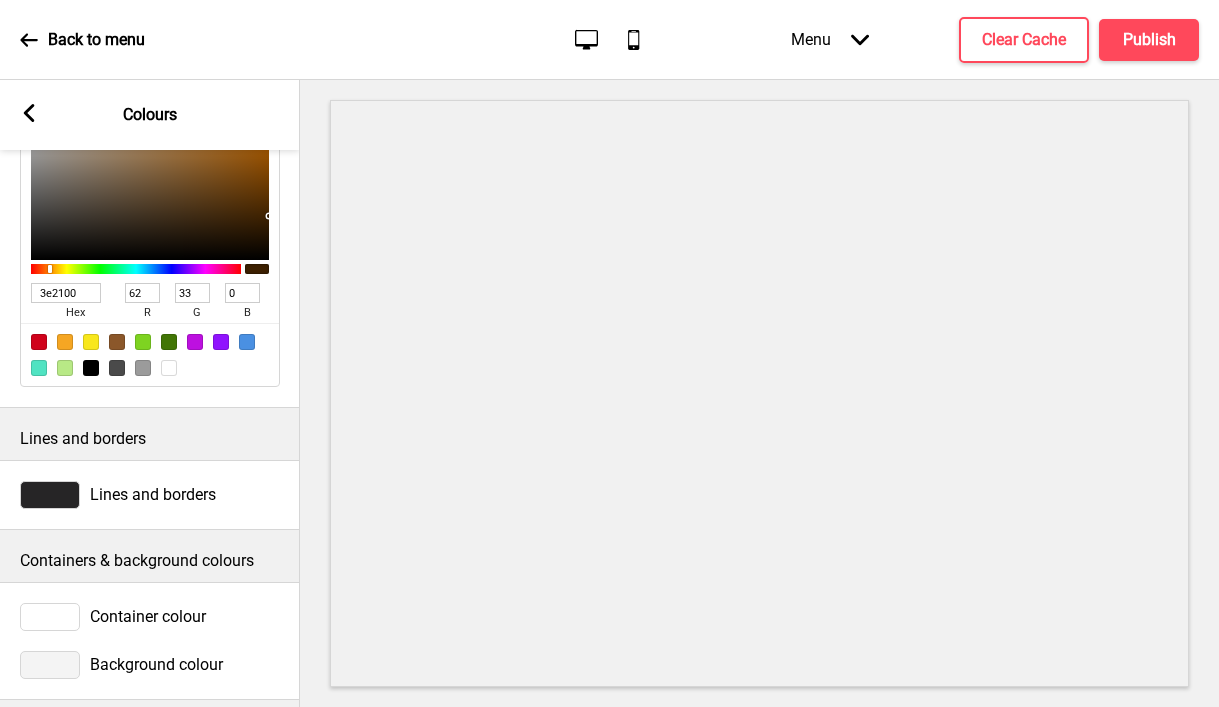 scroll, scrollTop: 299, scrollLeft: 0, axis: vertical 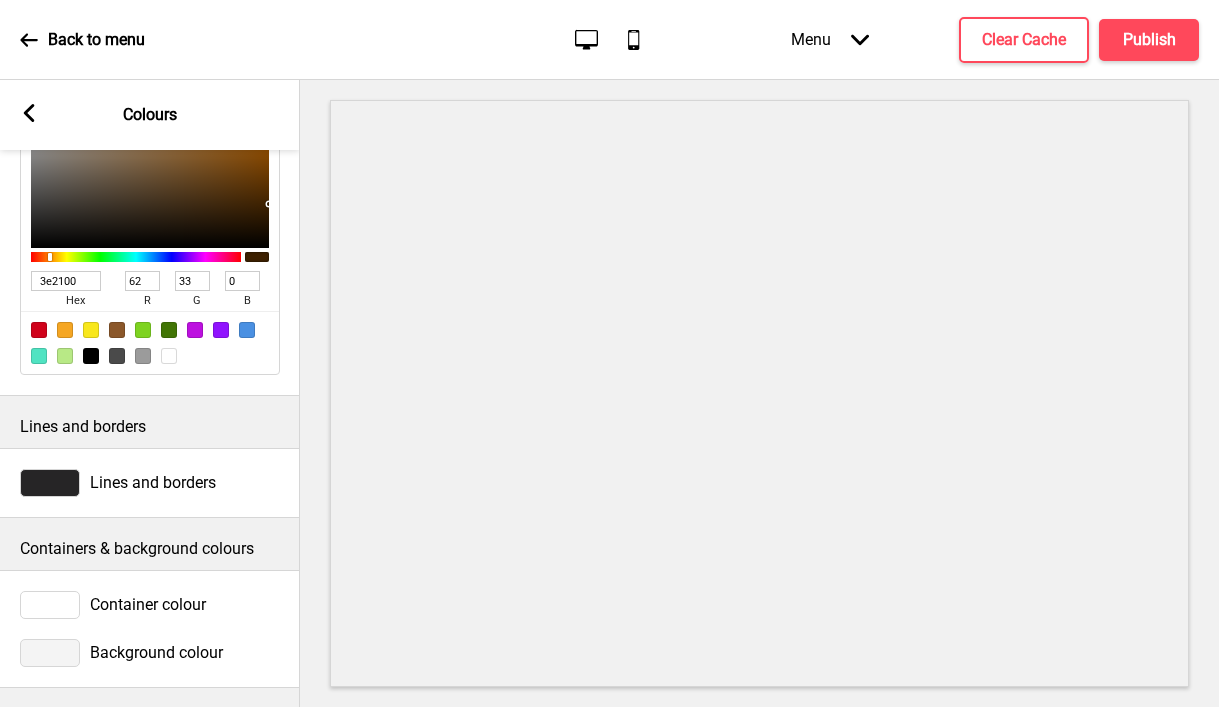 type on "3E2100" 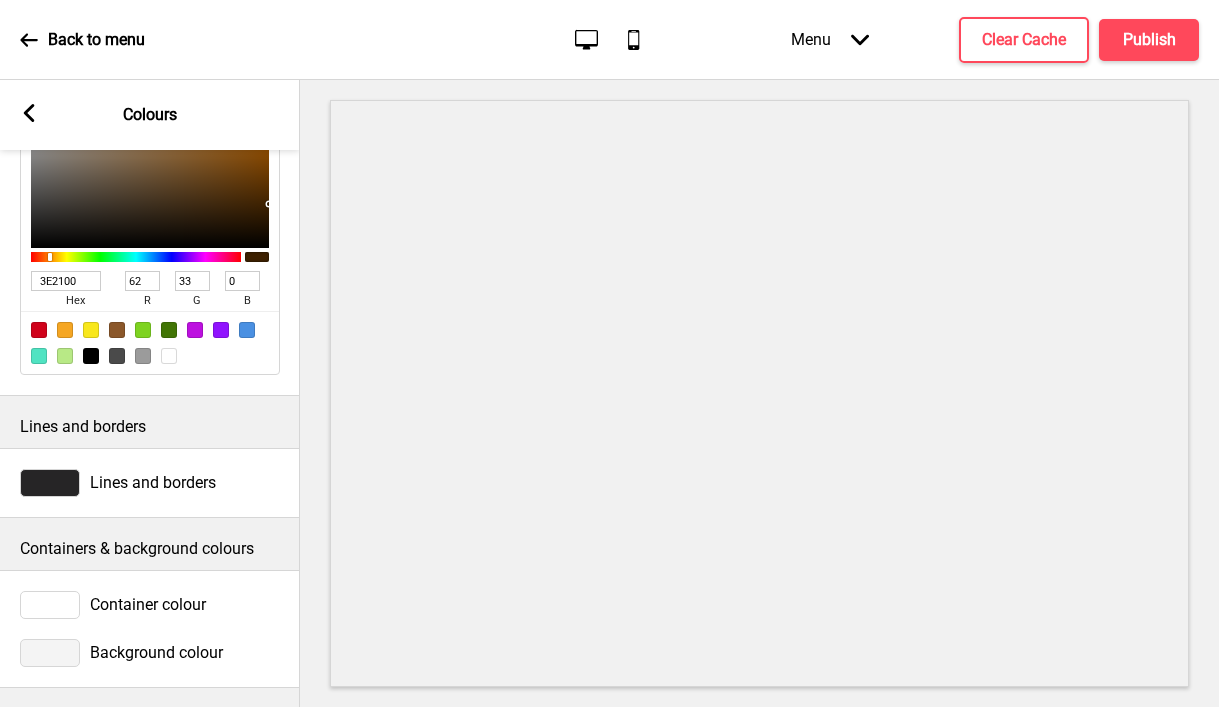 click at bounding box center (50, 483) 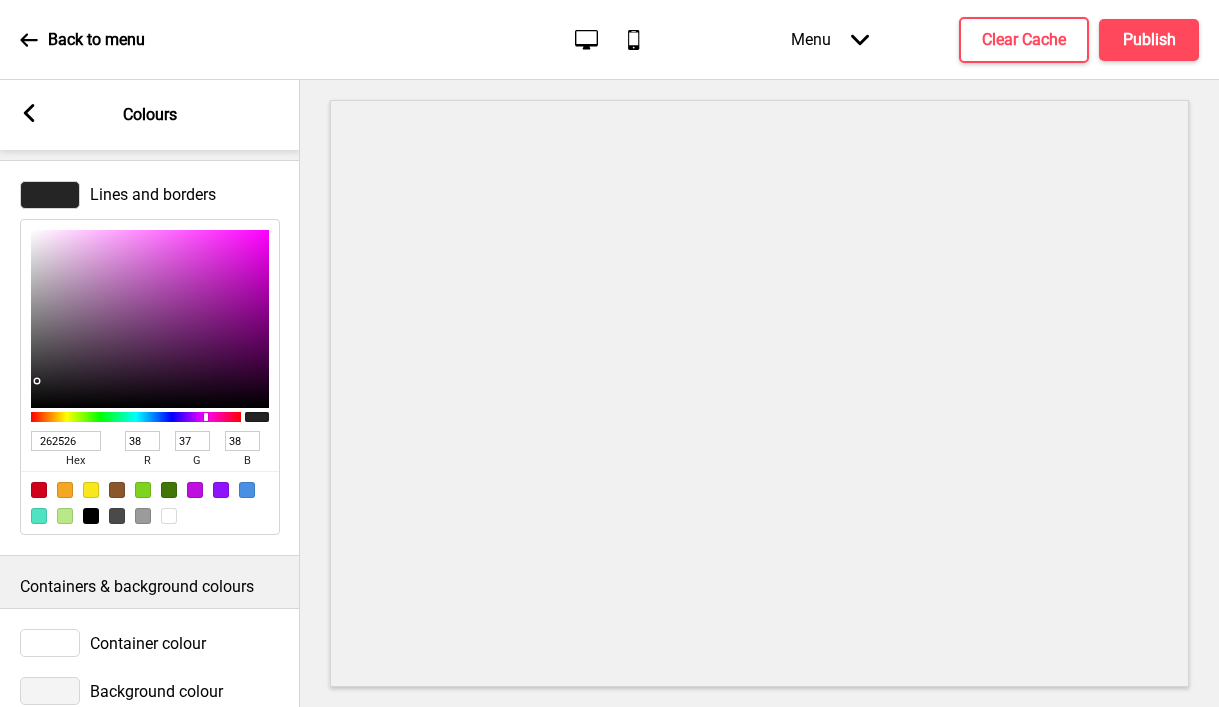 scroll, scrollTop: 626, scrollLeft: 0, axis: vertical 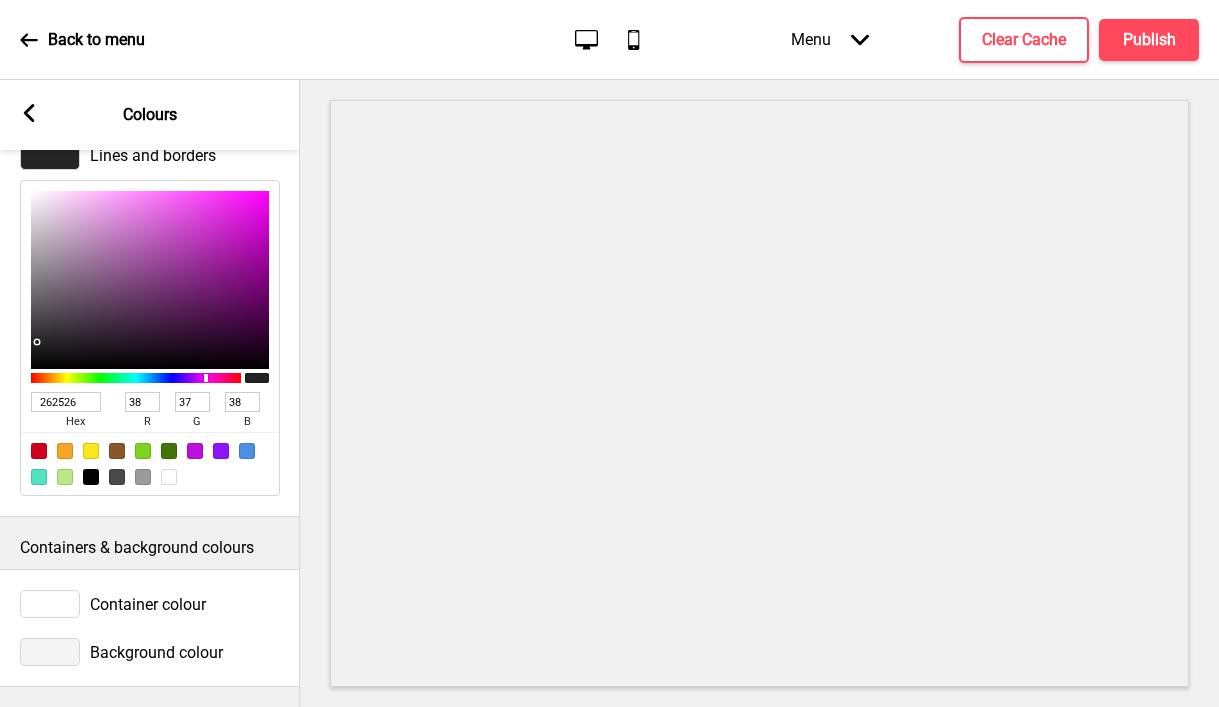 click on "262526" at bounding box center (66, 402) 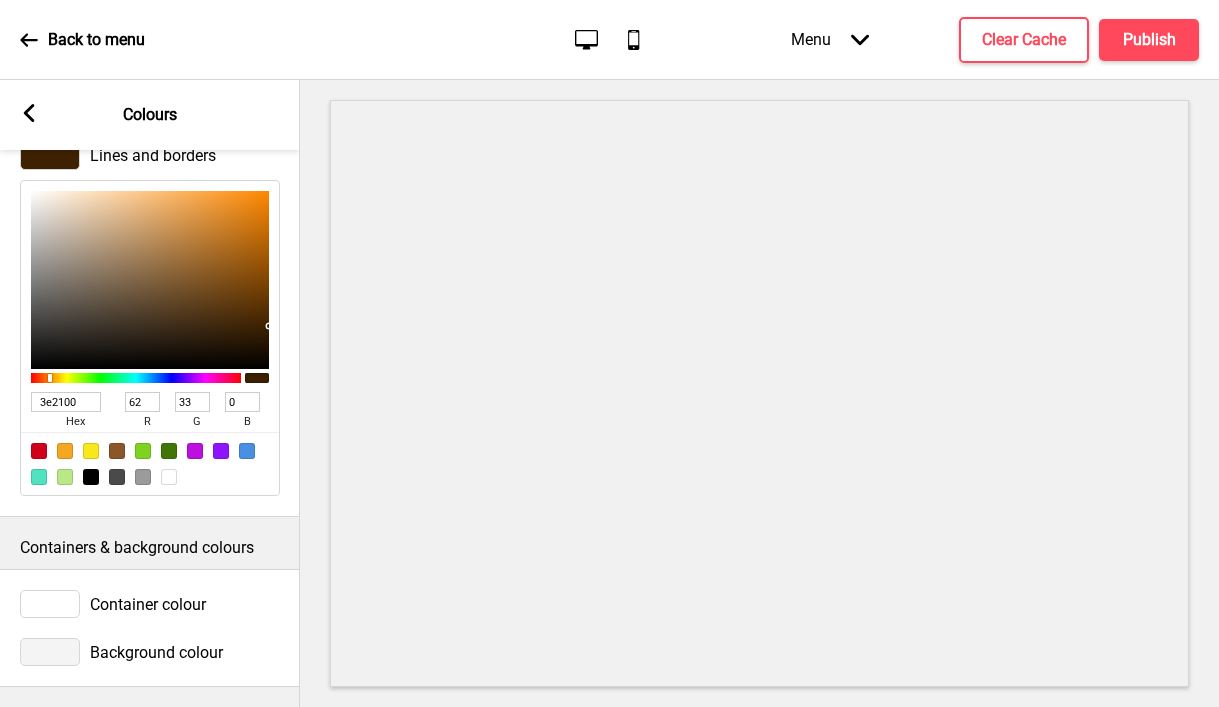 type on "3E2100" 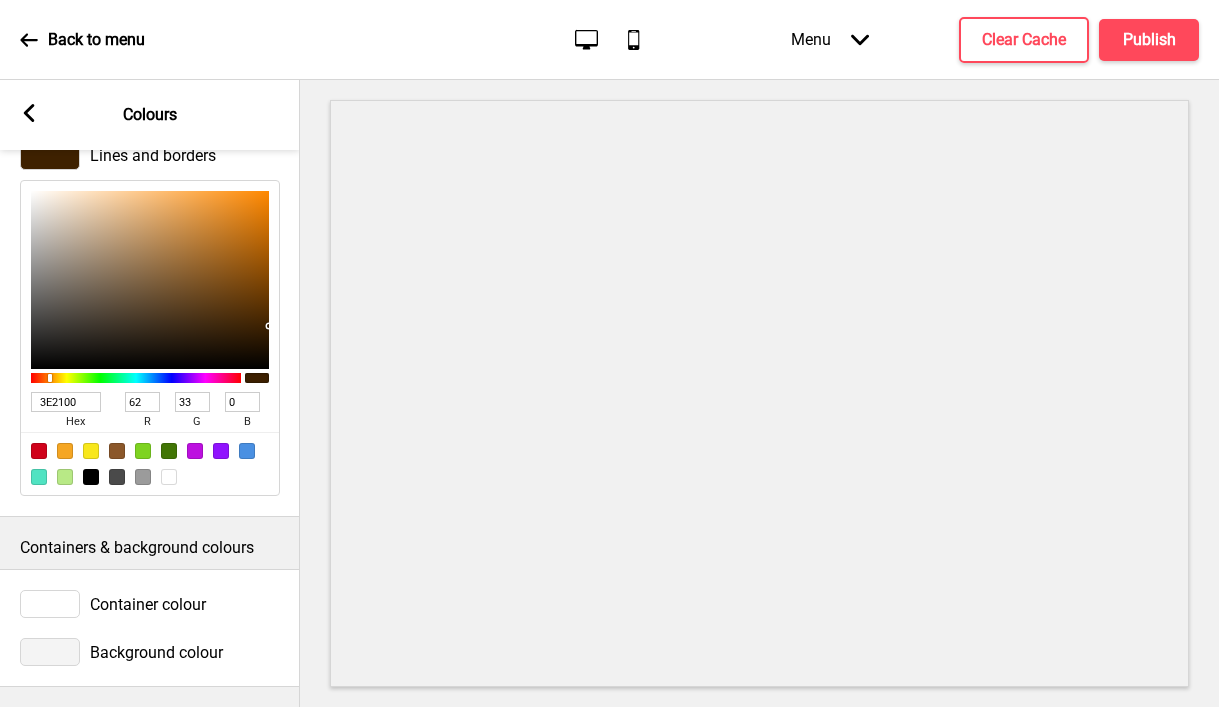 click 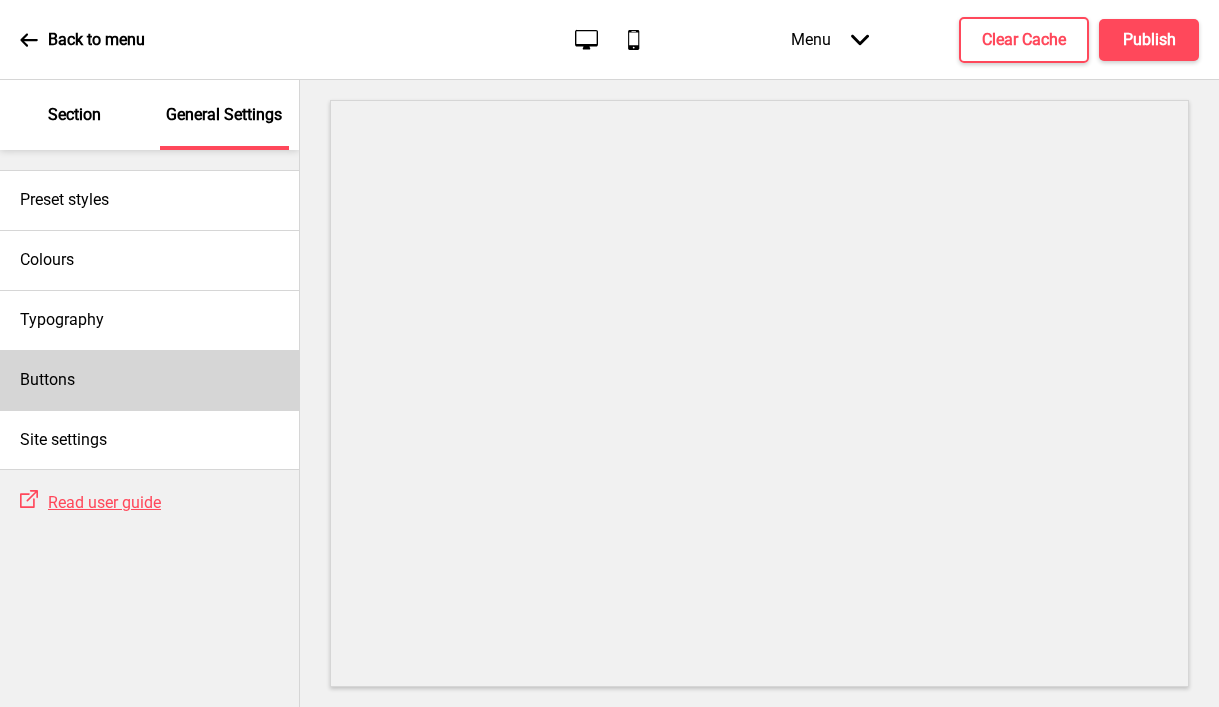 click on "Buttons" at bounding box center [149, 380] 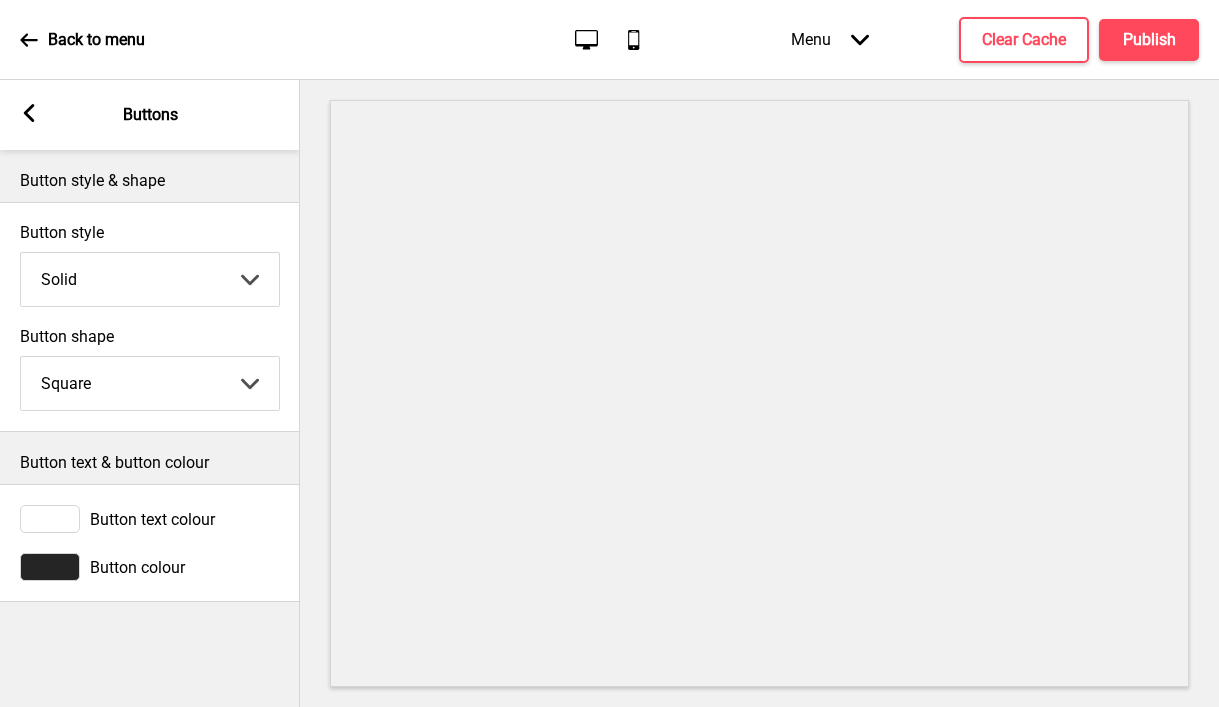 click at bounding box center [50, 567] 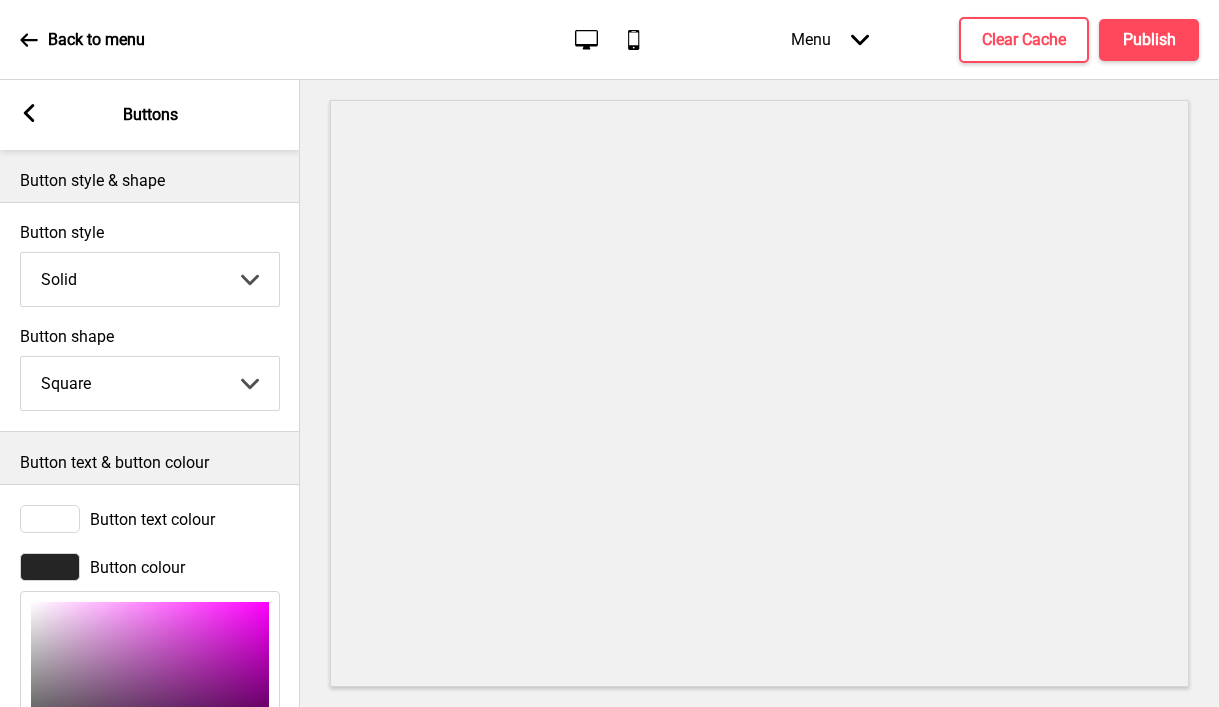 scroll, scrollTop: 241, scrollLeft: 0, axis: vertical 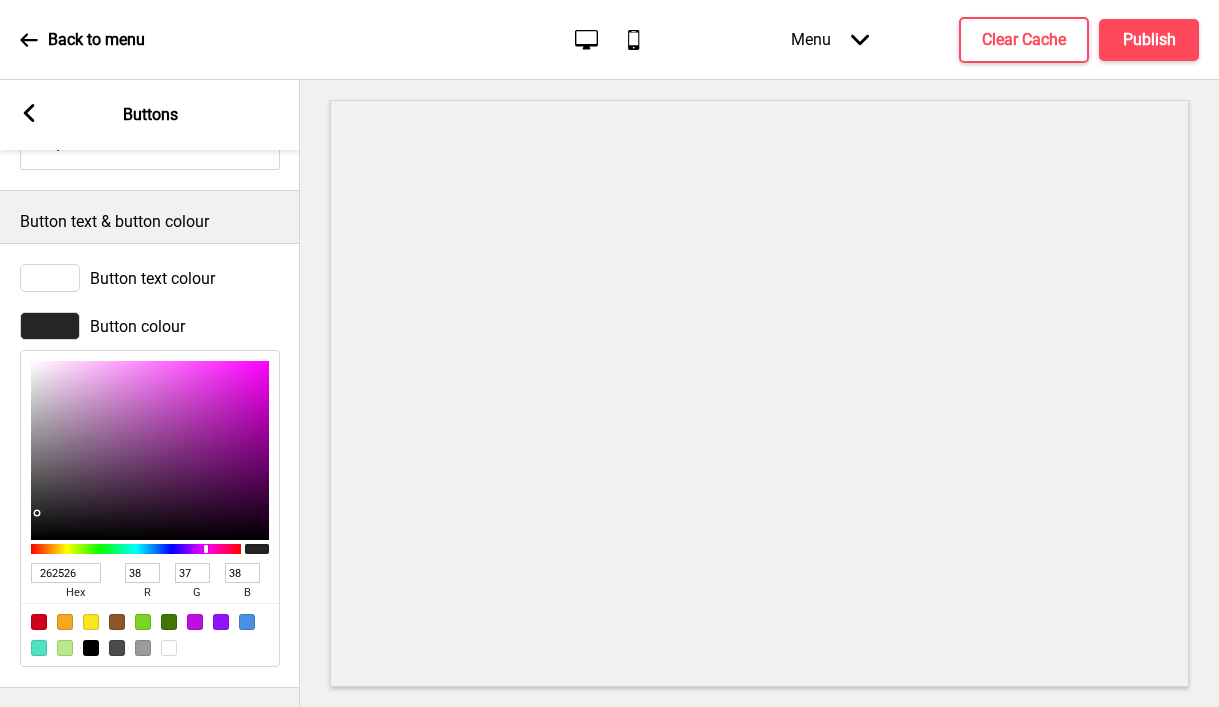 click on "262526" at bounding box center (66, 573) 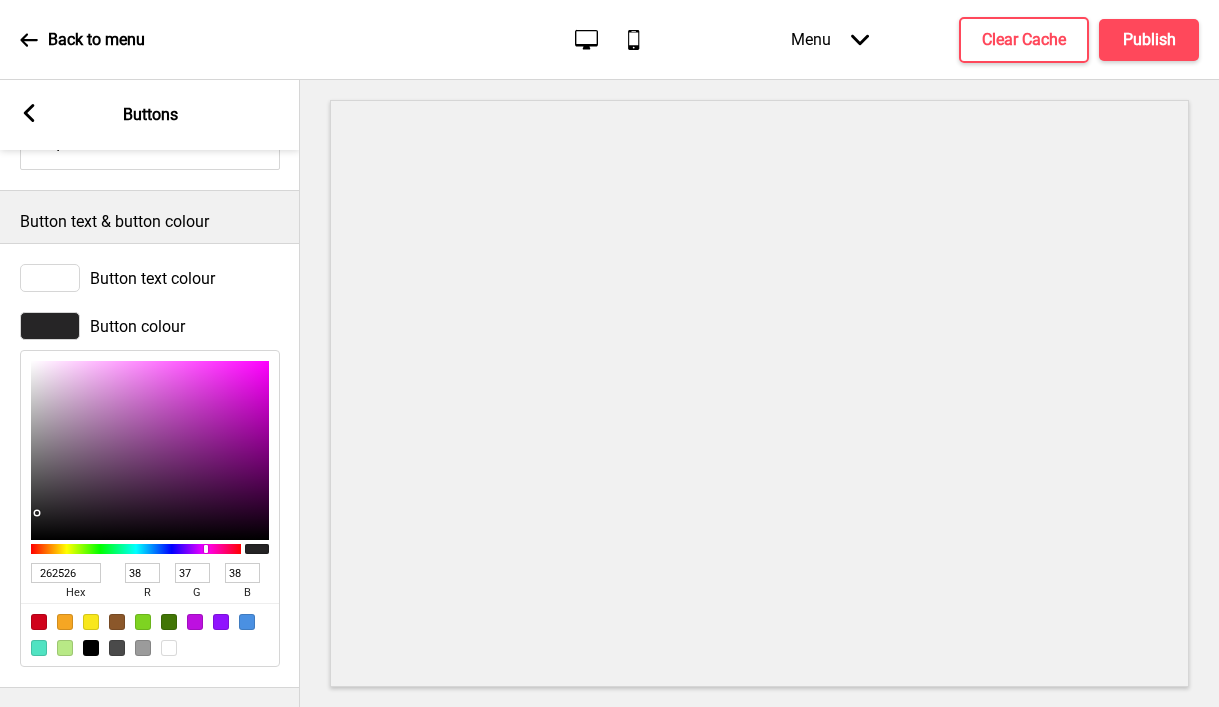 type on "ee3d42" 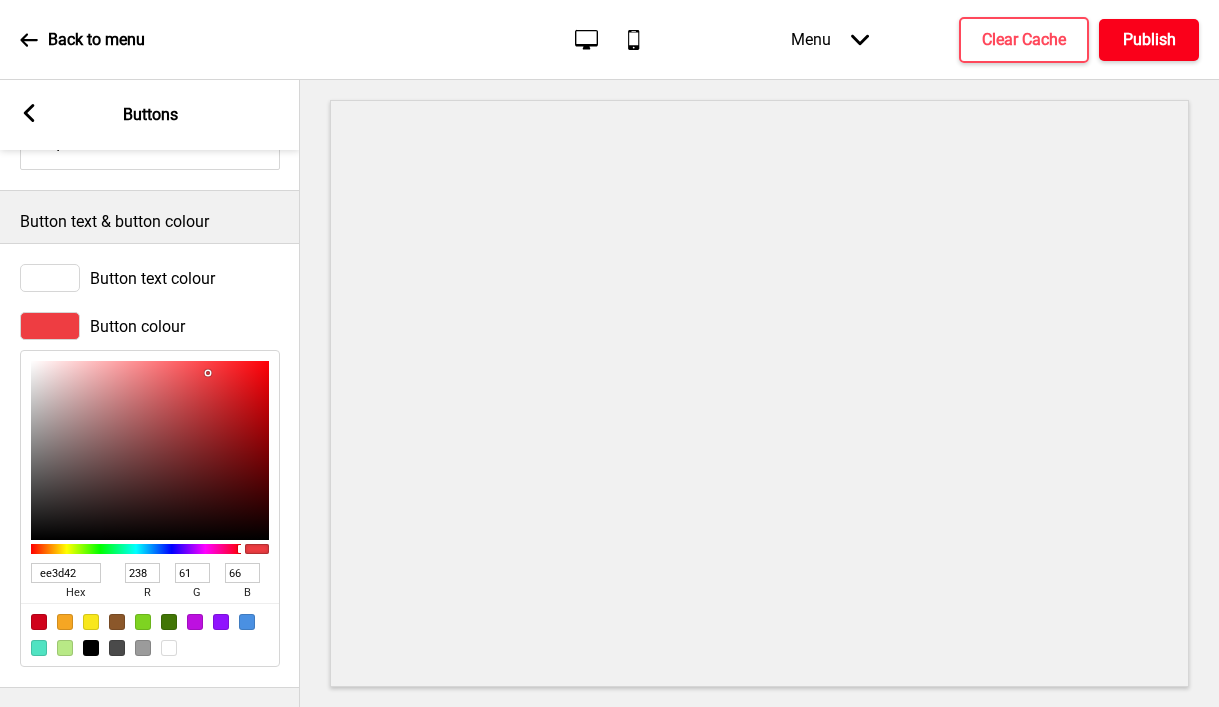type on "EE3D42" 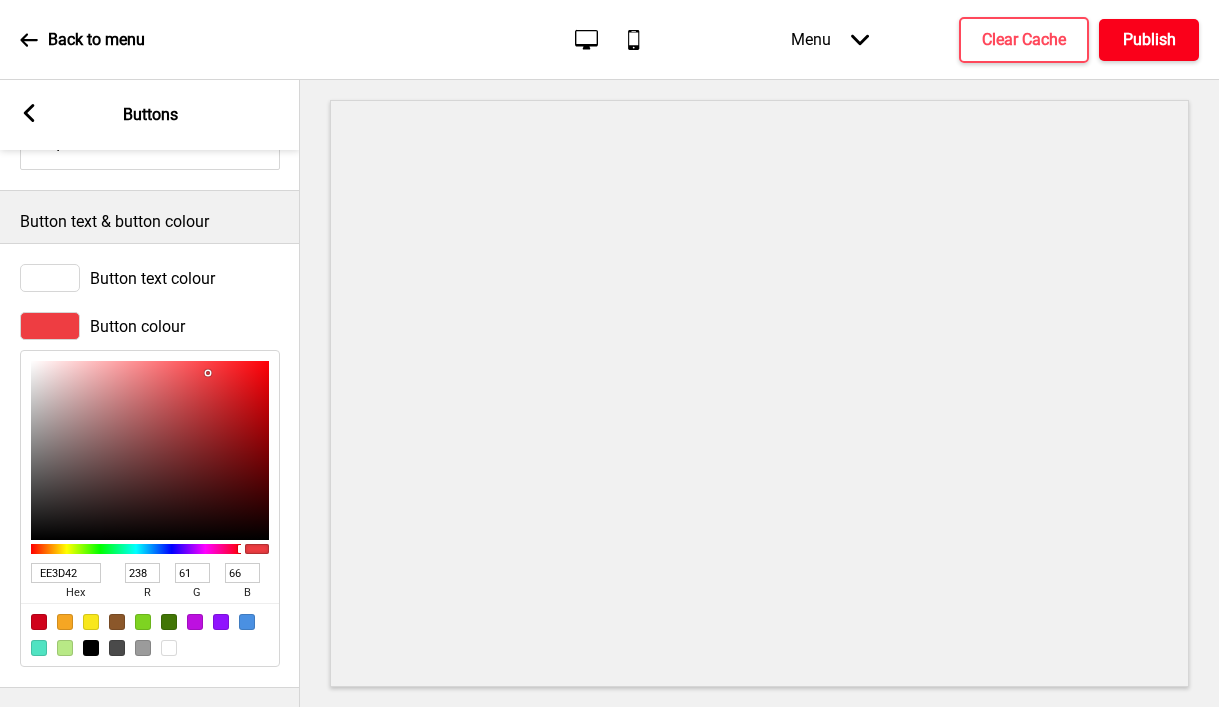 click on "Publish" at bounding box center [1149, 40] 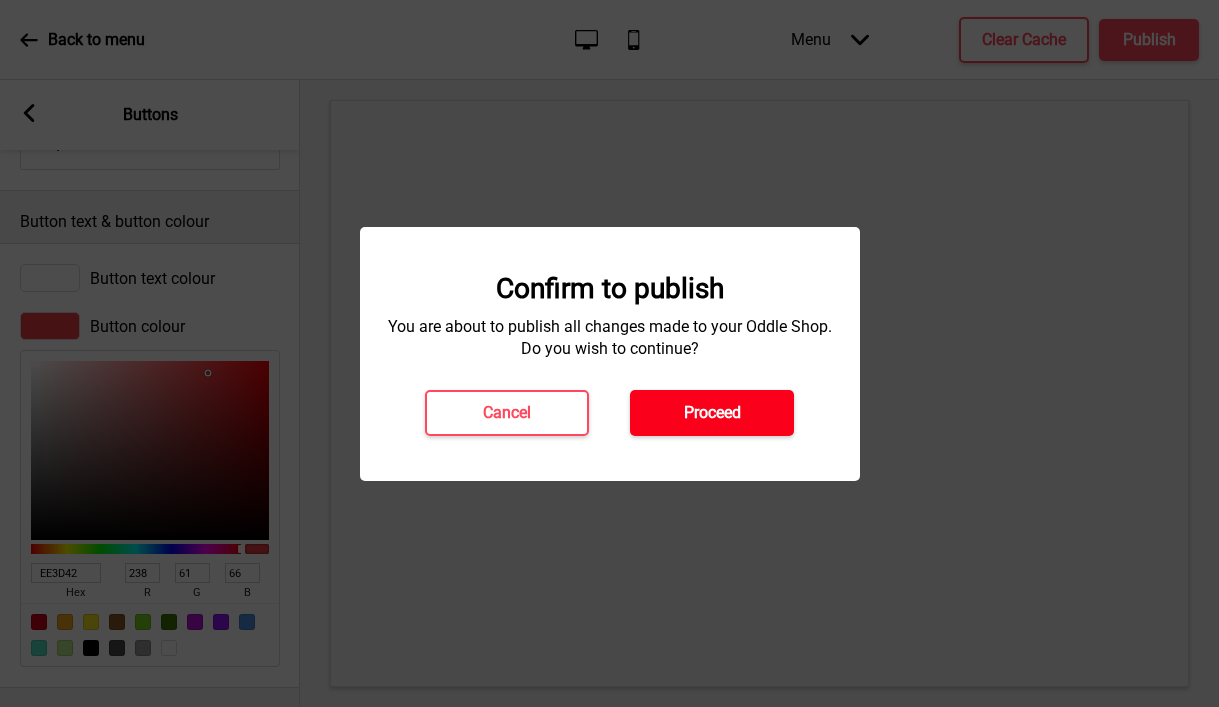 click on "Proceed" at bounding box center [712, 413] 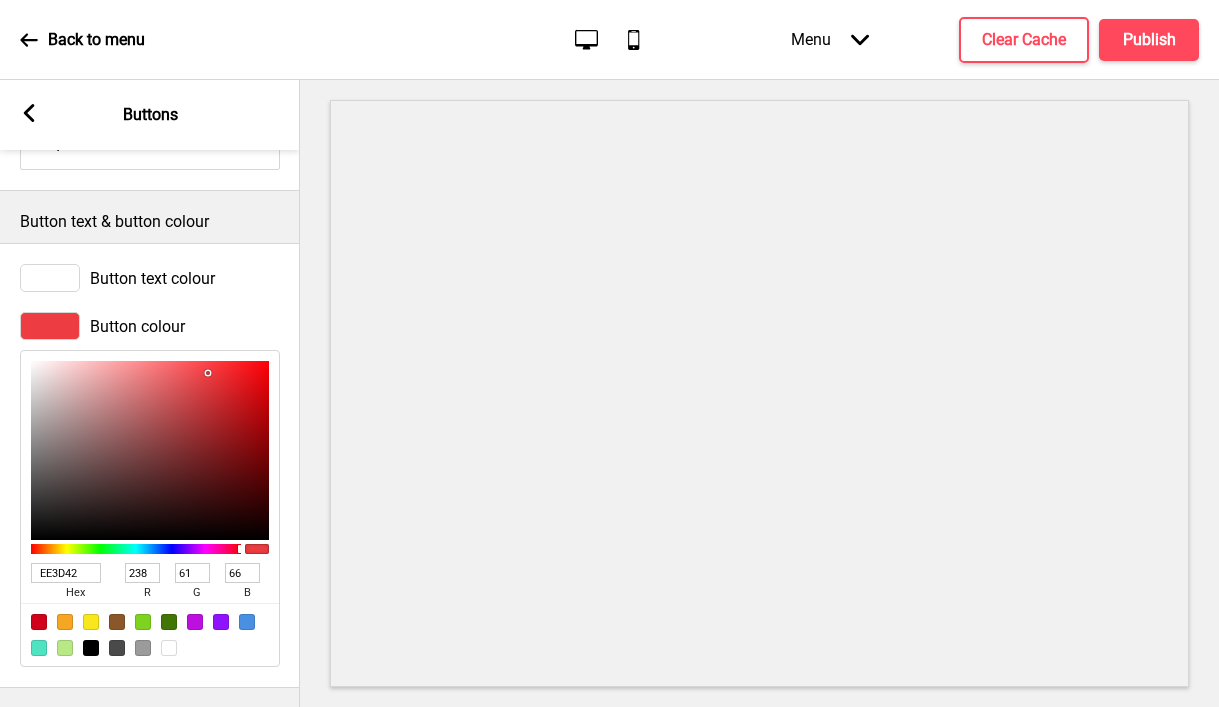 click 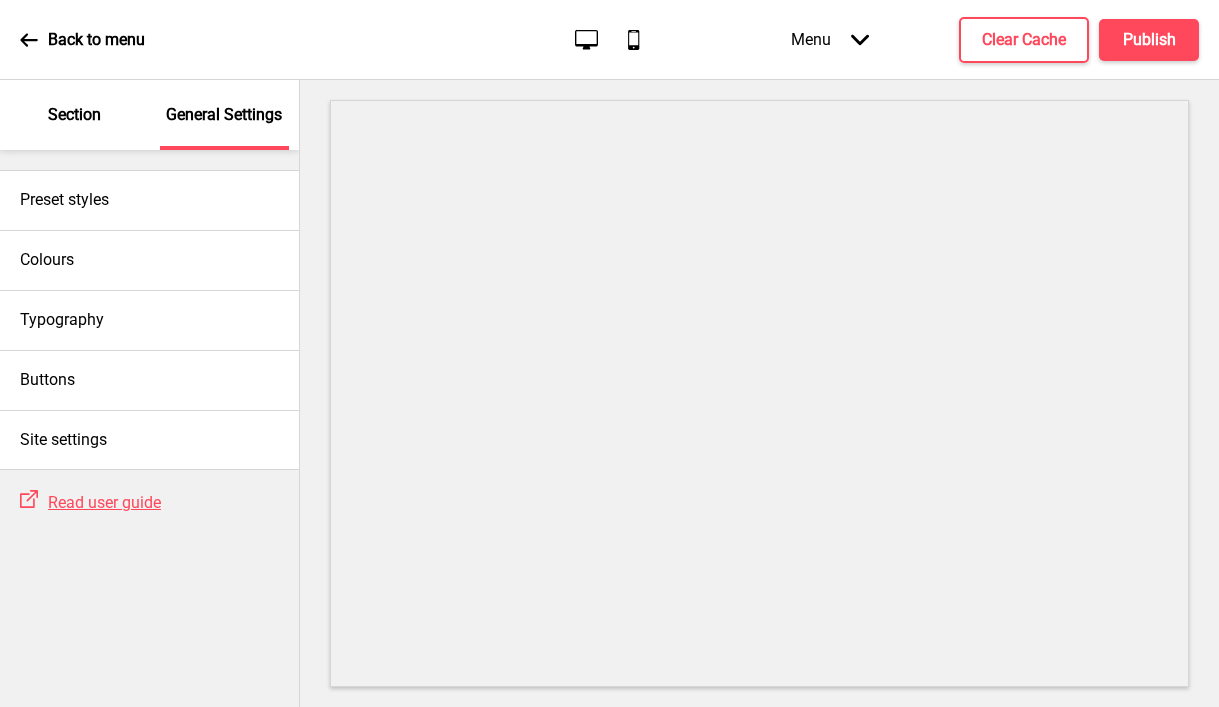 click on "Section" at bounding box center [74, 115] 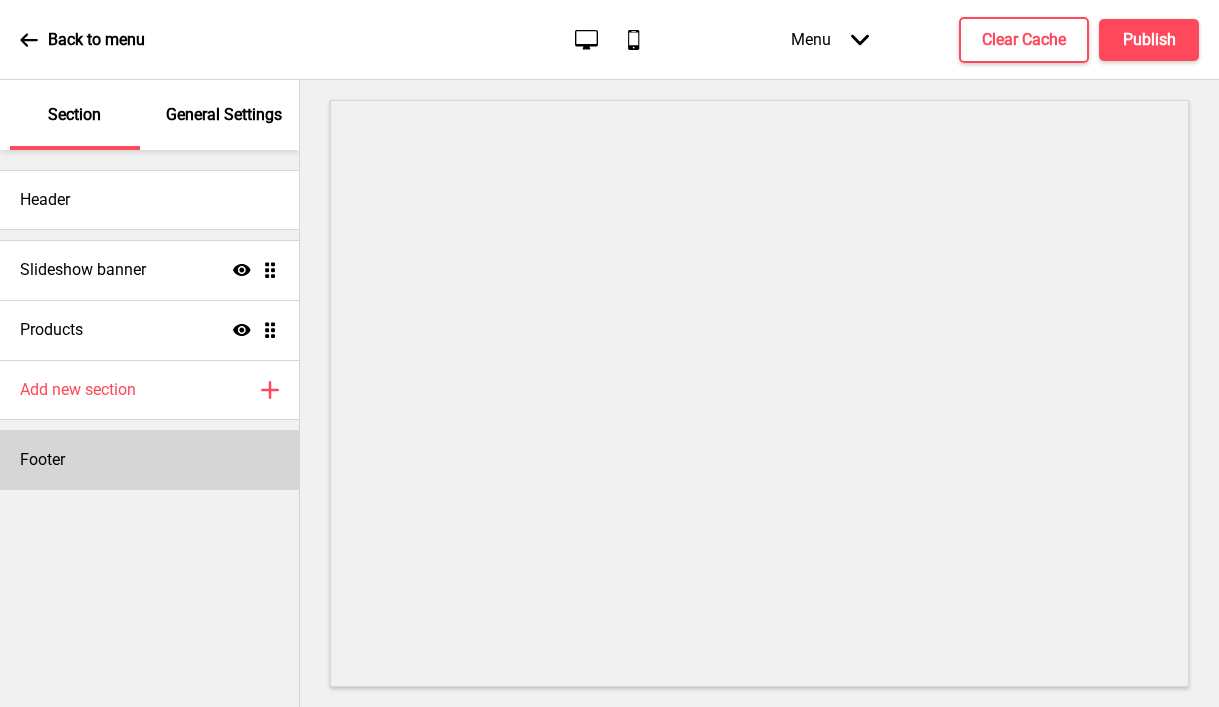 click on "Footer" at bounding box center (42, 460) 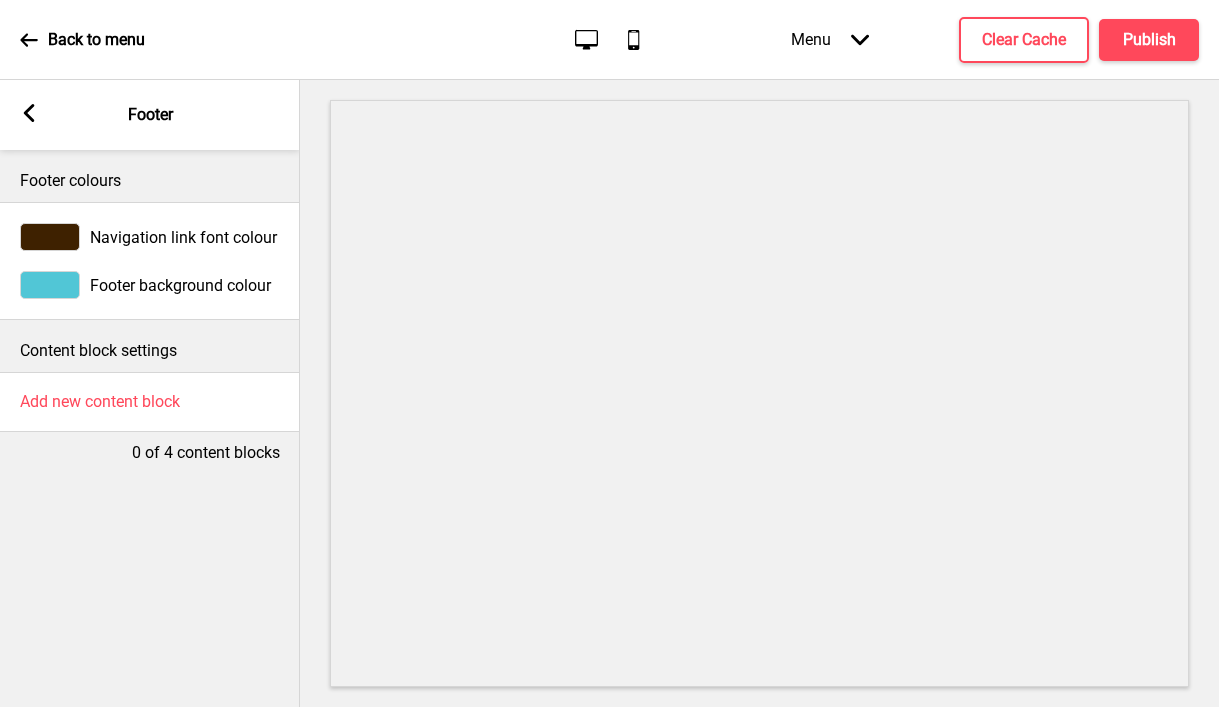 click at bounding box center [50, 285] 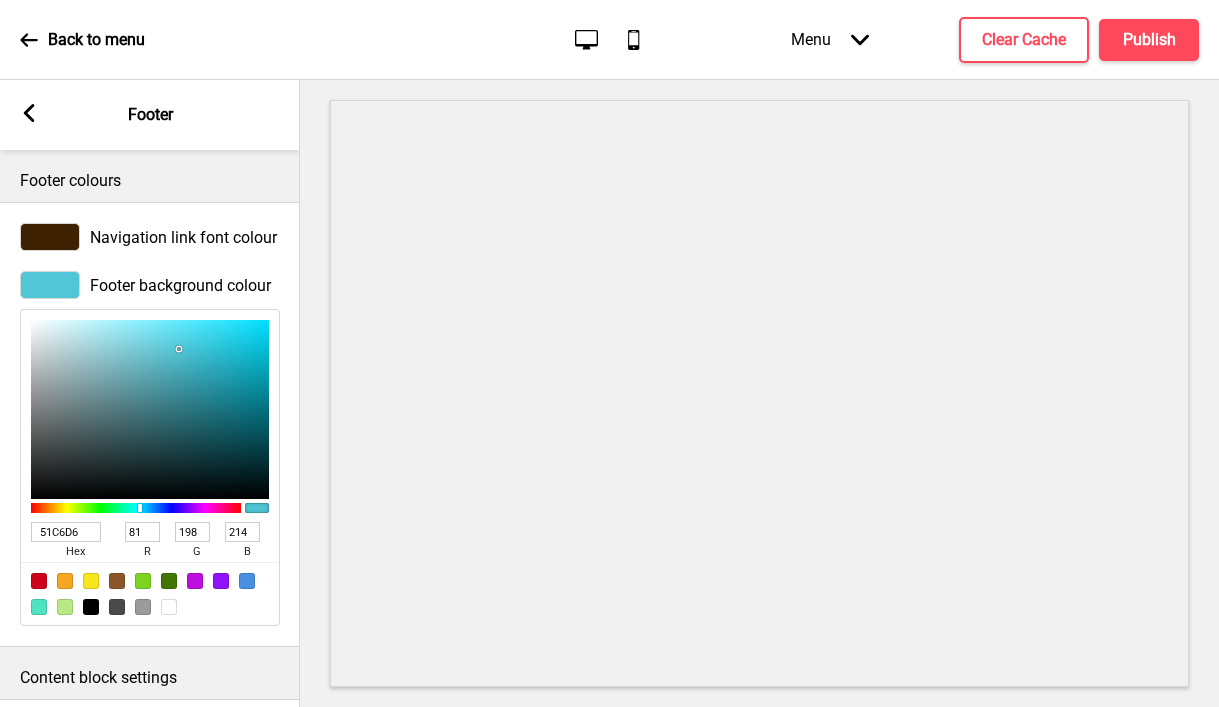 click on "51C6D6" at bounding box center (66, 532) 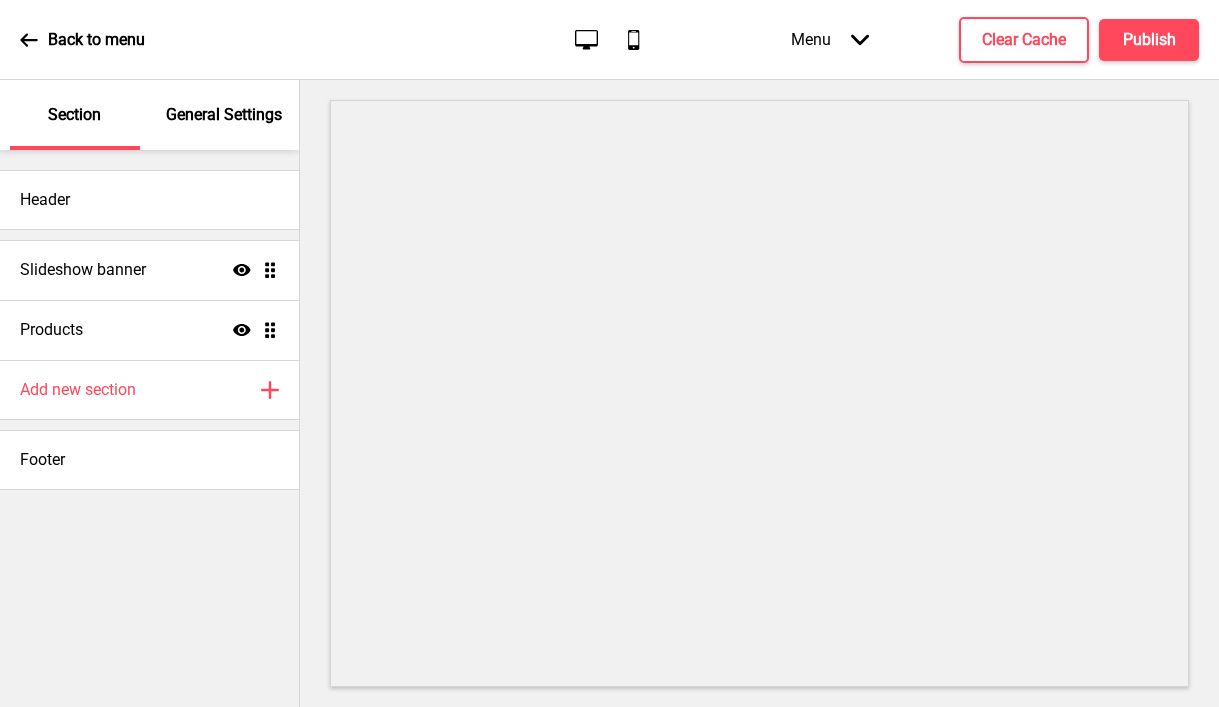 click on "General Settings" at bounding box center [224, 115] 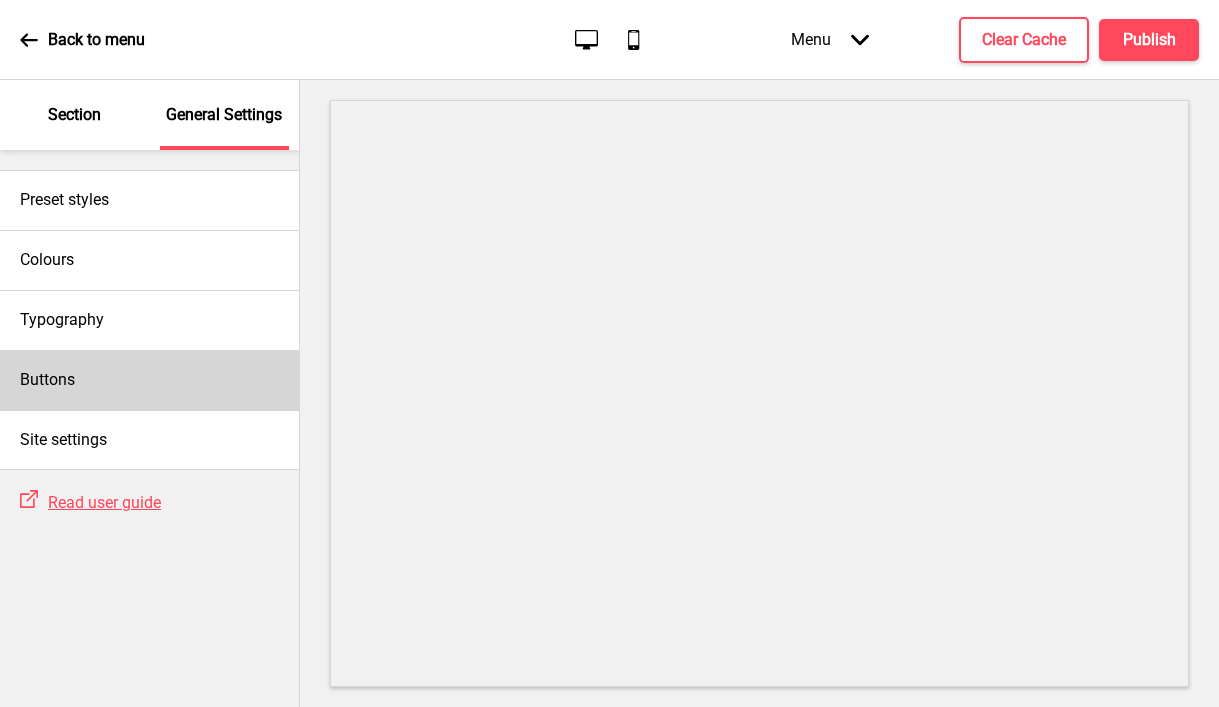 click on "Buttons" at bounding box center (149, 380) 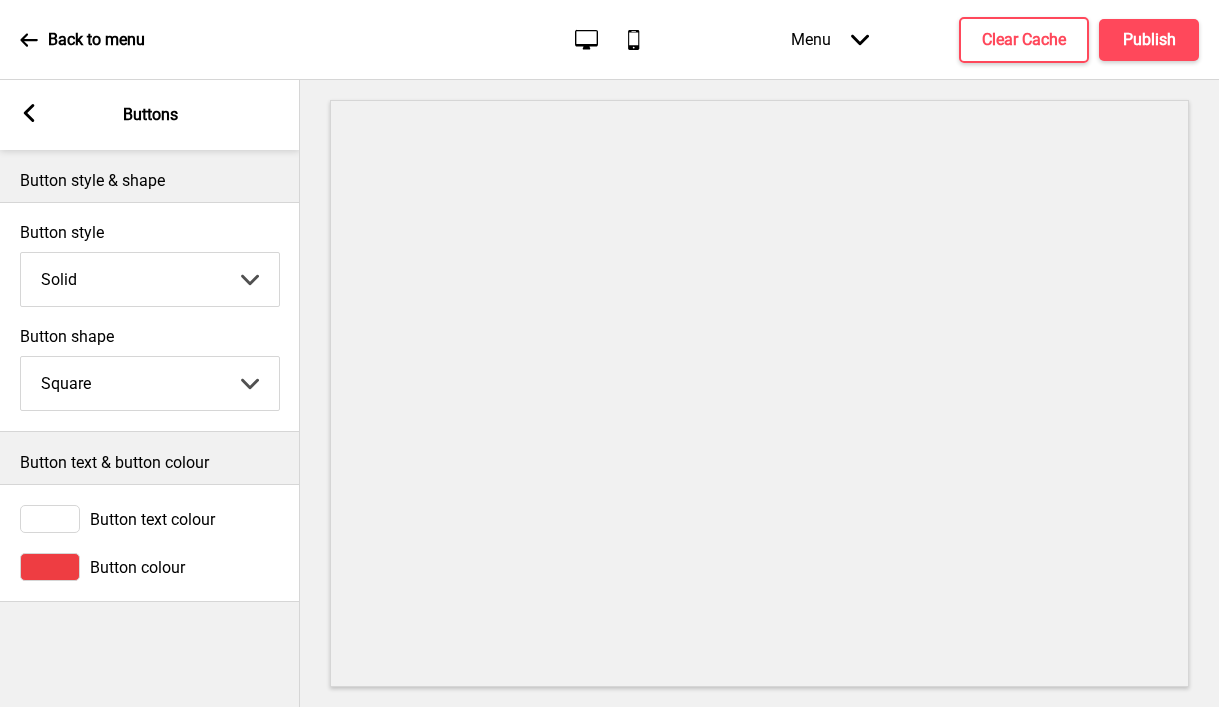 click 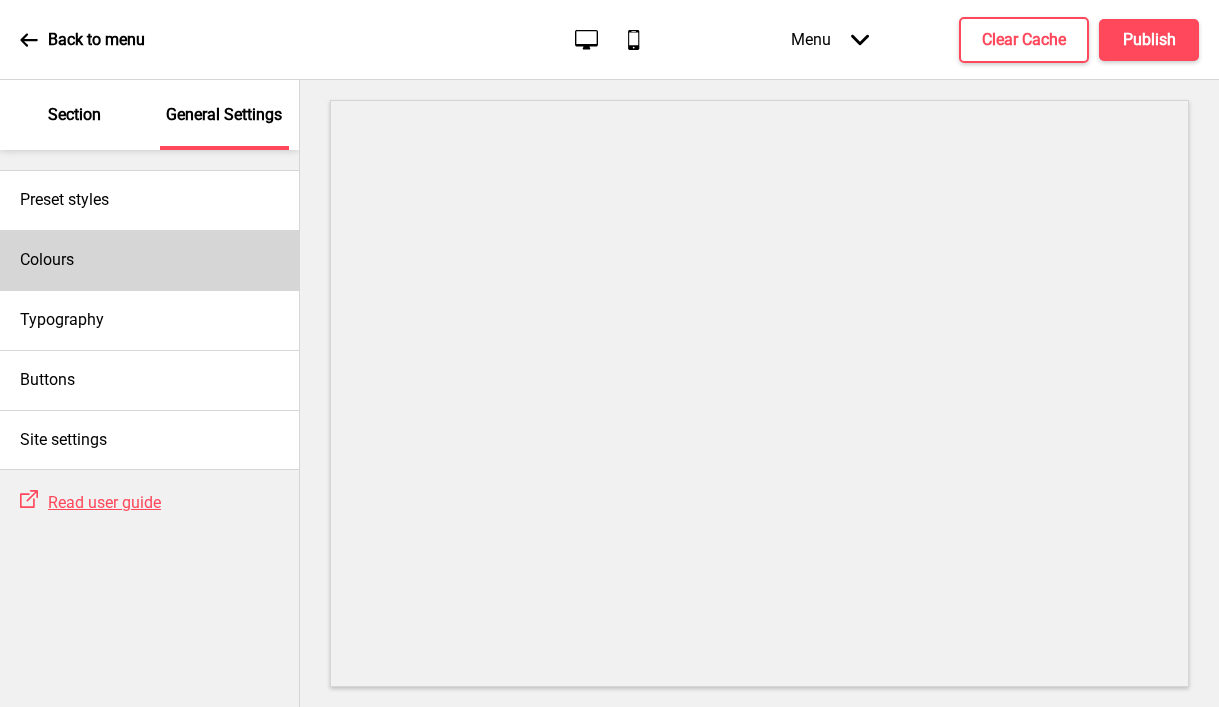 click on "Colours" at bounding box center [47, 260] 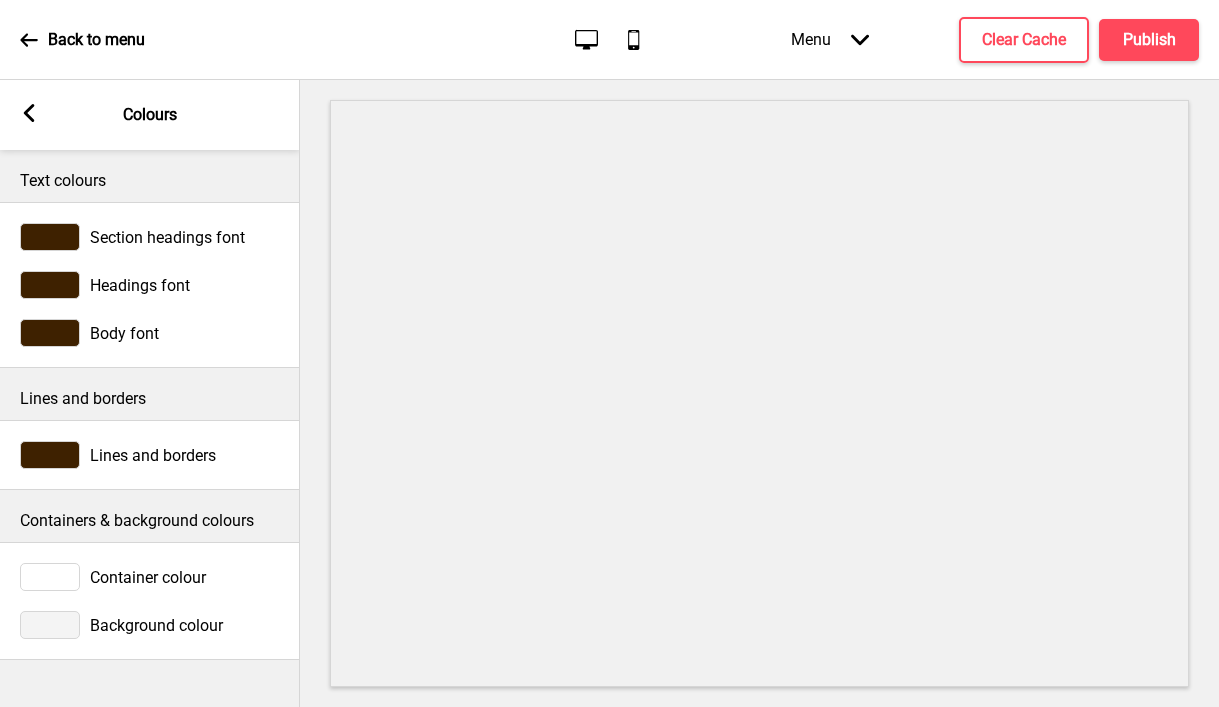 click at bounding box center (50, 625) 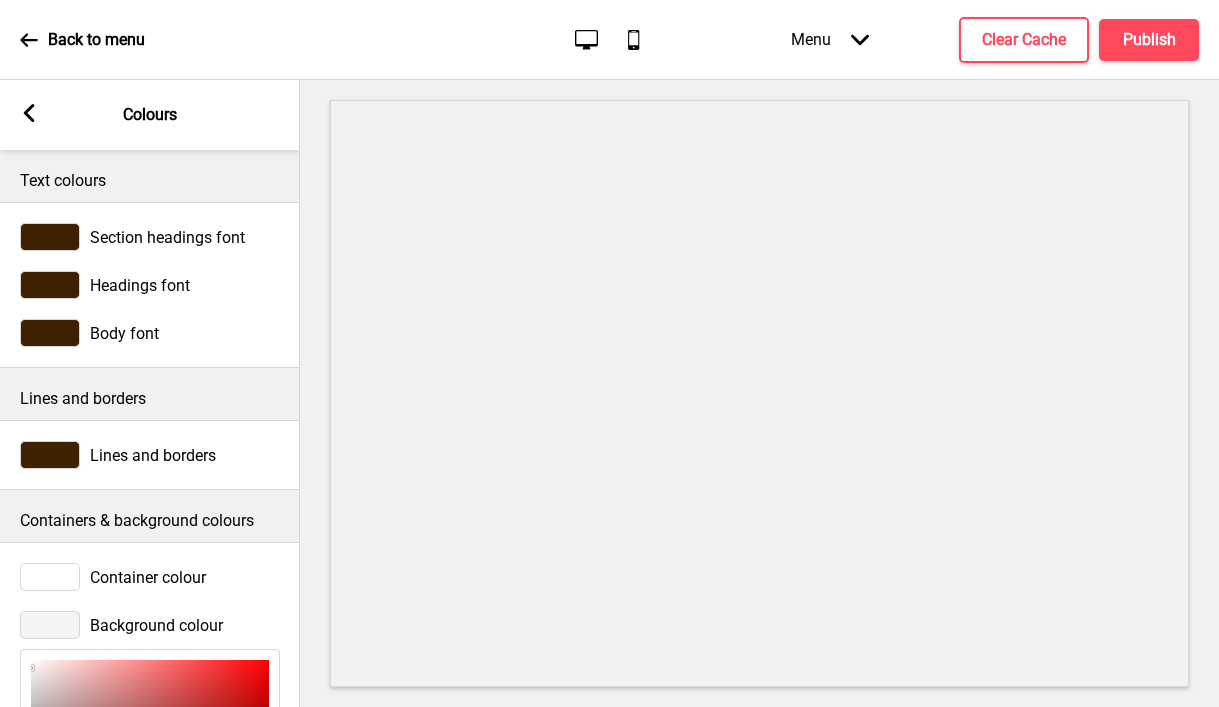 scroll, scrollTop: 299, scrollLeft: 0, axis: vertical 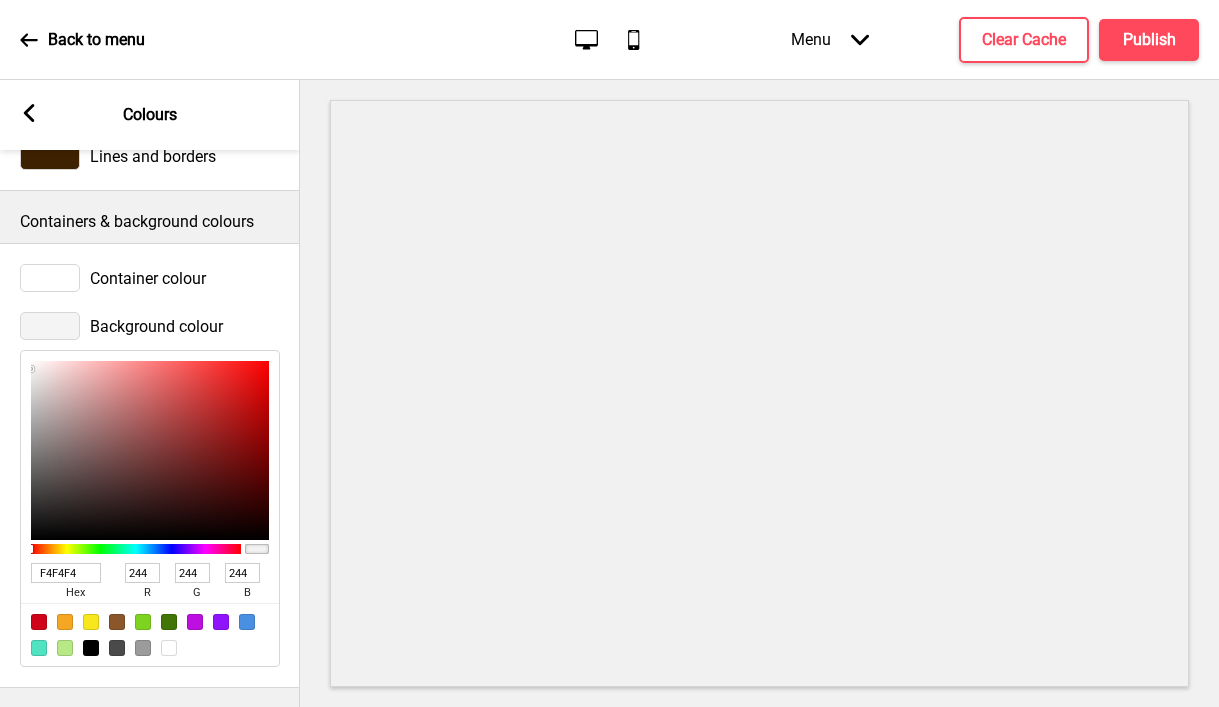 click on "F4F4F4" at bounding box center (66, 573) 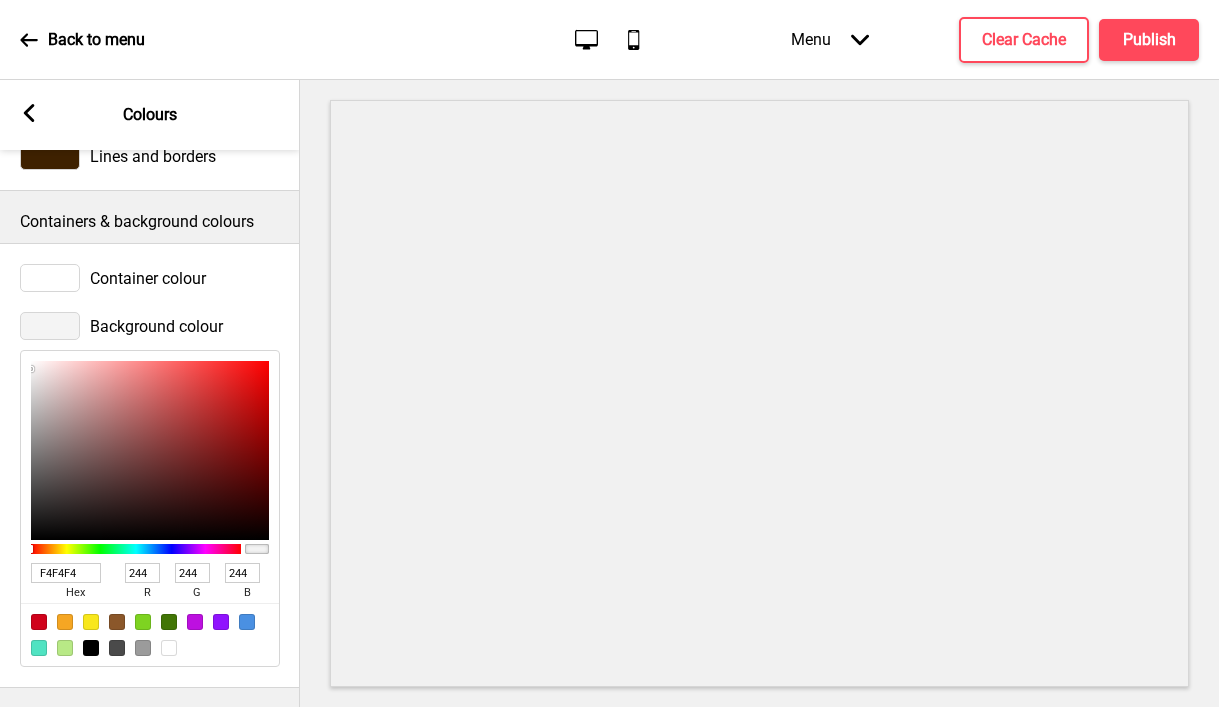 type on "51C6D6" 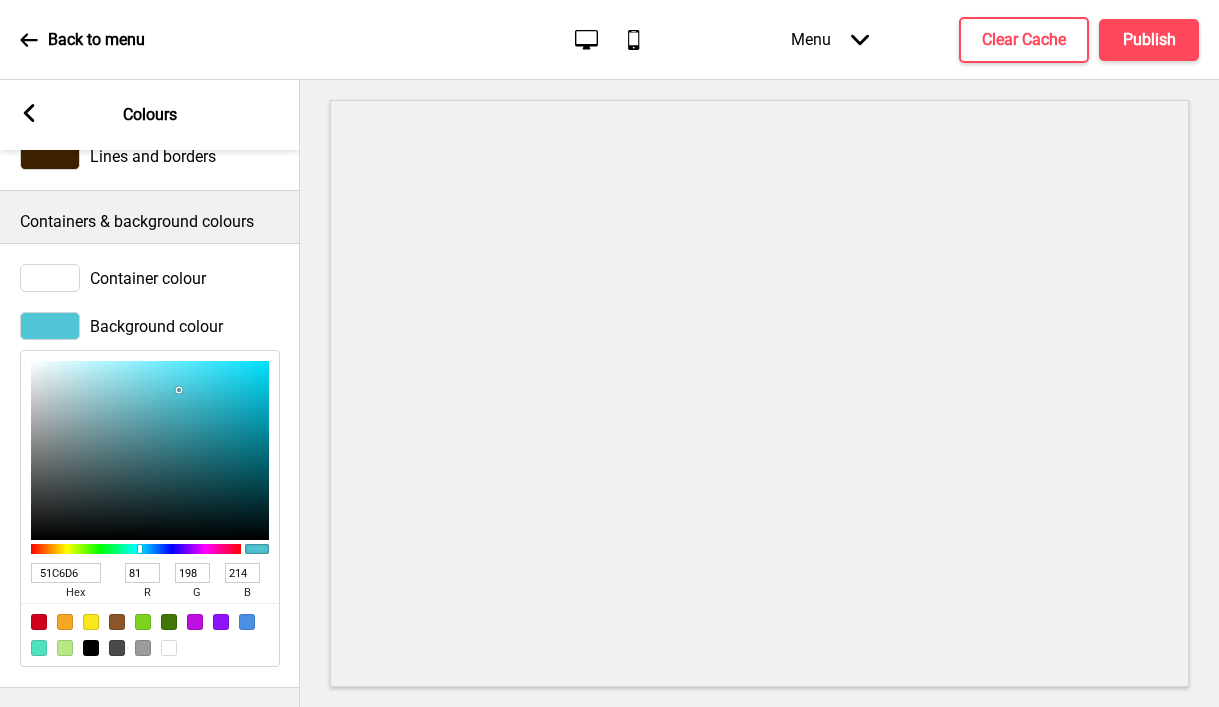 type on "51C6D6" 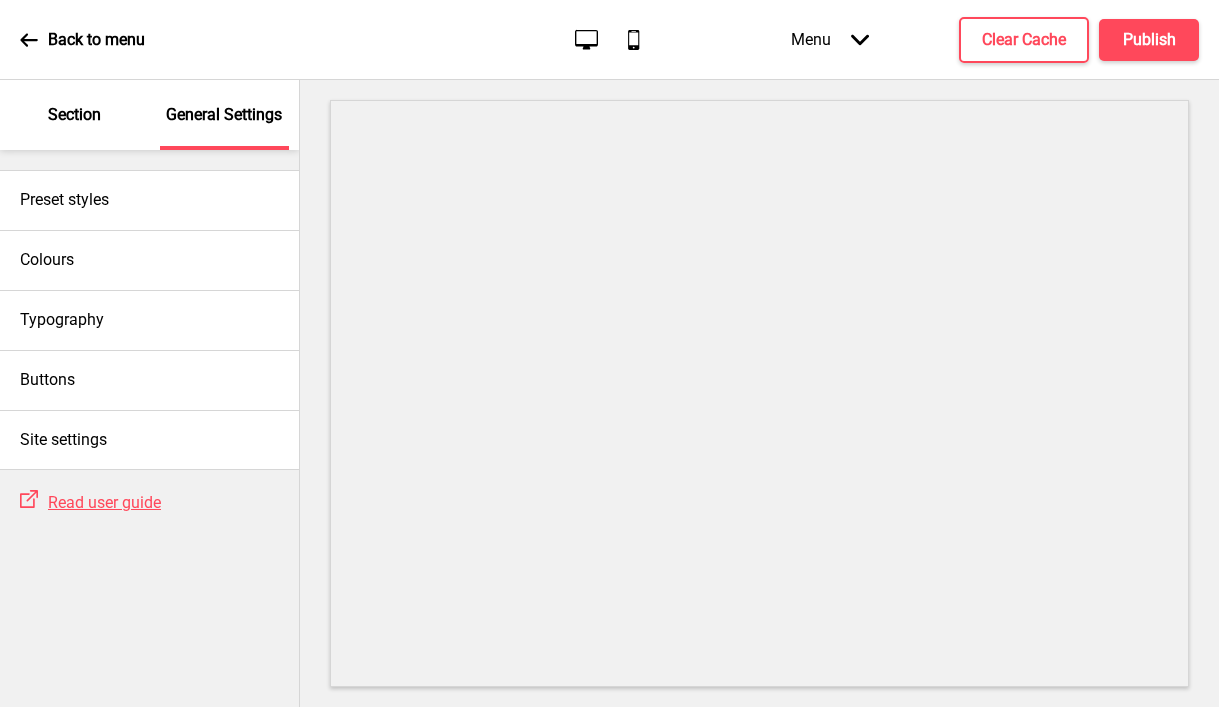 click on "Section" at bounding box center (74, 115) 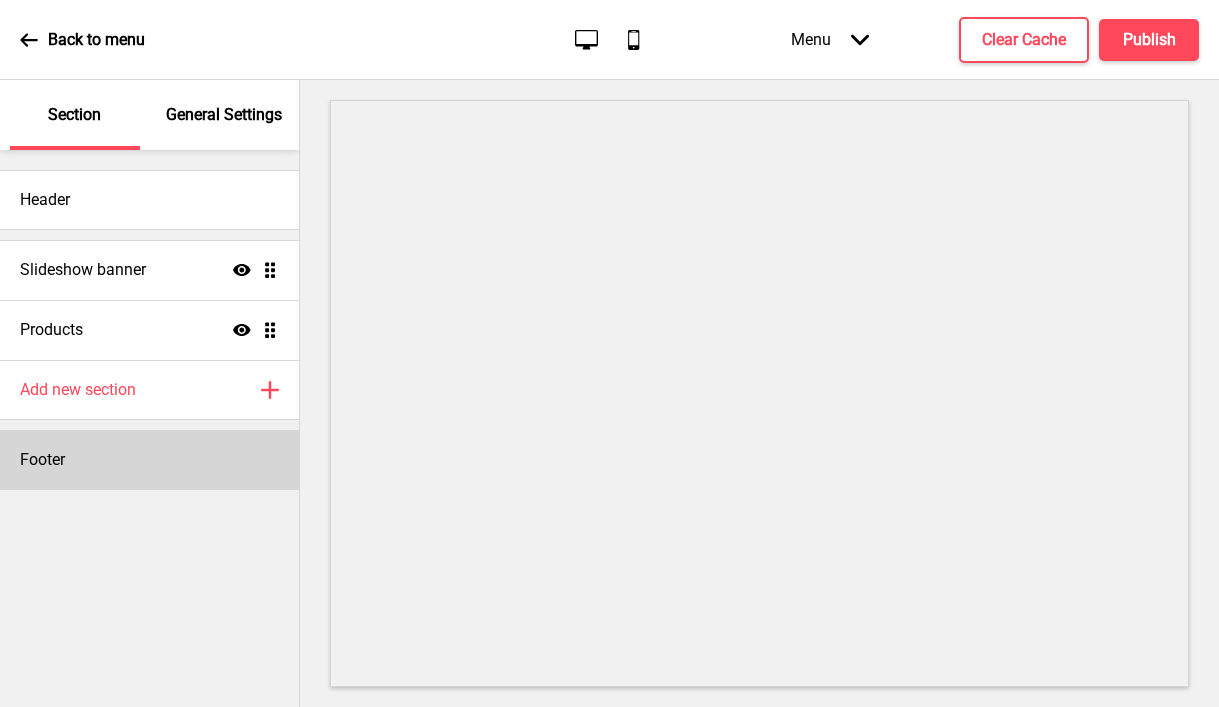 click on "Footer" at bounding box center (149, 460) 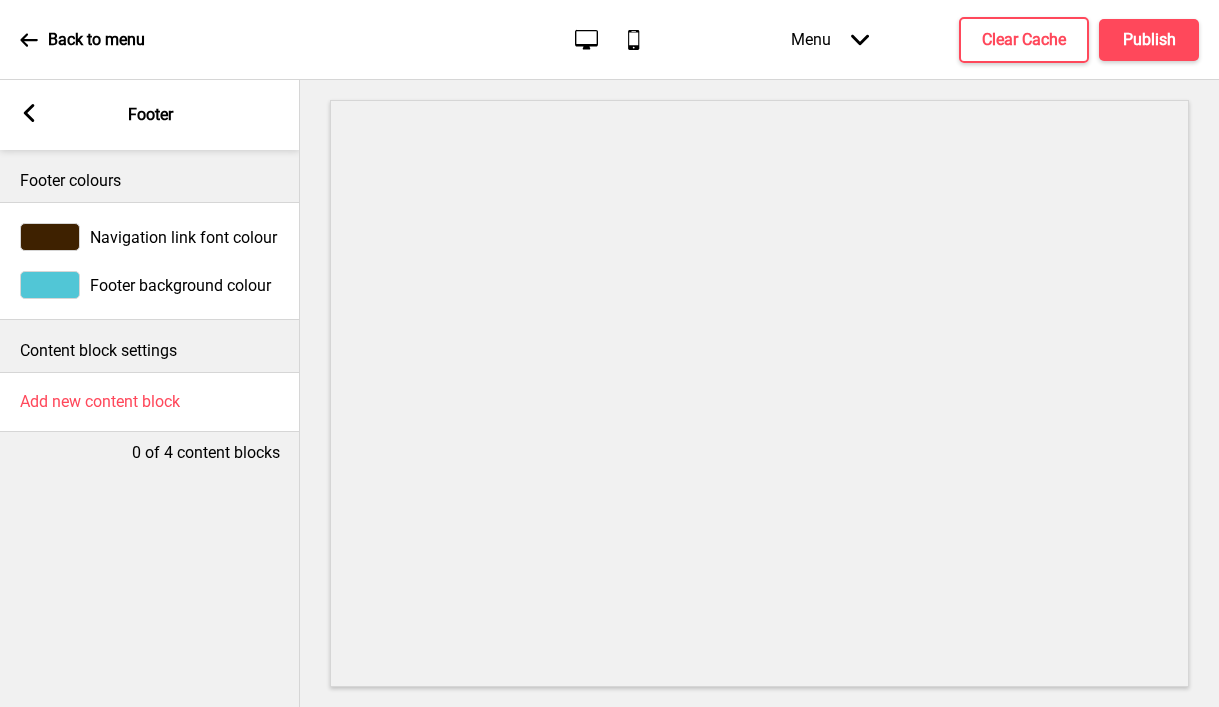 click at bounding box center [50, 285] 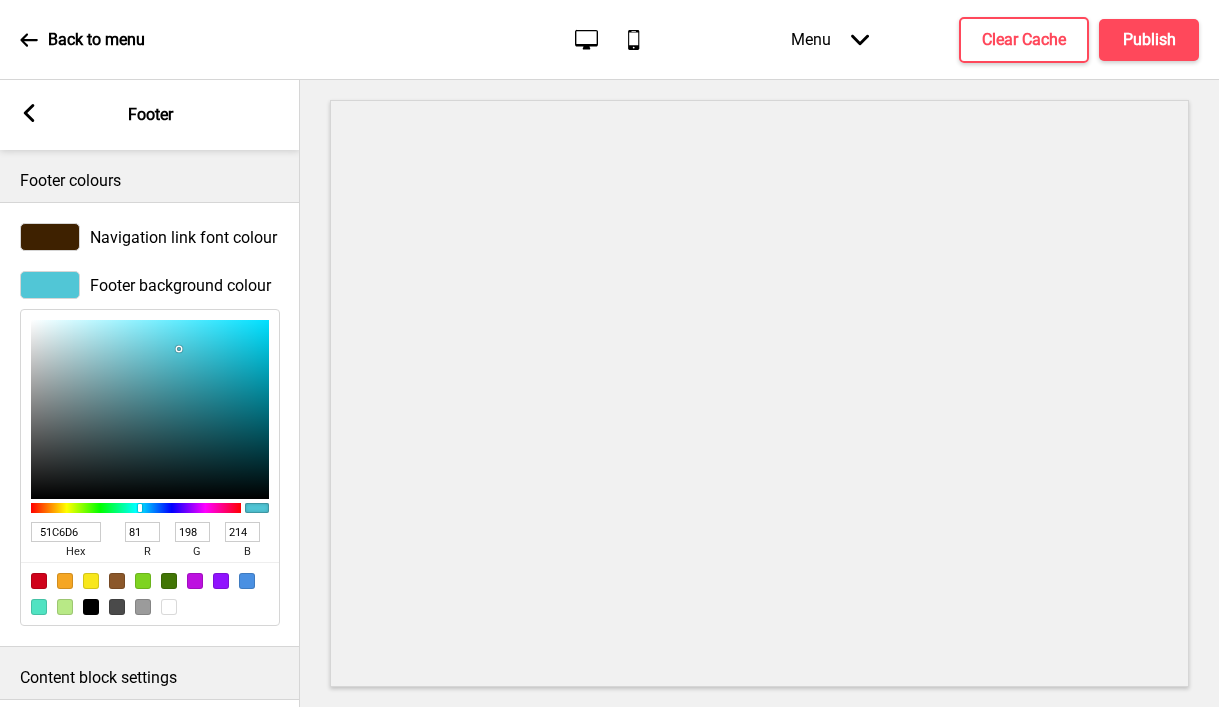 click at bounding box center [169, 607] 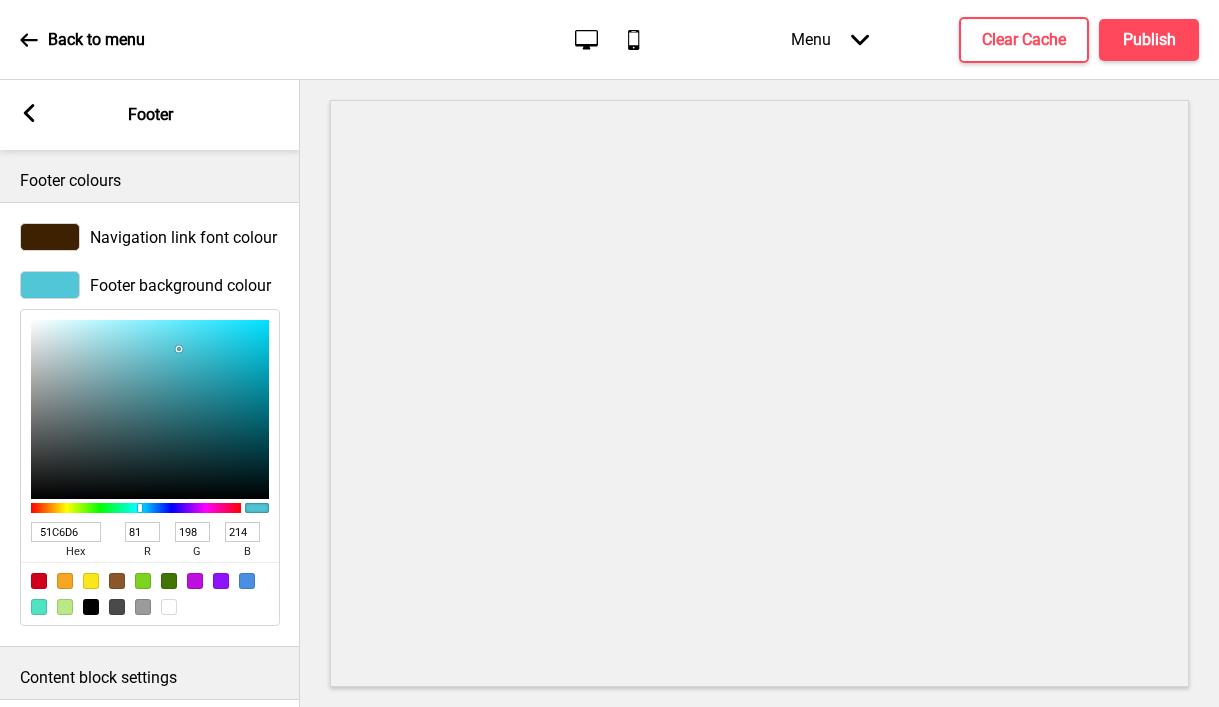 type on "FFFFFF" 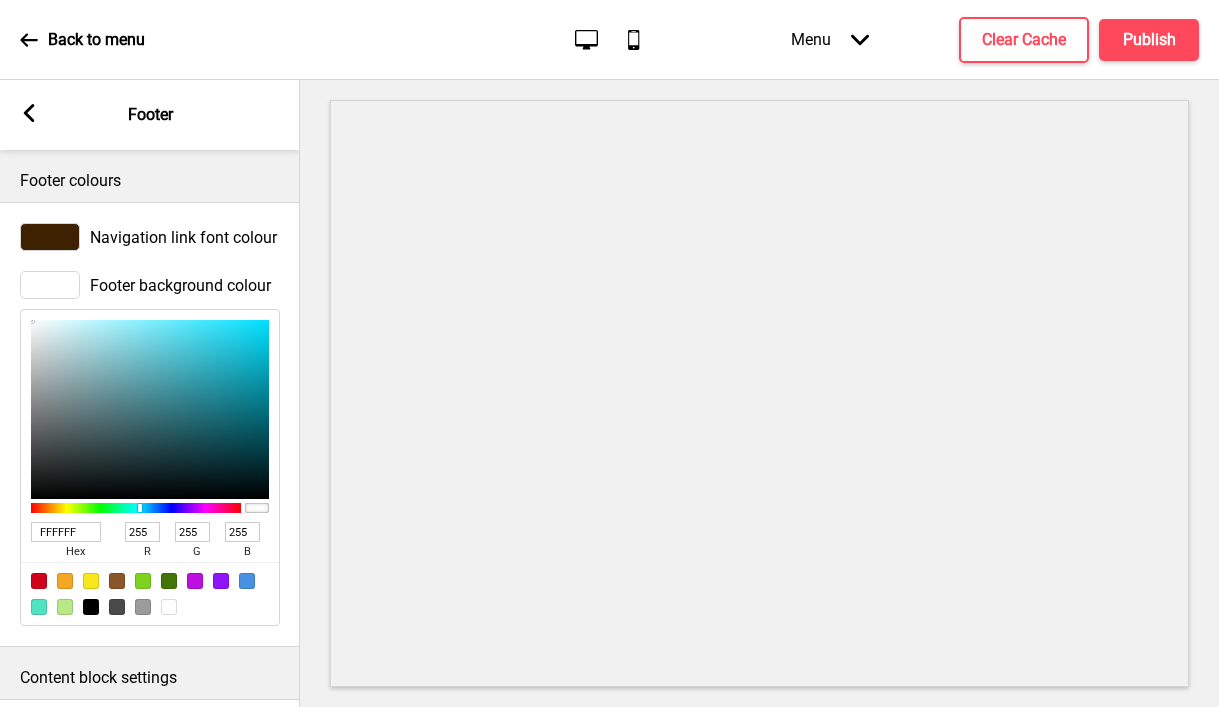 click on "FFFFFF" at bounding box center [66, 532] 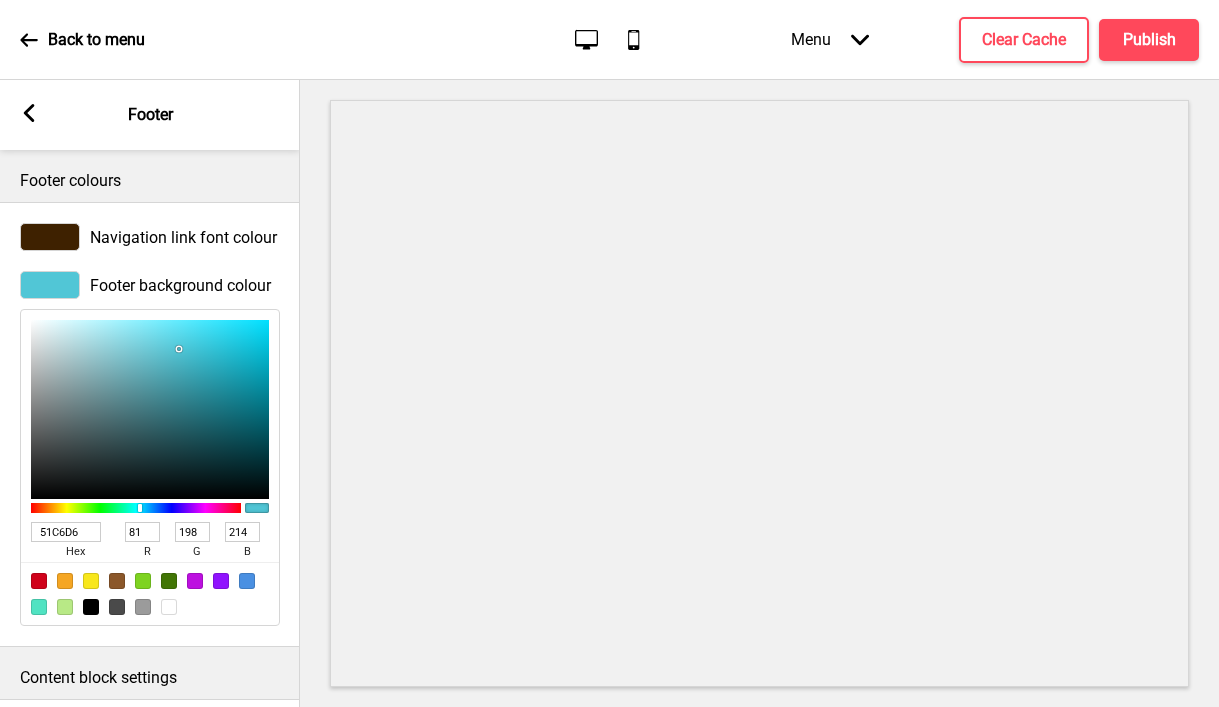 type on "51C6D6" 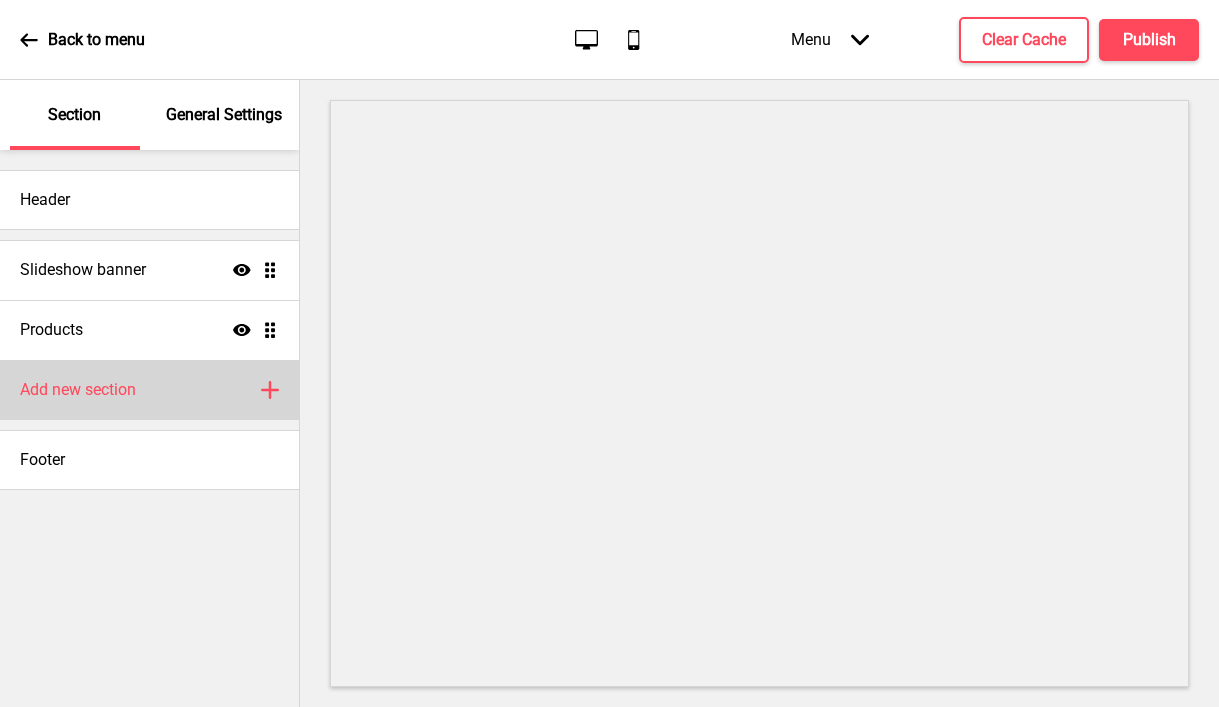 click on "Add new section" at bounding box center [78, 390] 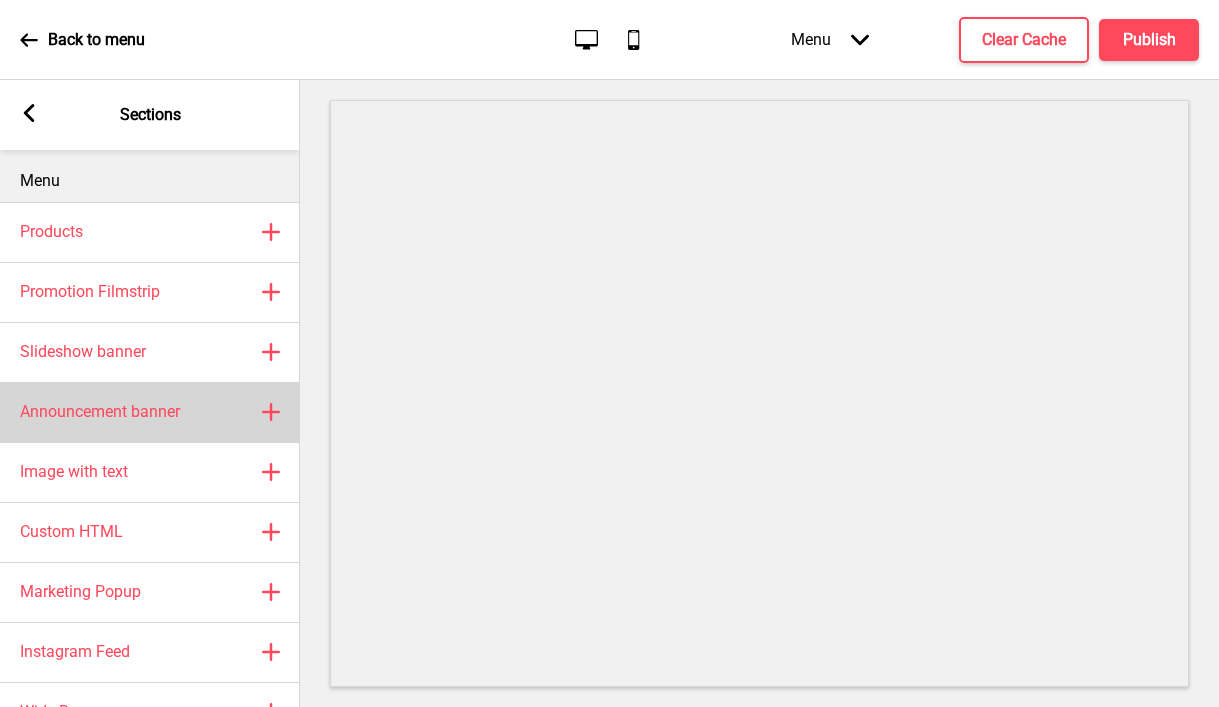 click on "Announcement banner" at bounding box center [100, 412] 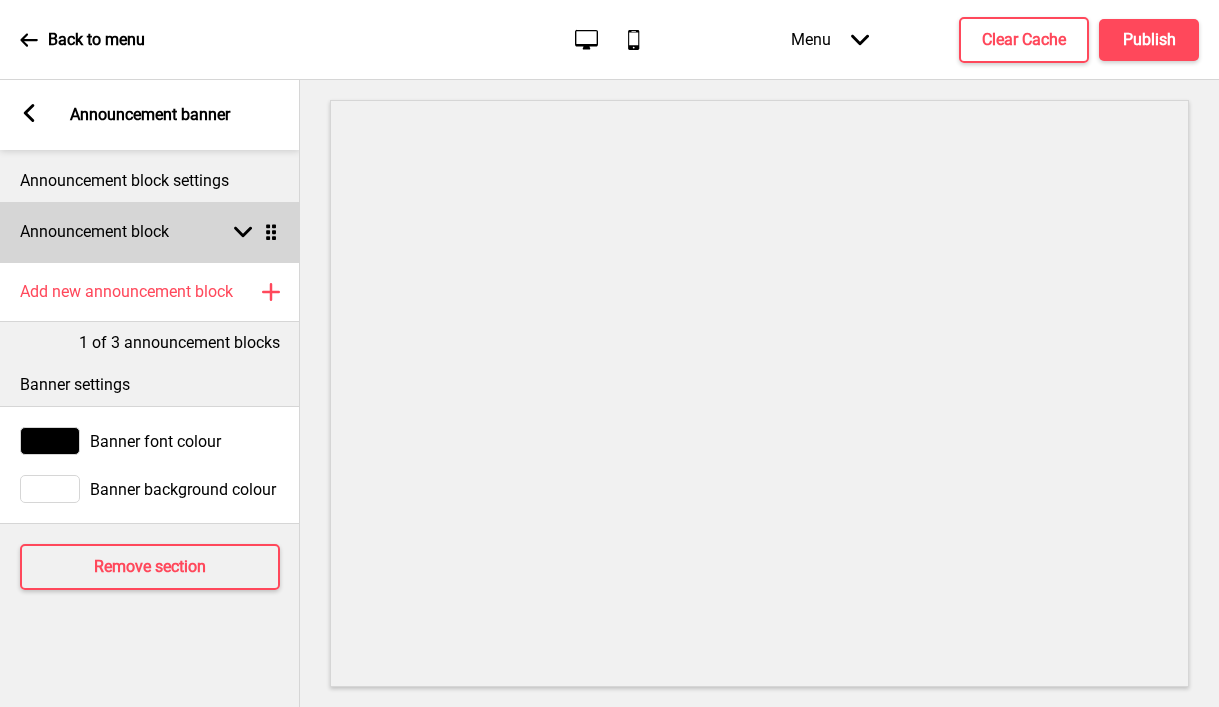 click on "Announcement block Arrow down Drag" at bounding box center (150, 232) 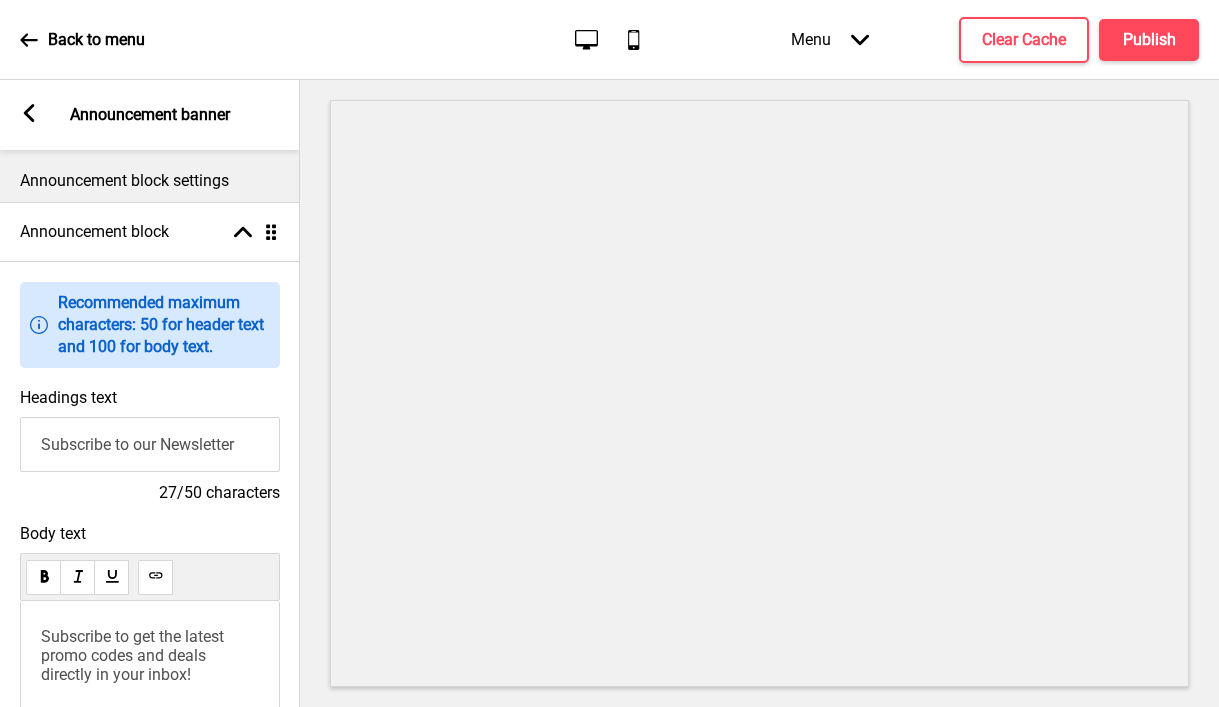 click on "Subscribe to our Newsletter" at bounding box center (150, 444) 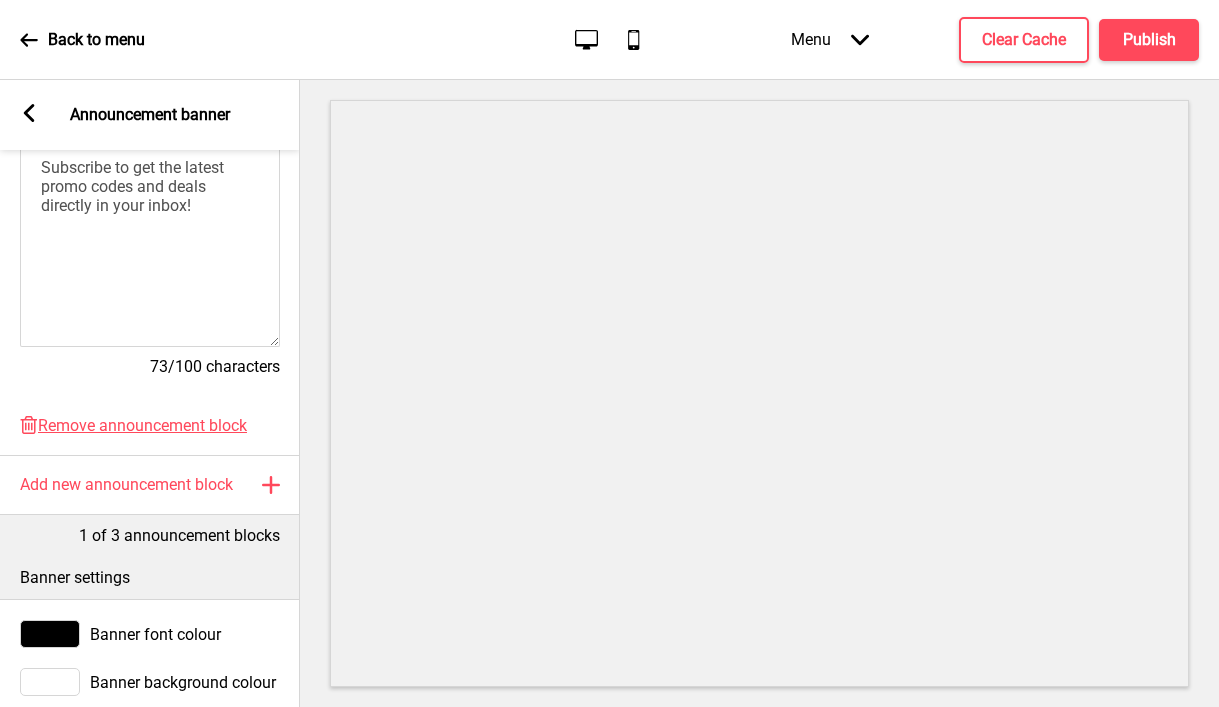 scroll, scrollTop: 267, scrollLeft: 0, axis: vertical 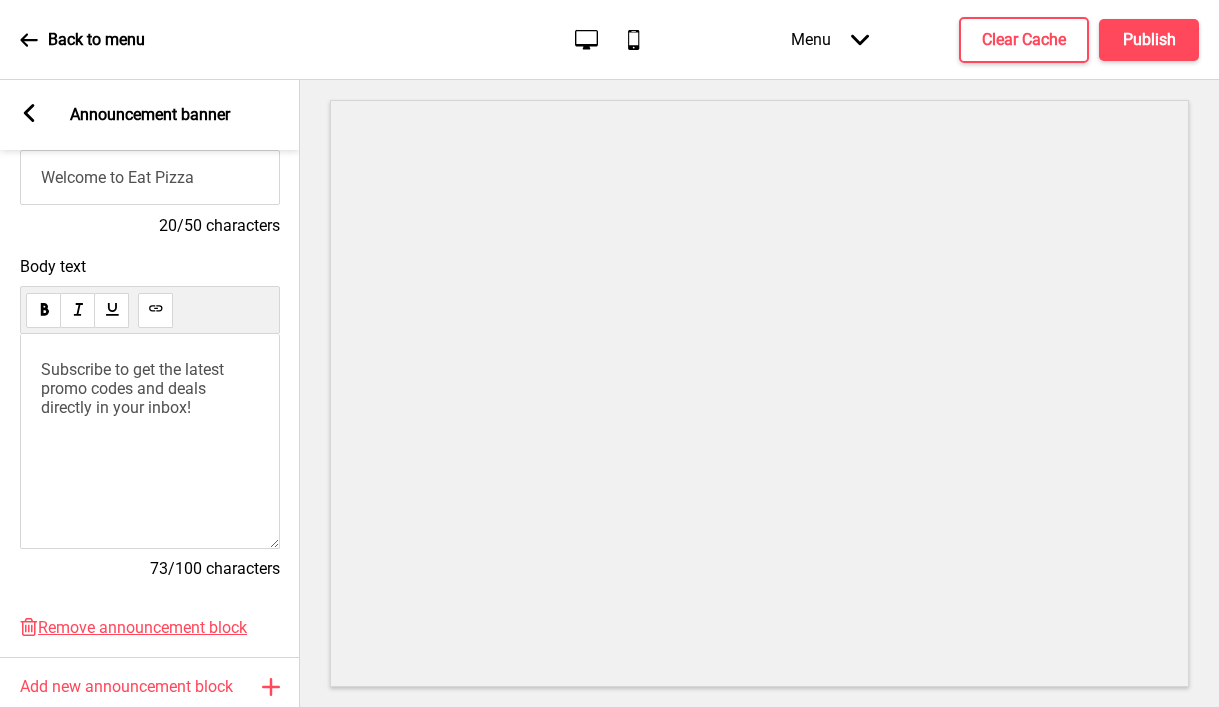 type on "Welcome to Eat Pizza" 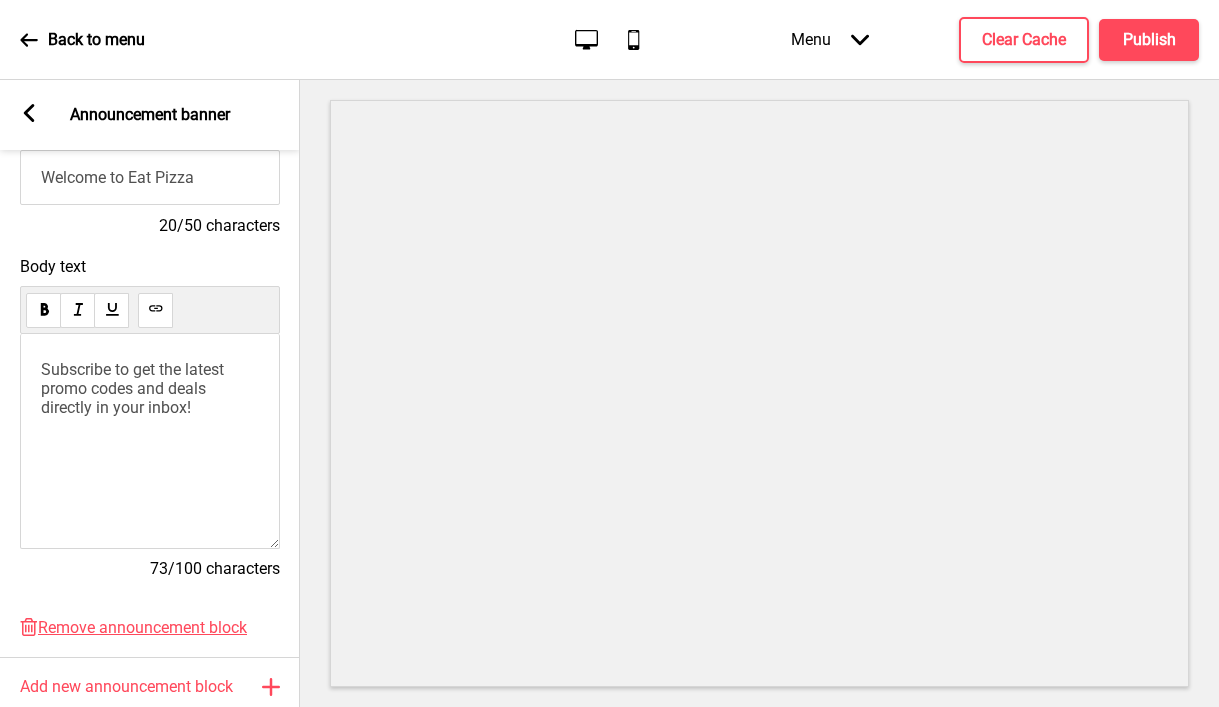 click on "Subscribe to get the latest promo codes and deals directly in your inbox!" at bounding box center [134, 388] 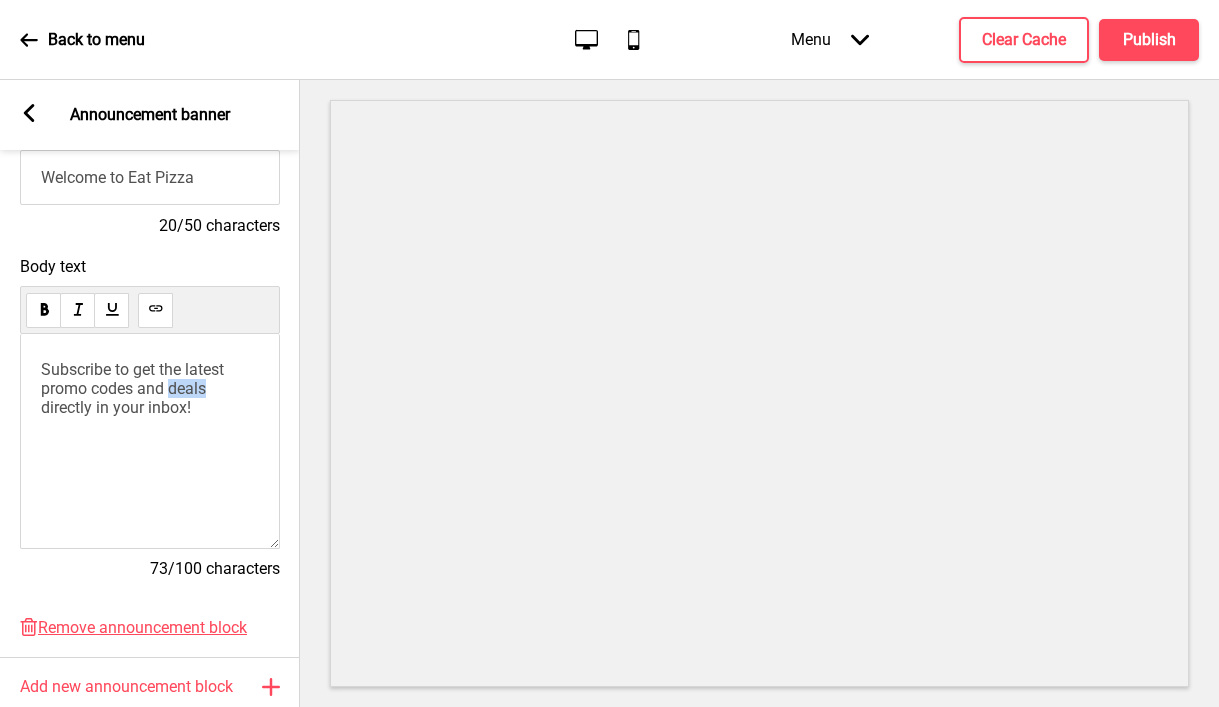 click on "Subscribe to get the latest promo codes and deals directly in your inbox!" at bounding box center [134, 388] 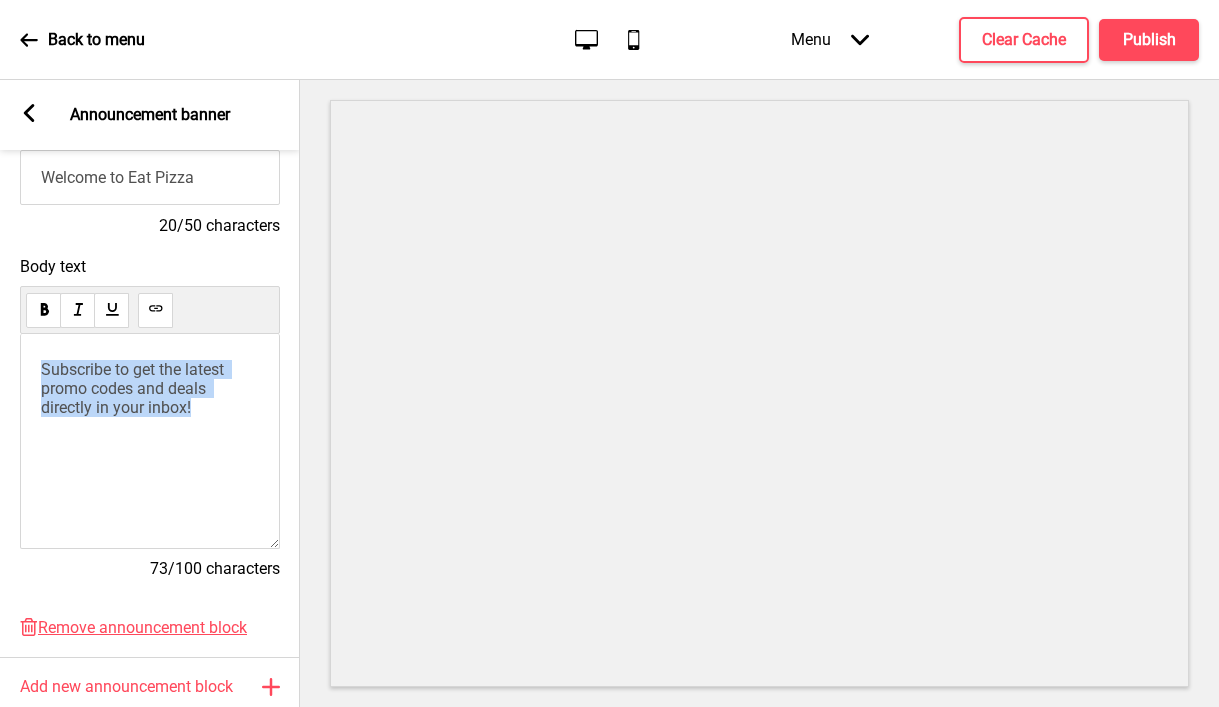 click on "Subscribe to get the latest promo codes and deals directly in your inbox!" at bounding box center (134, 388) 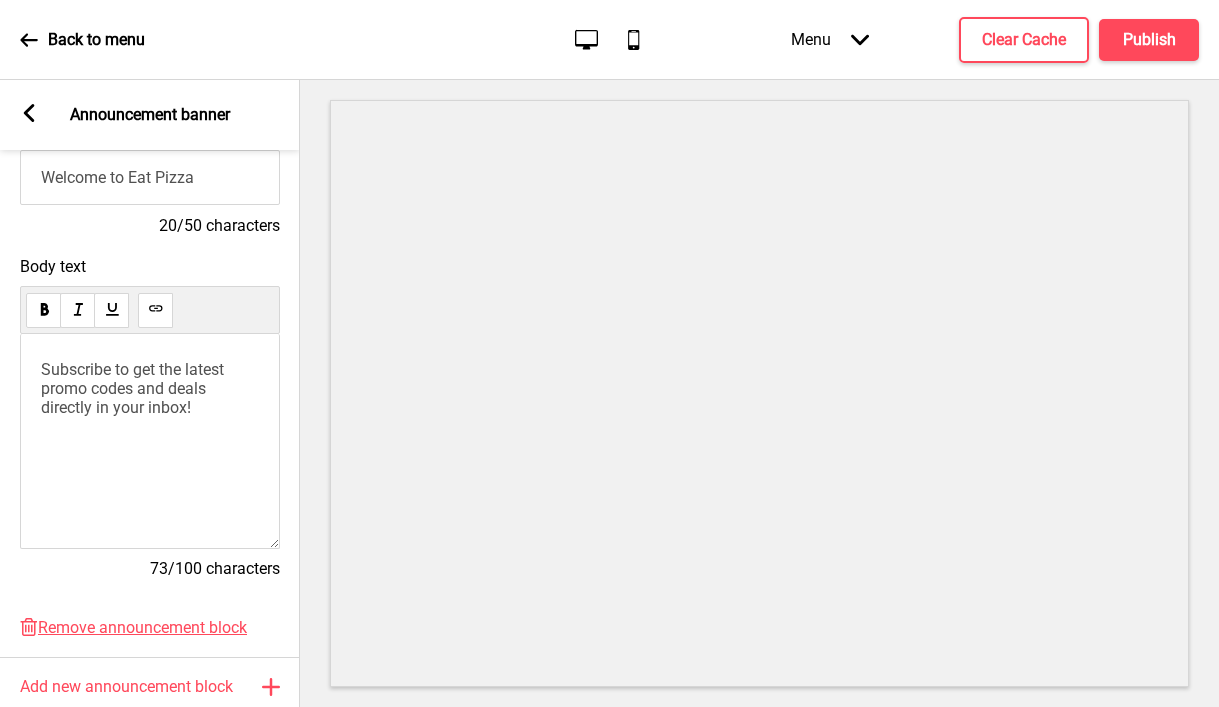type 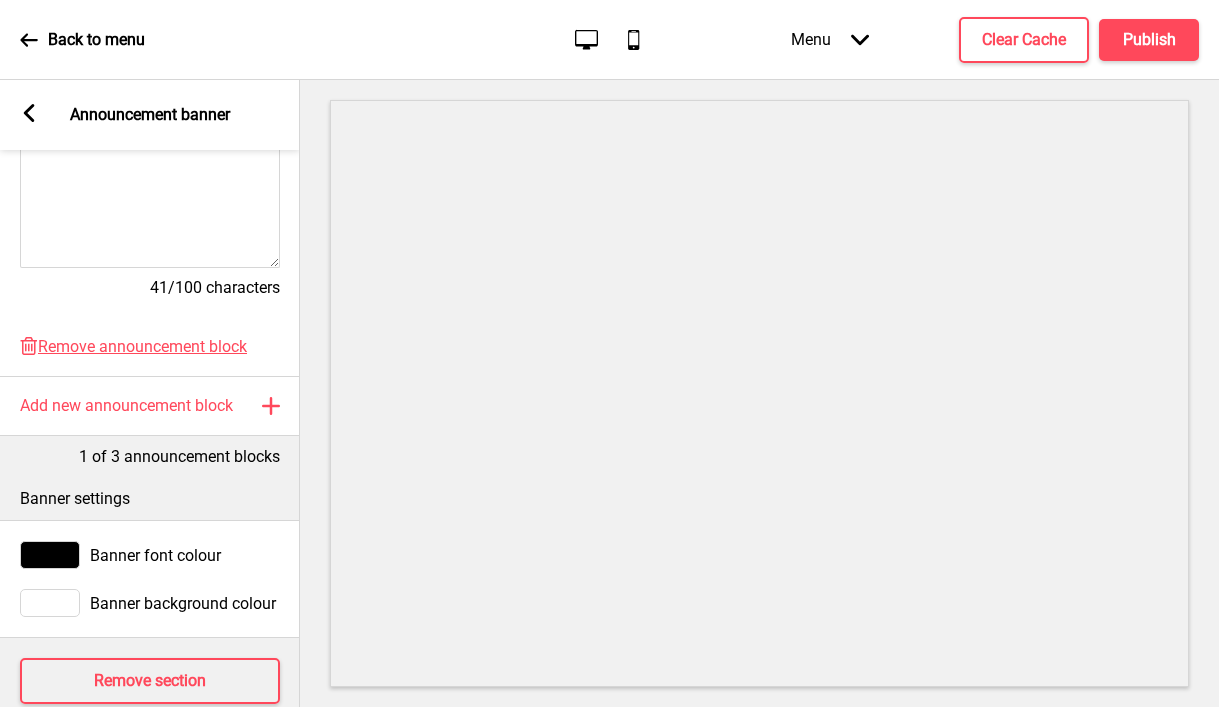 scroll, scrollTop: 585, scrollLeft: 0, axis: vertical 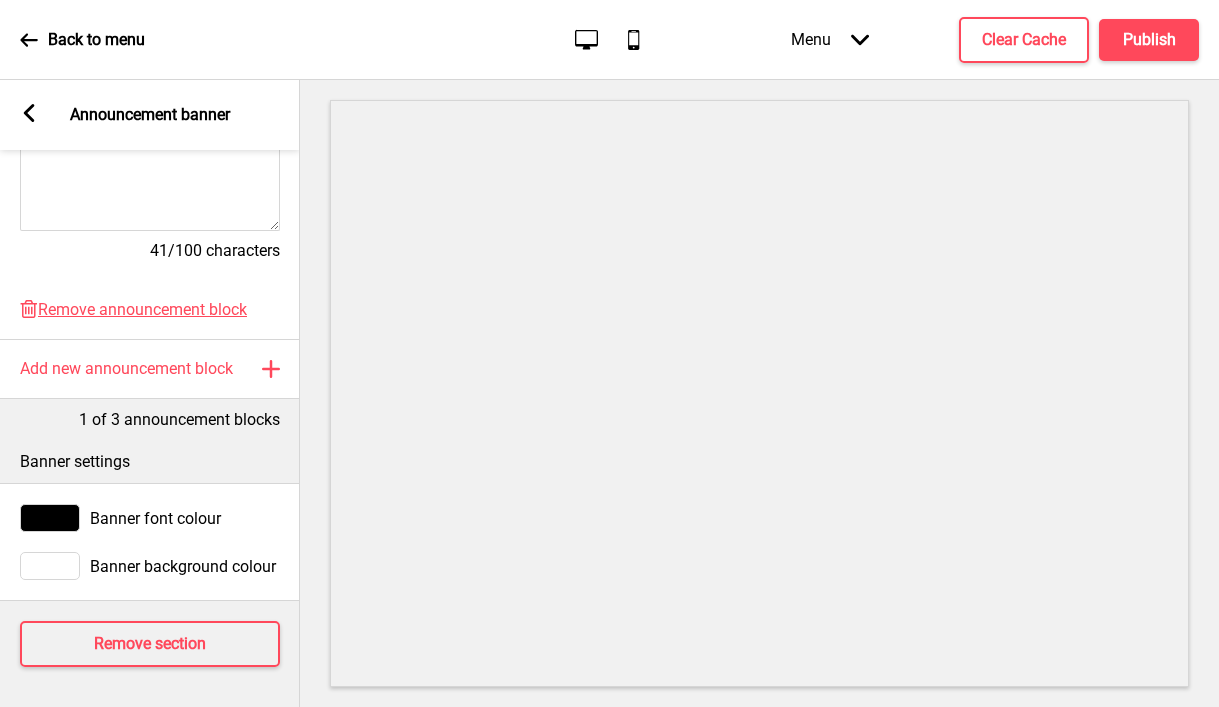 click at bounding box center (50, 518) 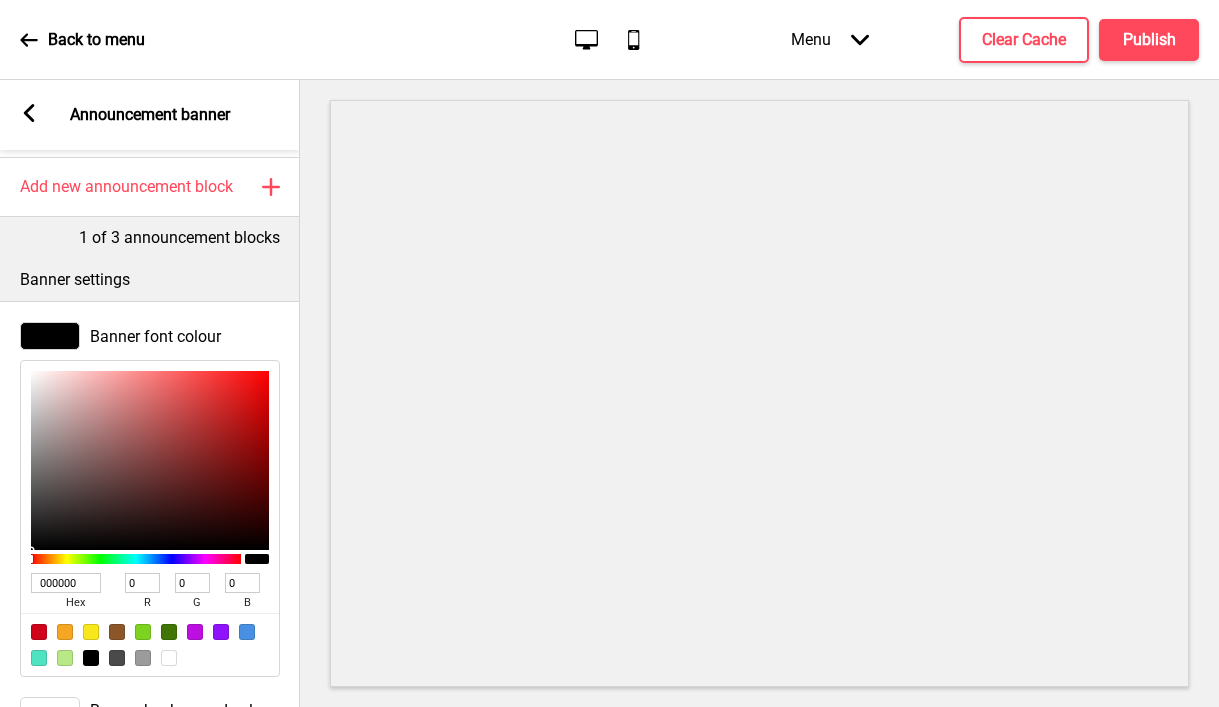 scroll, scrollTop: 803, scrollLeft: 0, axis: vertical 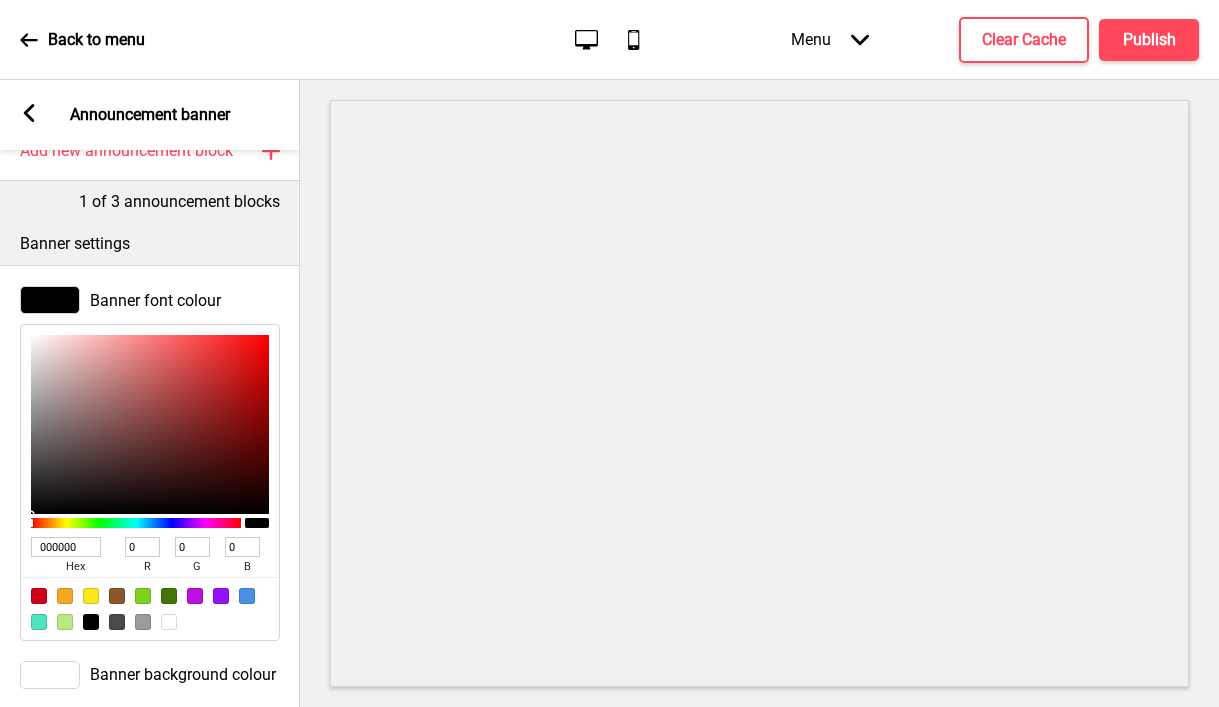 click on "000000" at bounding box center [66, 547] 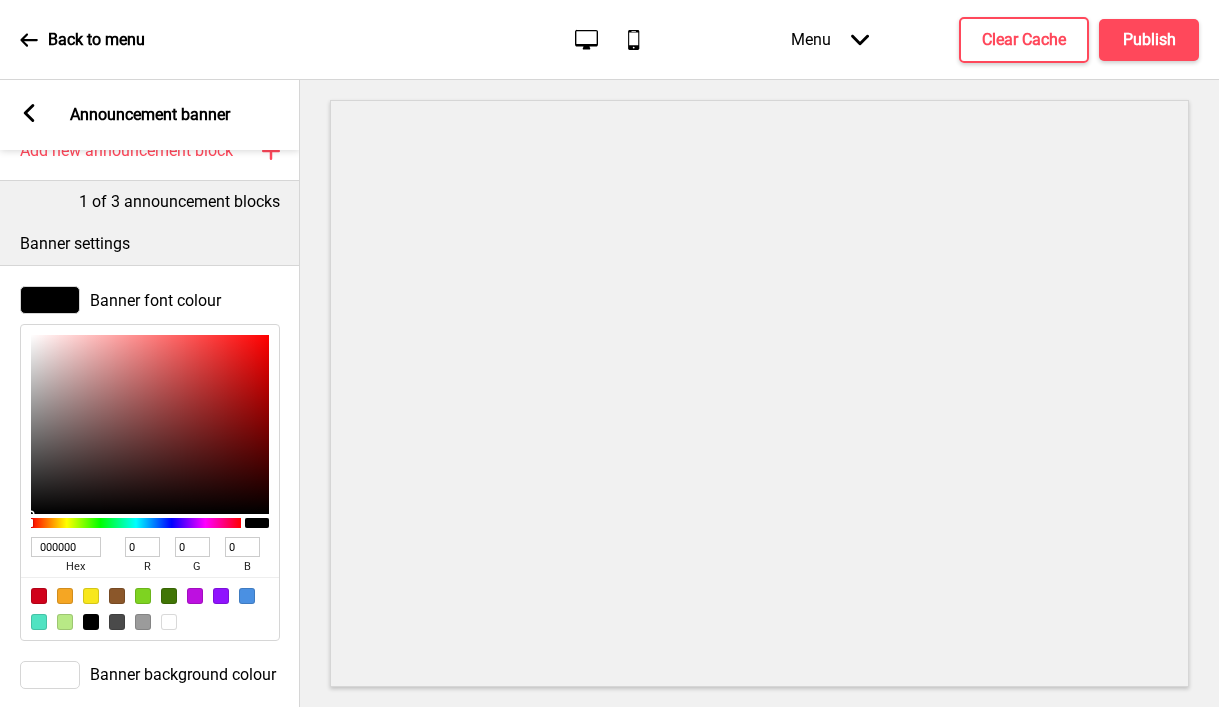 type on "ffd24a" 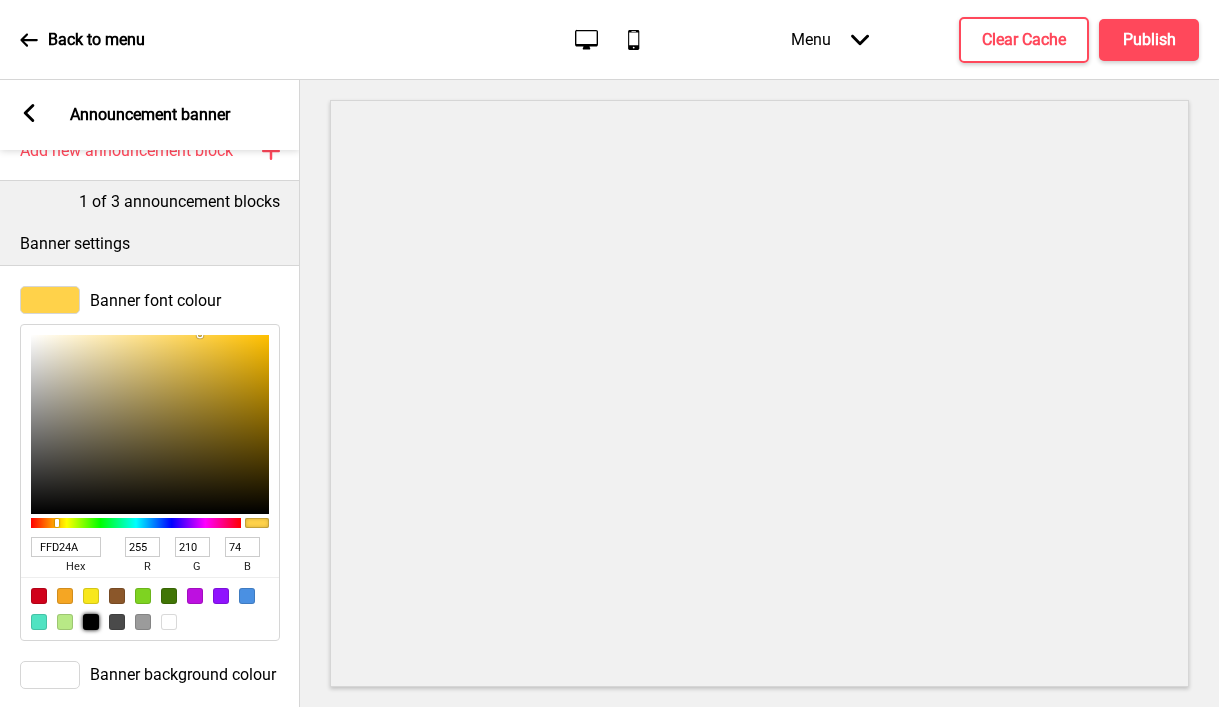 click at bounding box center [91, 622] 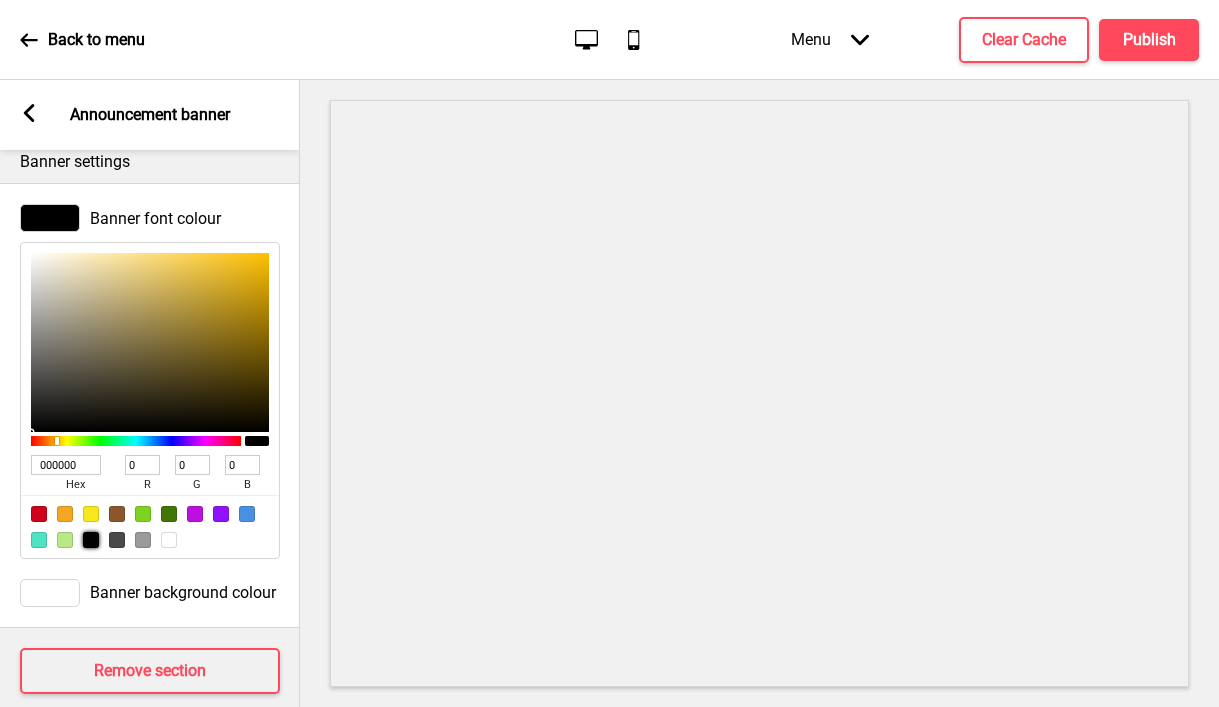 scroll, scrollTop: 912, scrollLeft: 0, axis: vertical 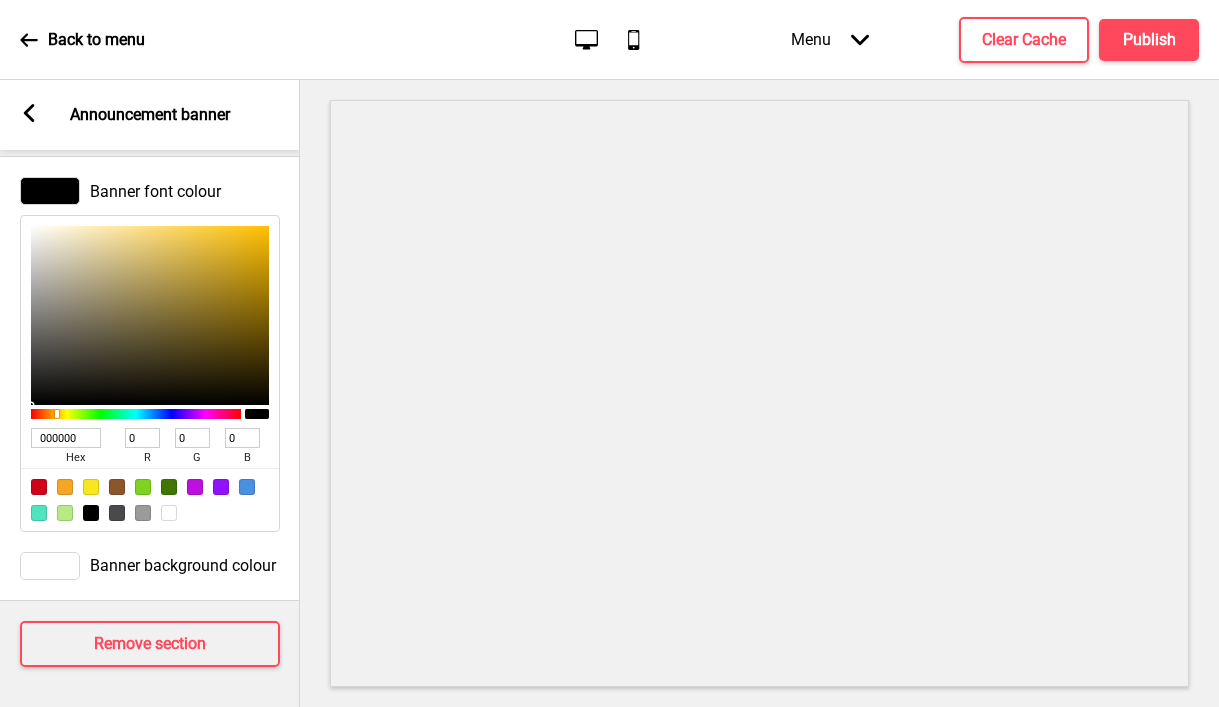 click at bounding box center (50, 566) 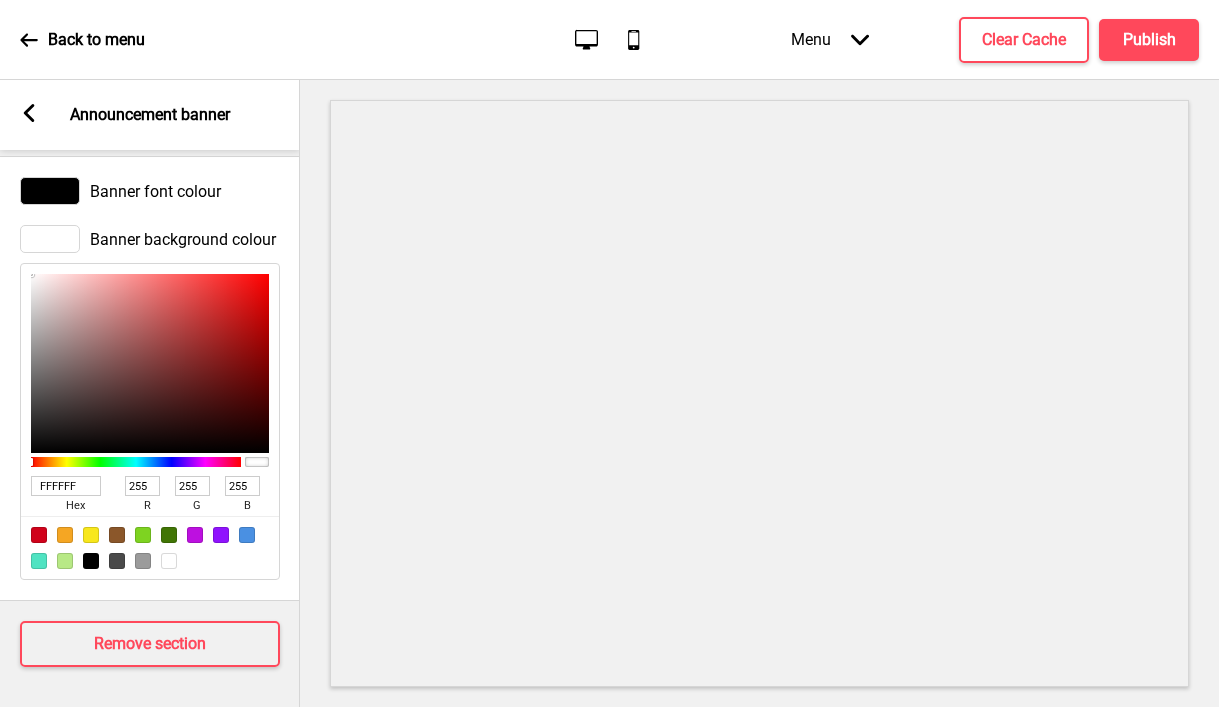 click on "hex" at bounding box center [75, 506] 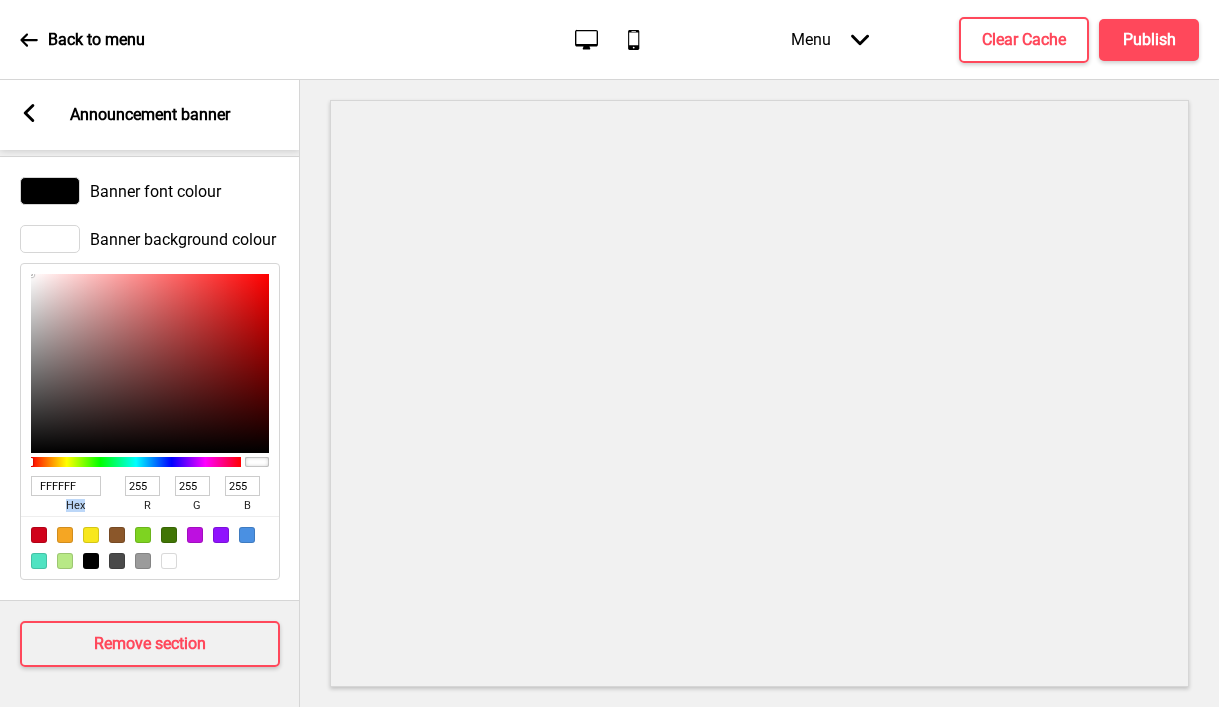 click on "hex" at bounding box center (75, 506) 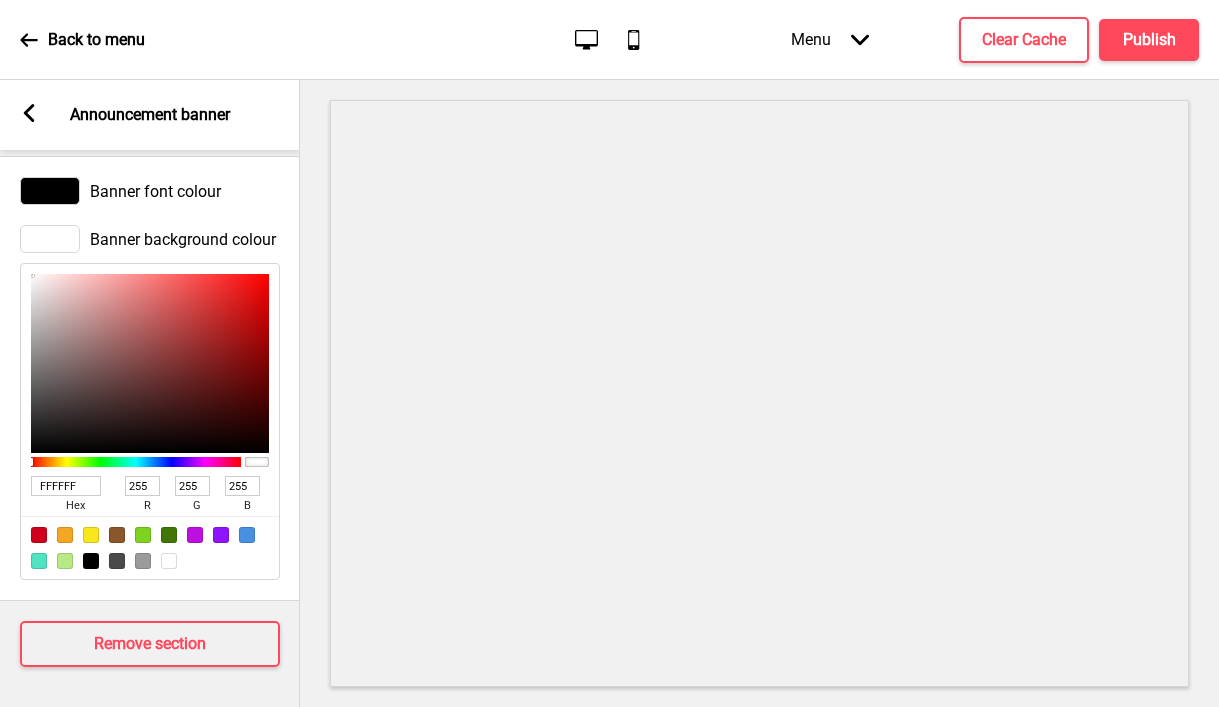 click on "FFFFFF" at bounding box center (66, 486) 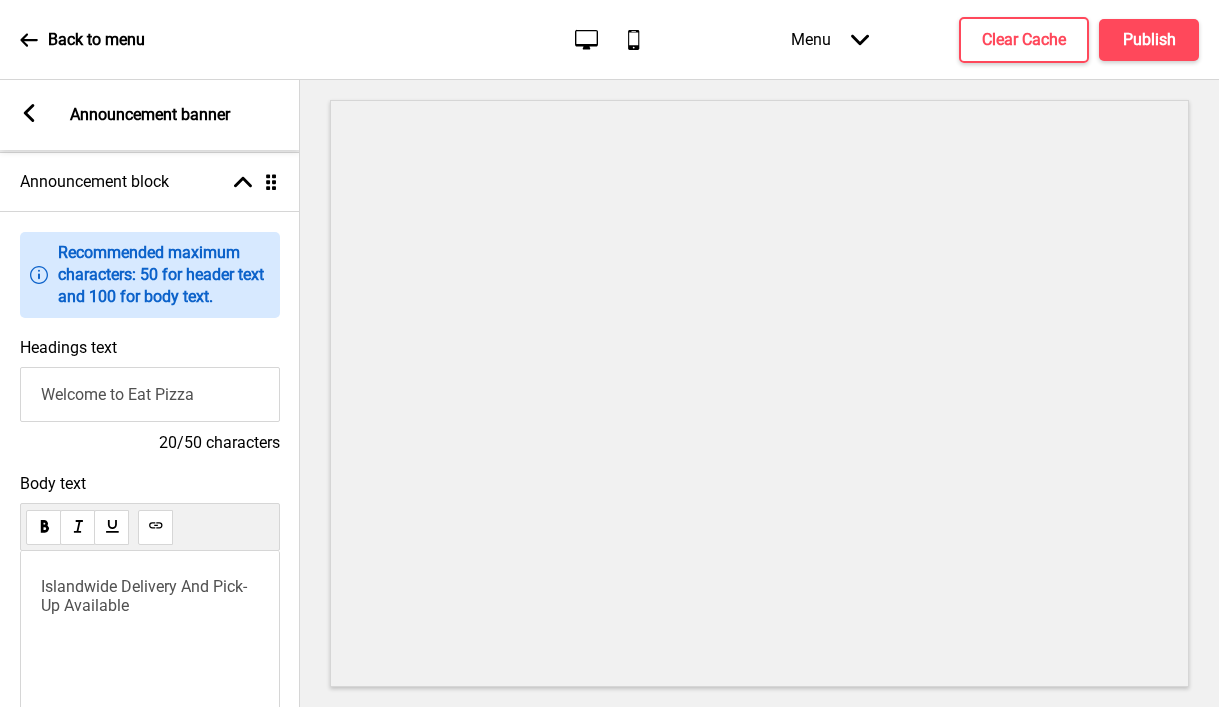 scroll, scrollTop: 0, scrollLeft: 0, axis: both 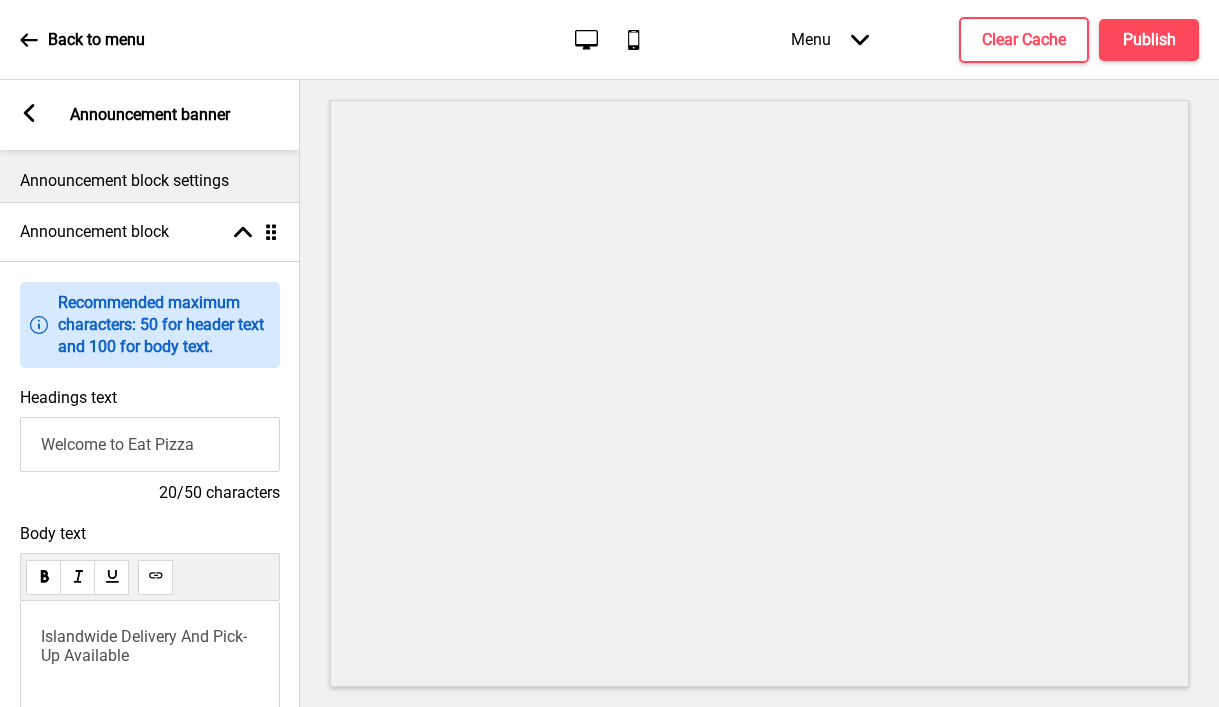 type on "FFD24A" 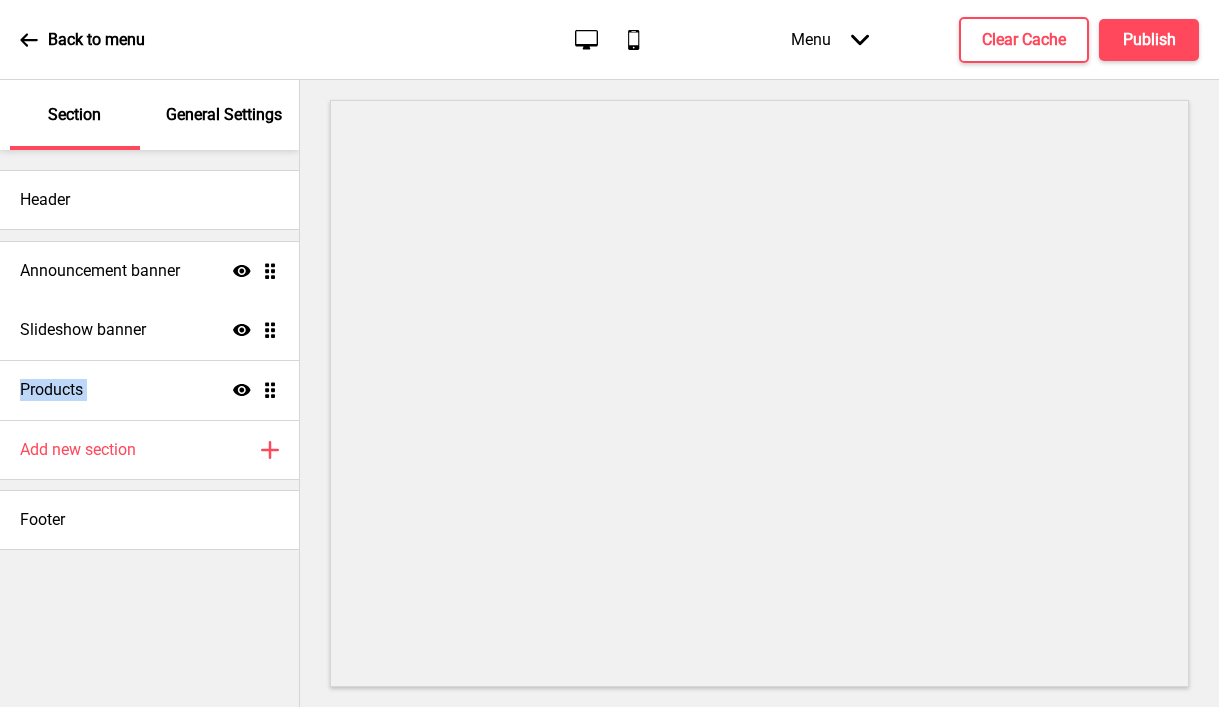drag, startPoint x: 272, startPoint y: 390, endPoint x: 271, endPoint y: 271, distance: 119.0042 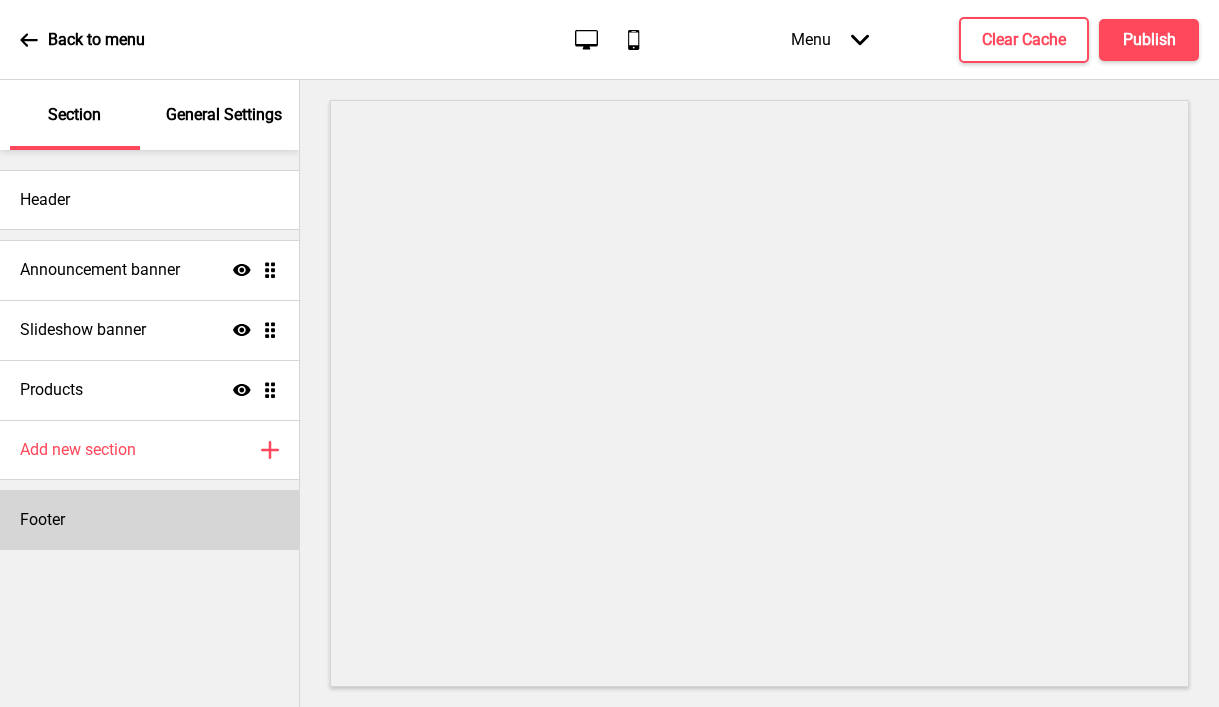 click on "Footer" at bounding box center [149, 520] 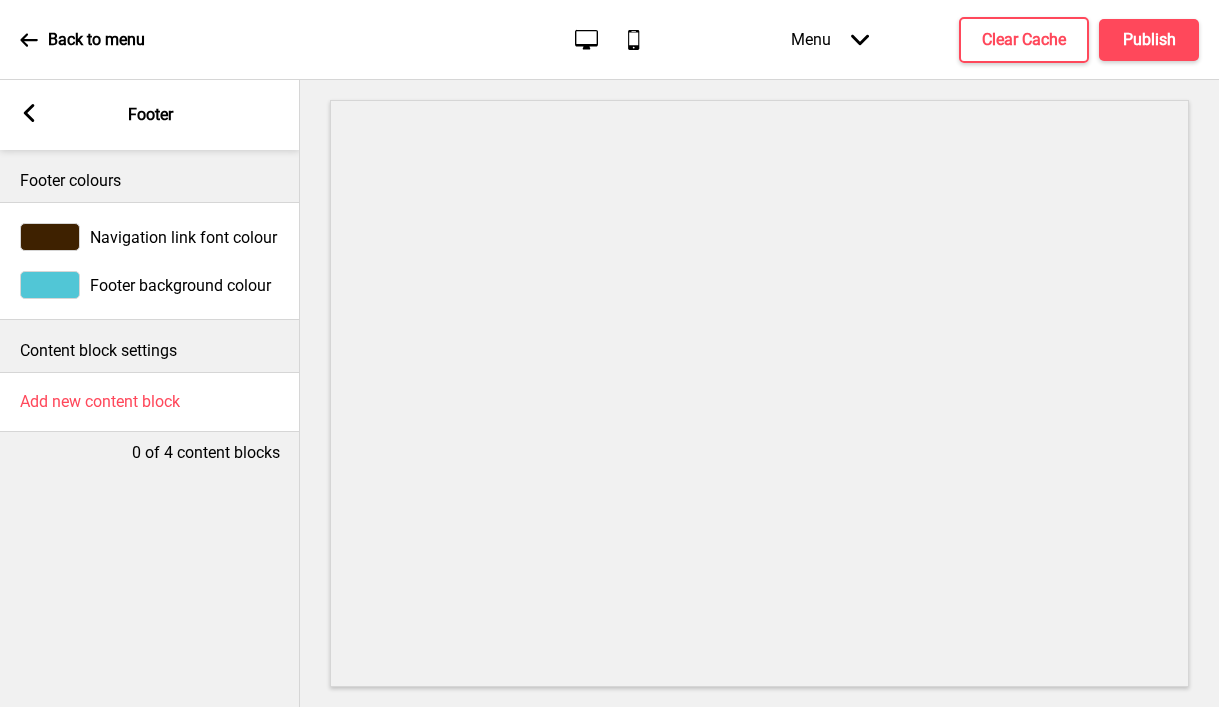 click at bounding box center (50, 237) 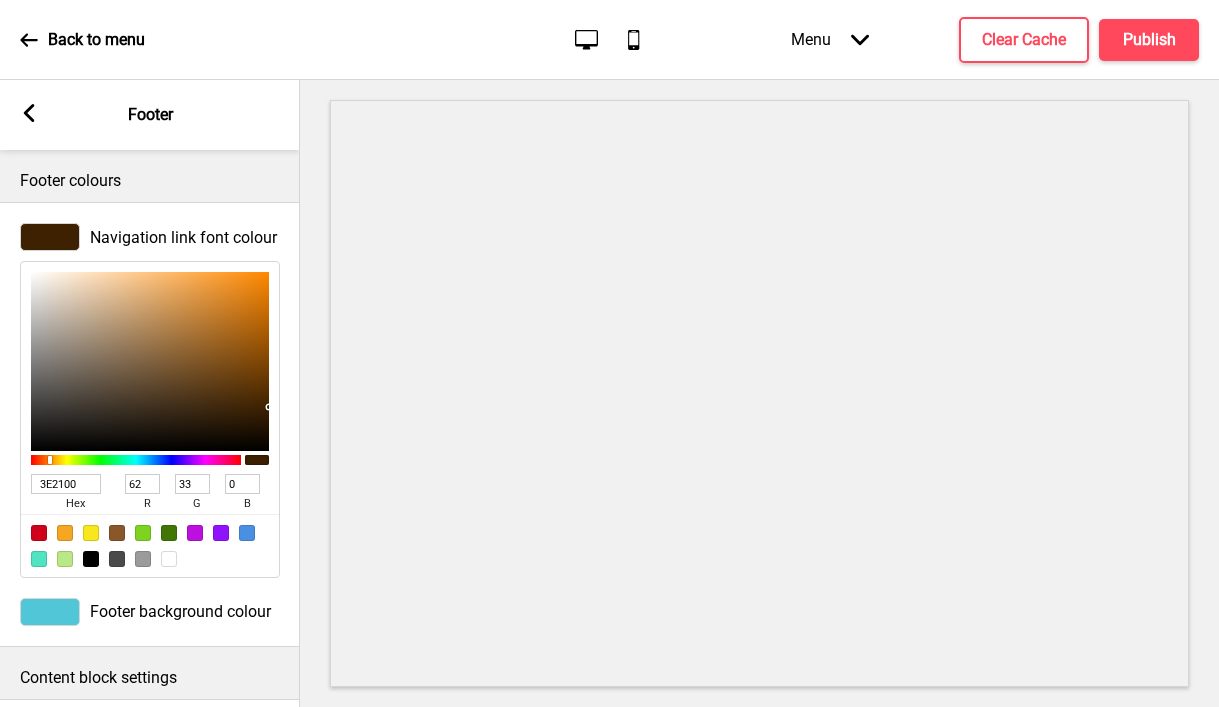 click on "3E2100" at bounding box center [66, 484] 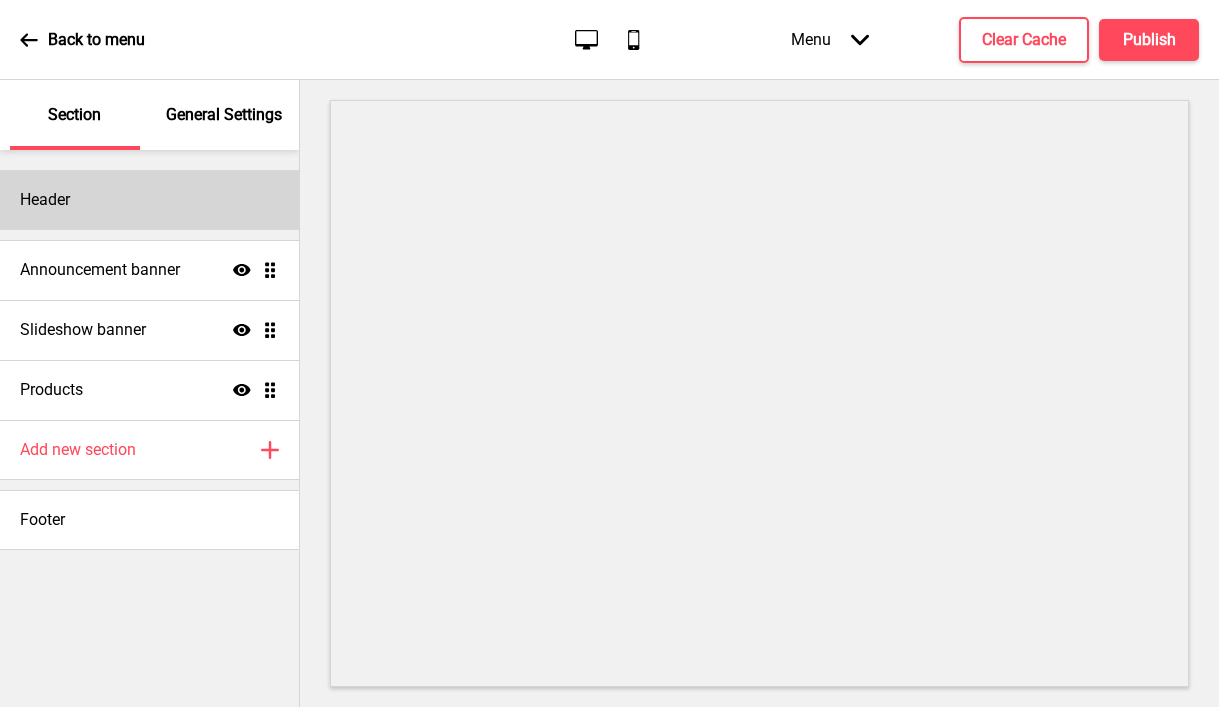click on "Header" at bounding box center (149, 200) 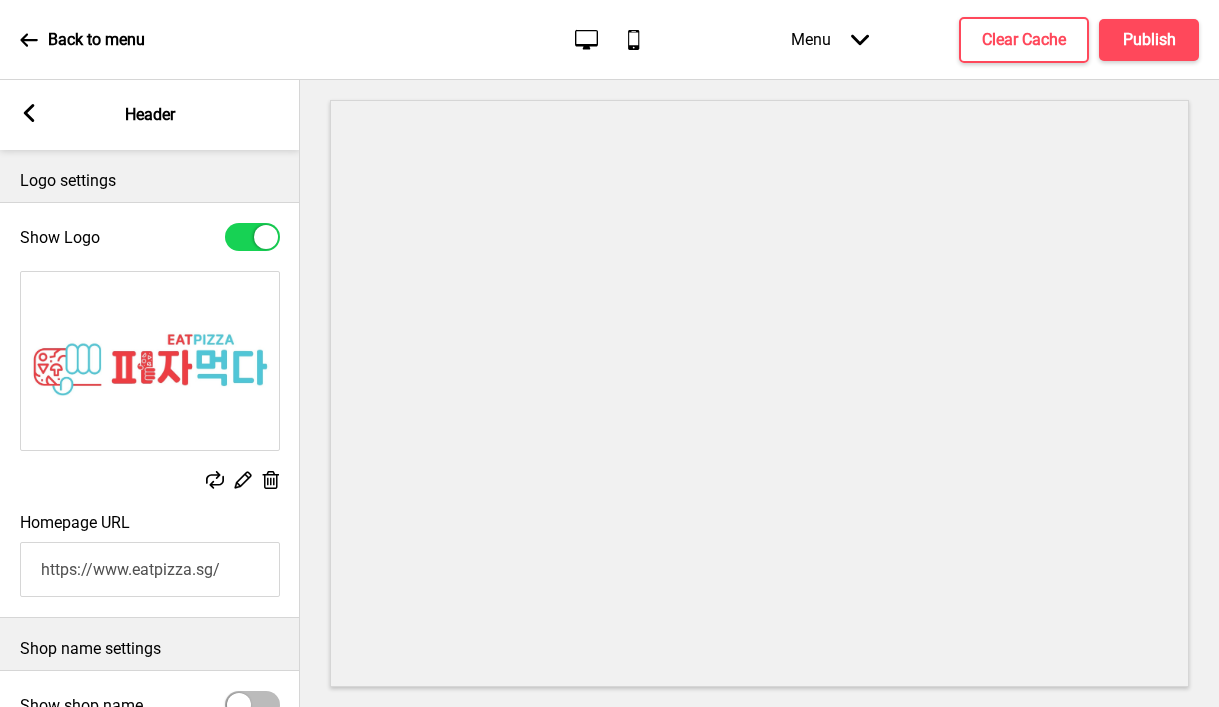 click 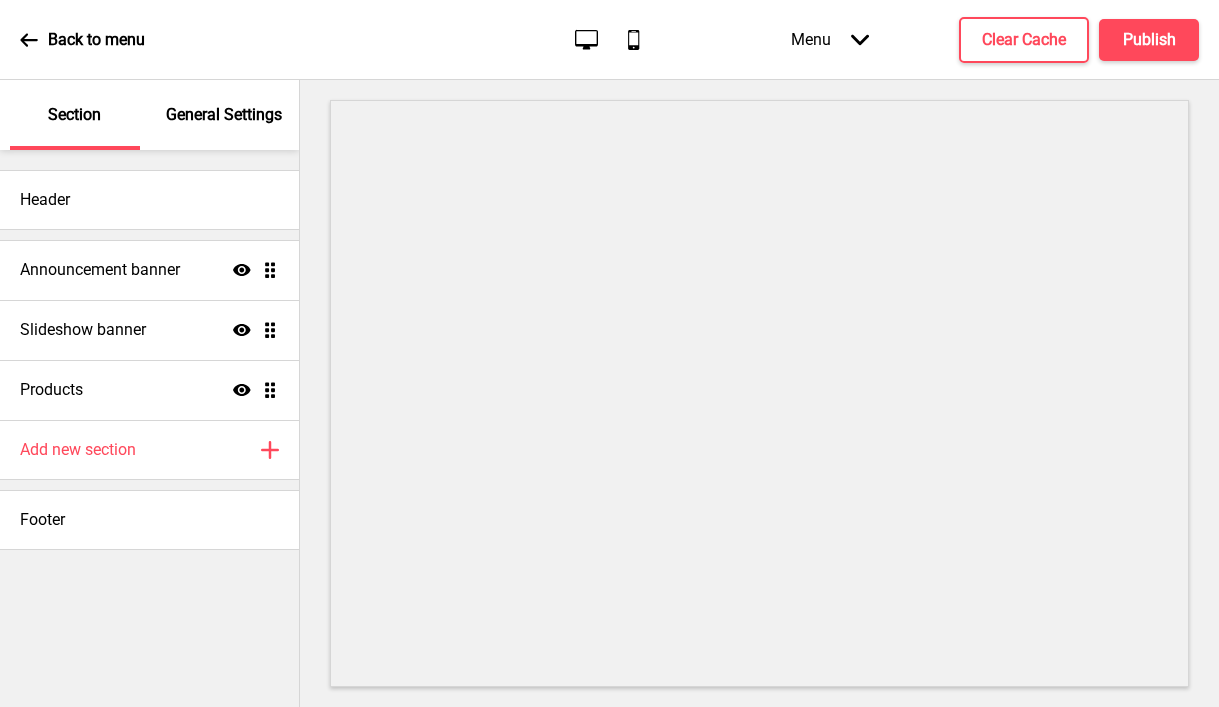 click on "General Settings" at bounding box center (224, 115) 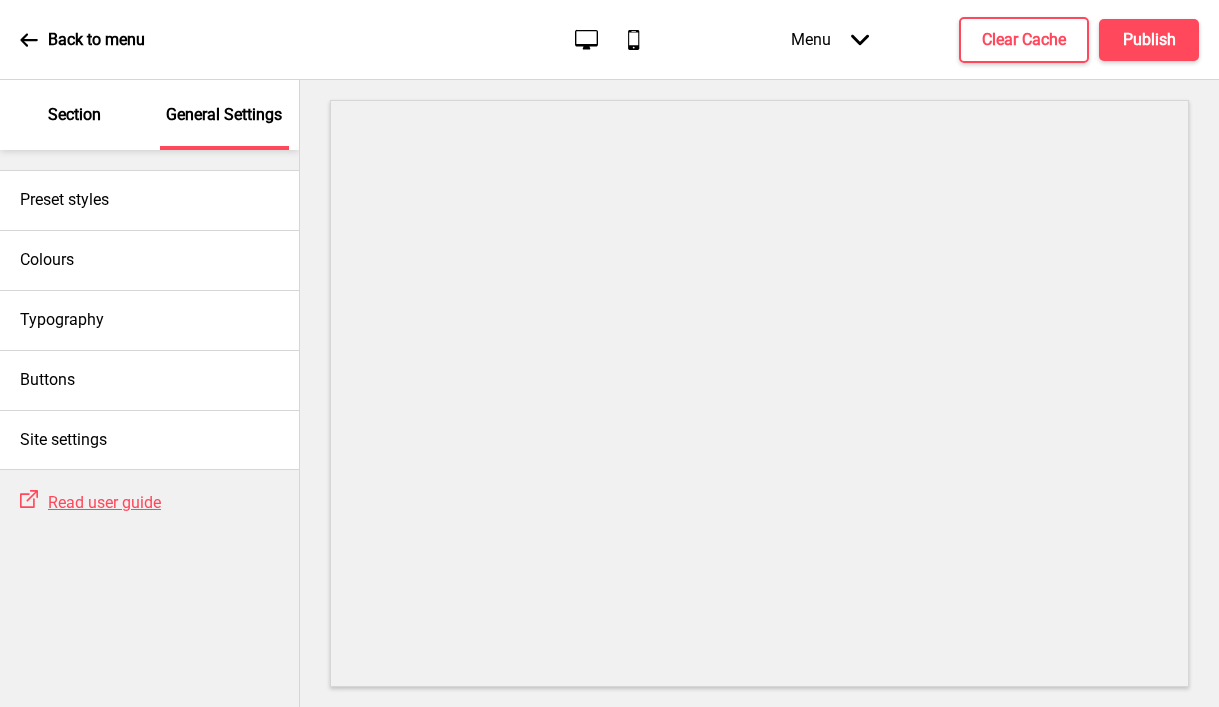 click on "Section" at bounding box center [74, 115] 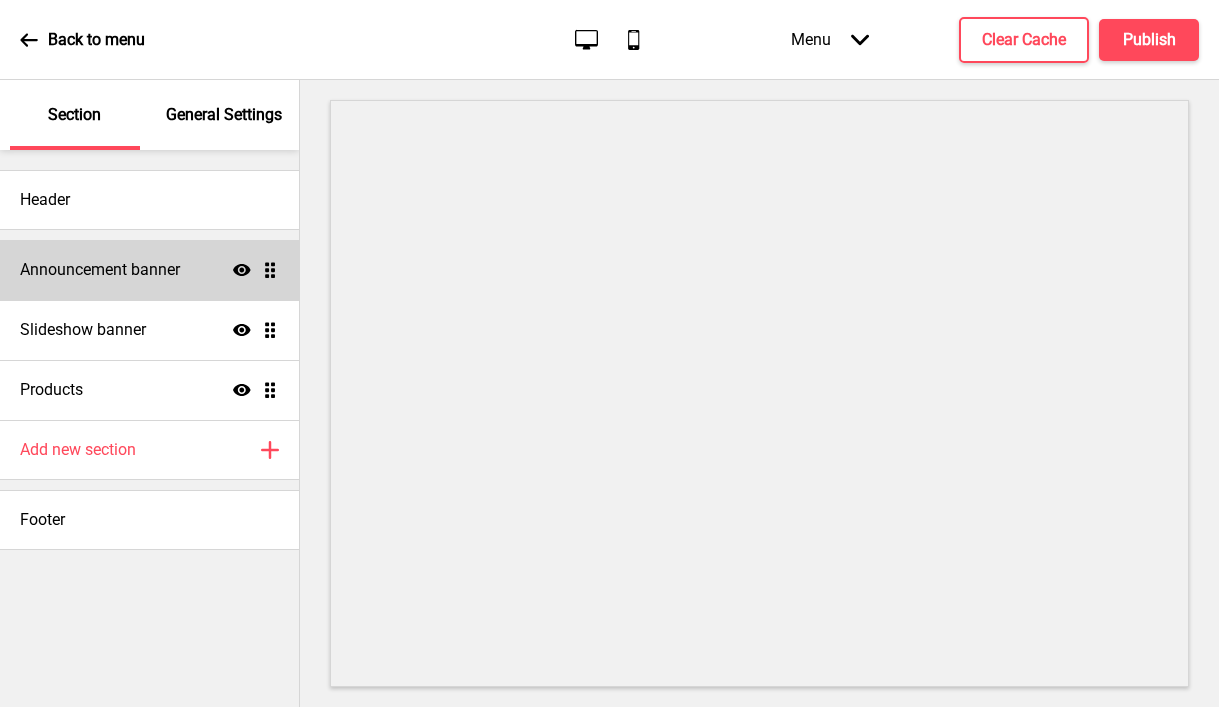 click on "Announcement banner Show Drag" at bounding box center [149, 270] 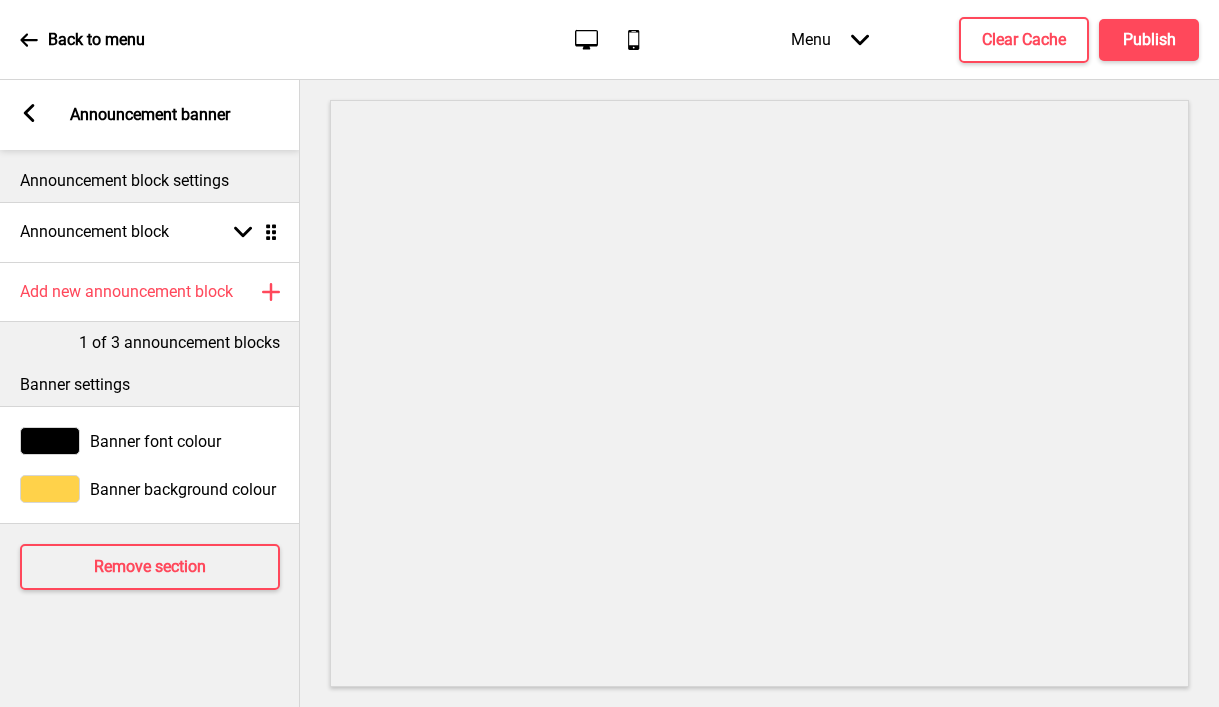 click at bounding box center [50, 441] 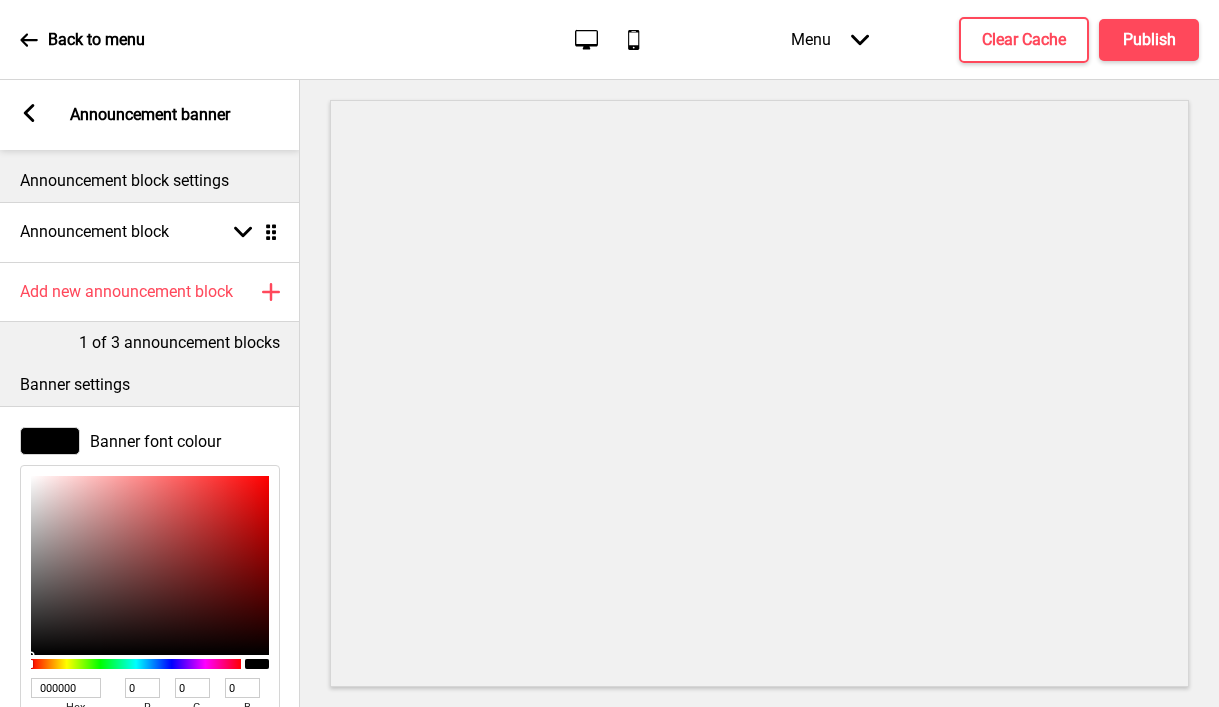 click on "000000" at bounding box center (66, 688) 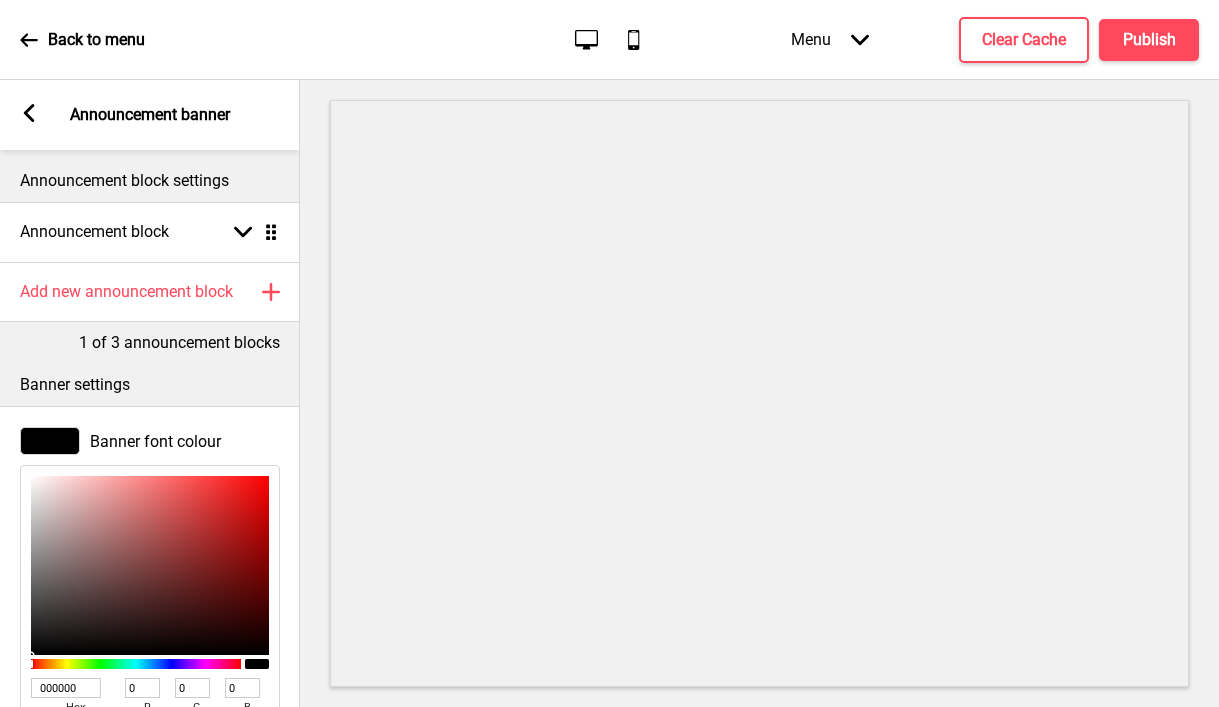 type on "3E2100" 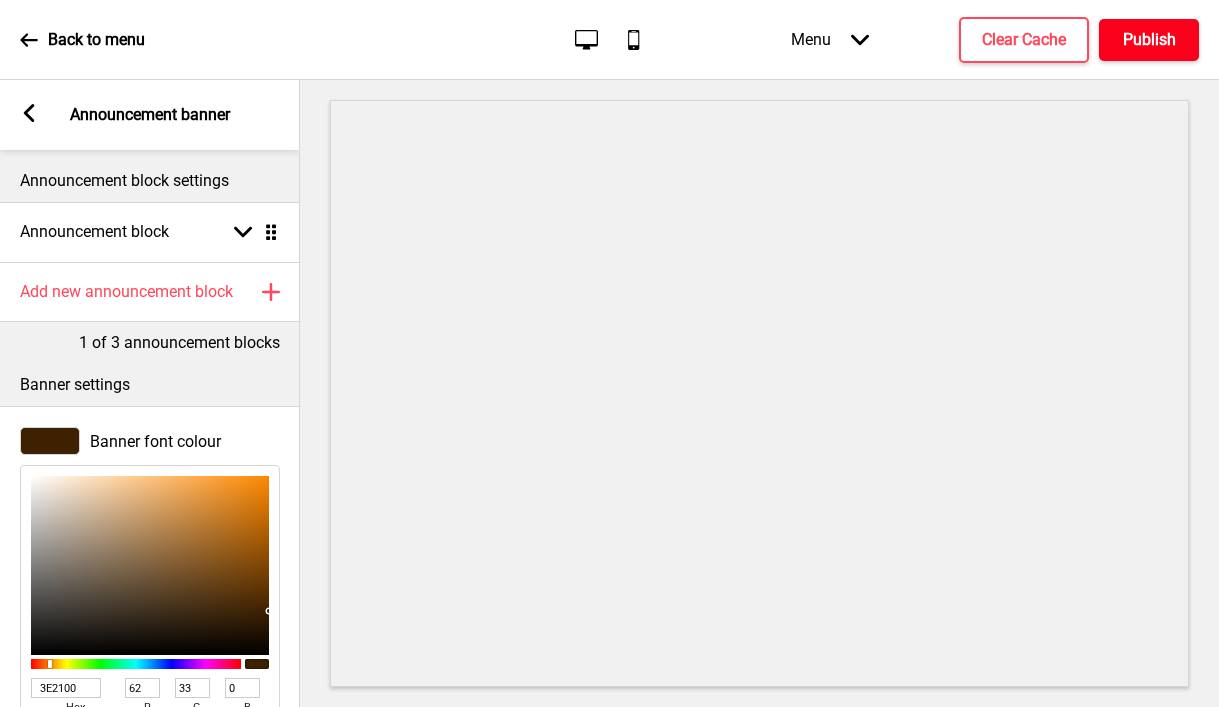 type on "3E2100" 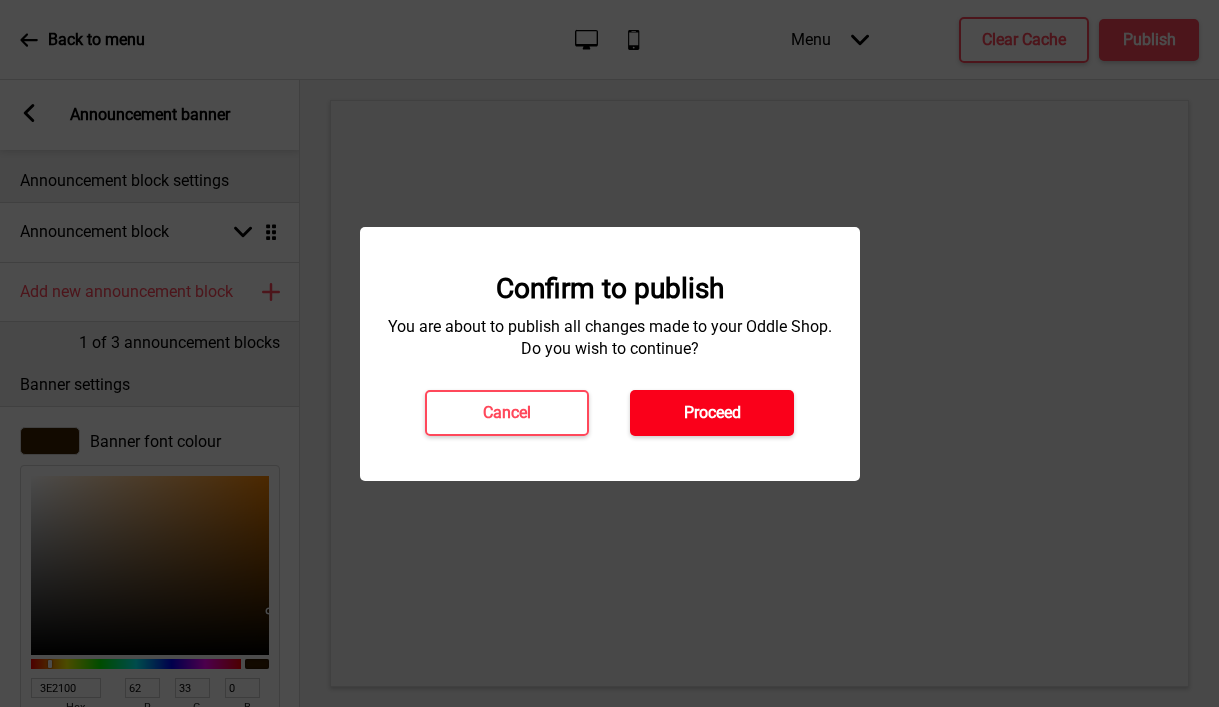 click on "Proceed" at bounding box center [712, 413] 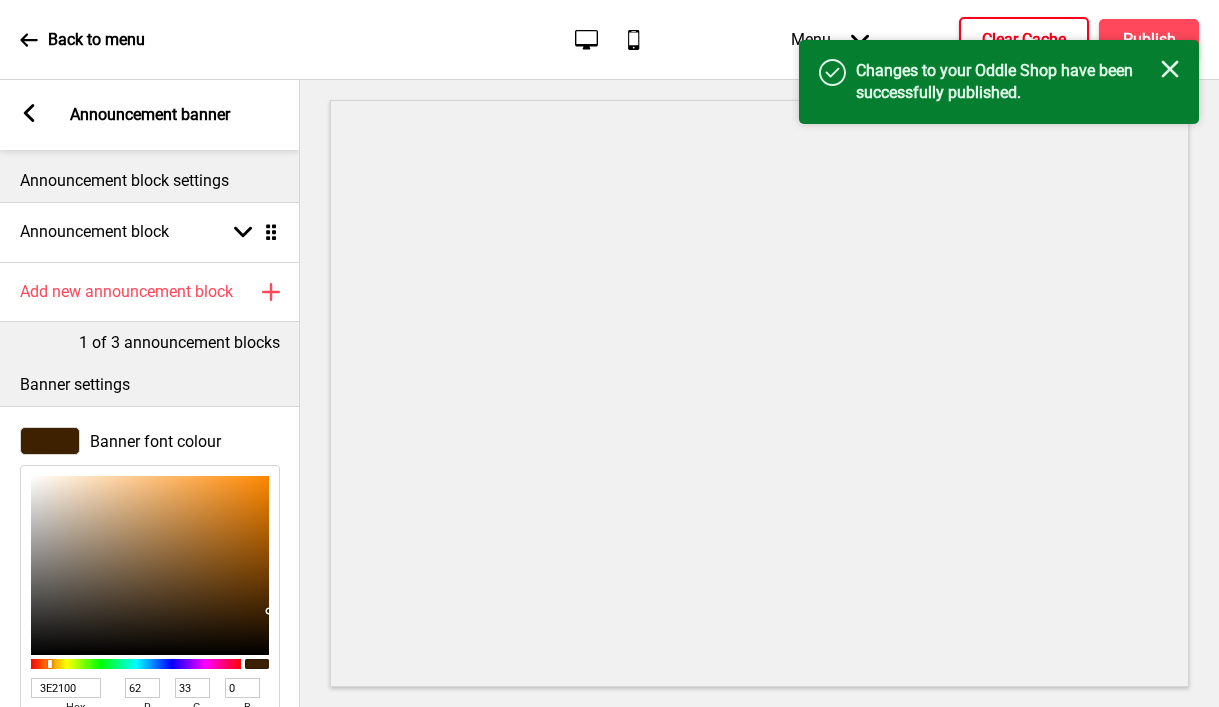 click on "Clear Cache" at bounding box center [1024, 40] 